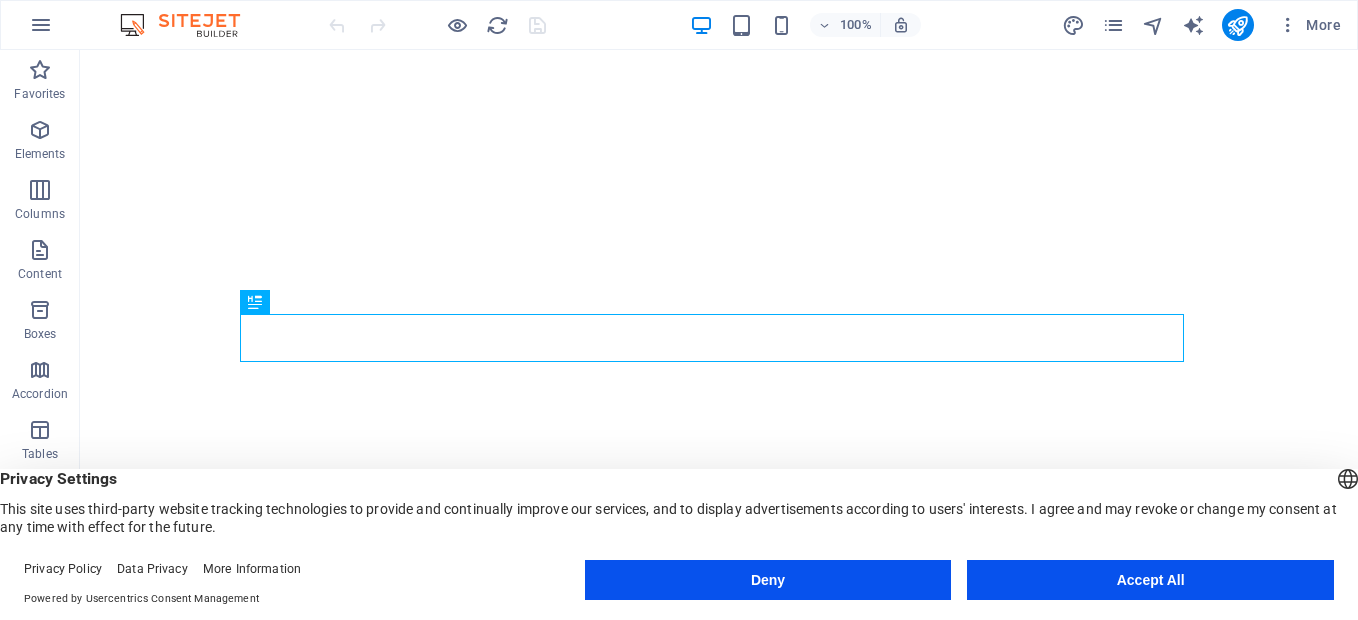 scroll, scrollTop: 0, scrollLeft: 0, axis: both 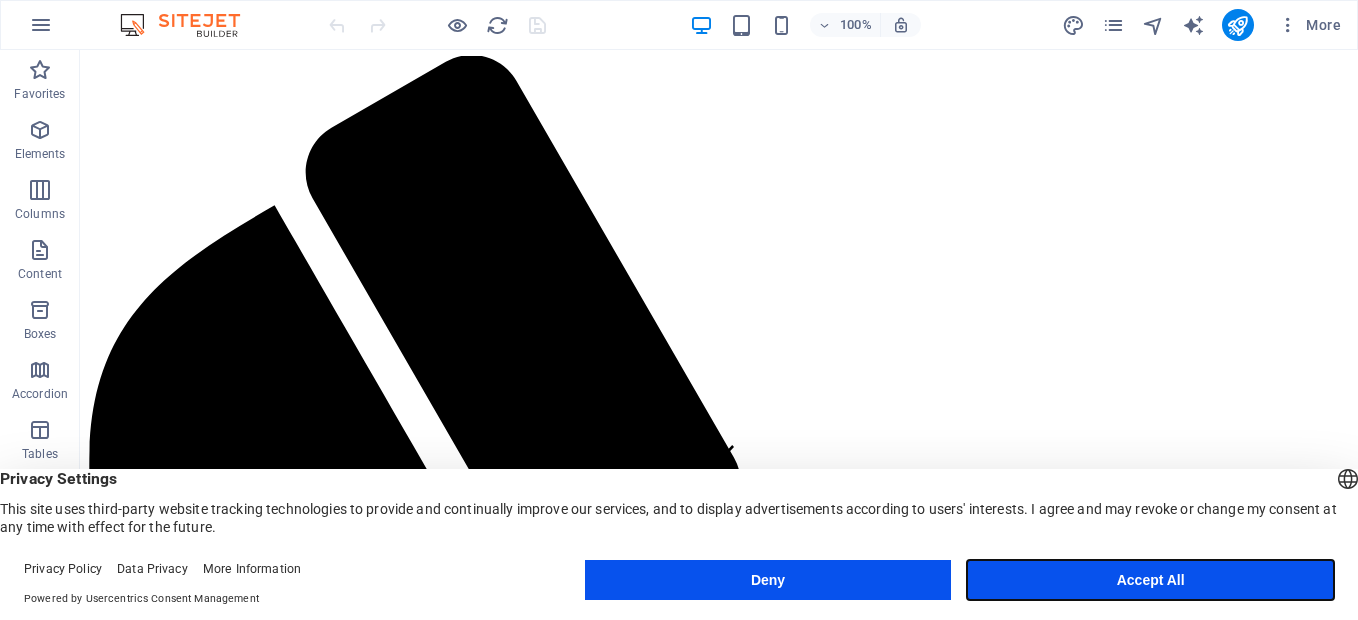 click on "Accept All" at bounding box center [1150, 580] 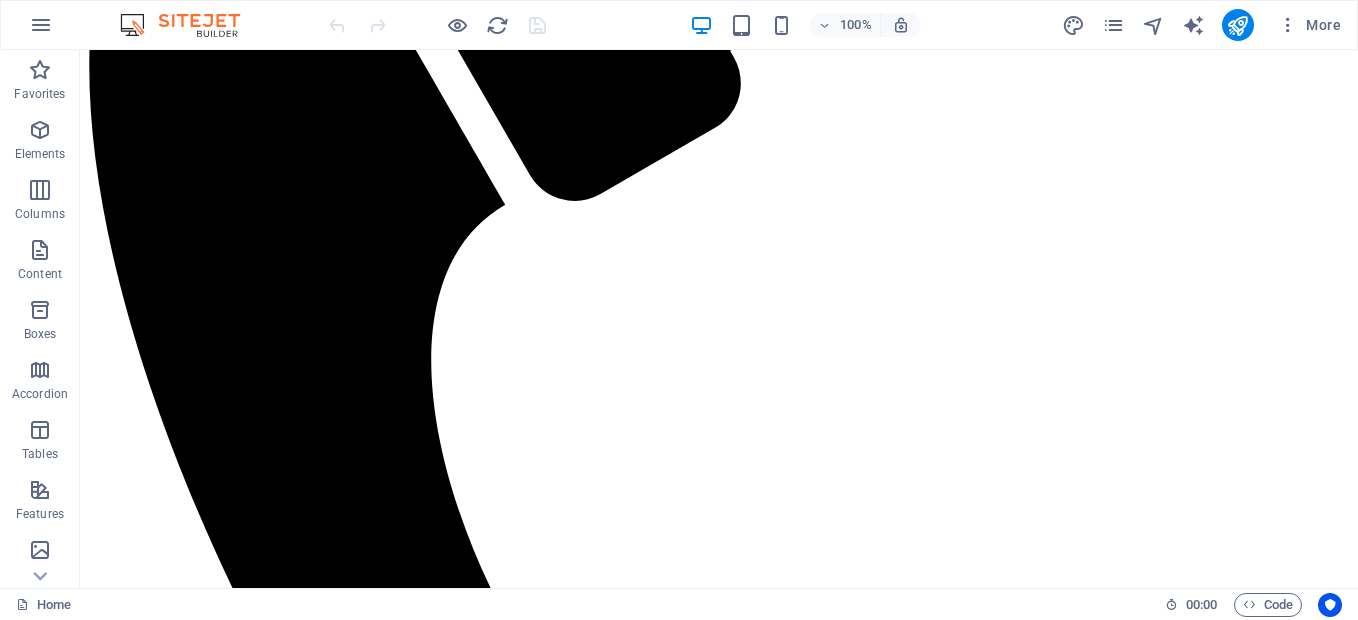 scroll, scrollTop: 300, scrollLeft: 0, axis: vertical 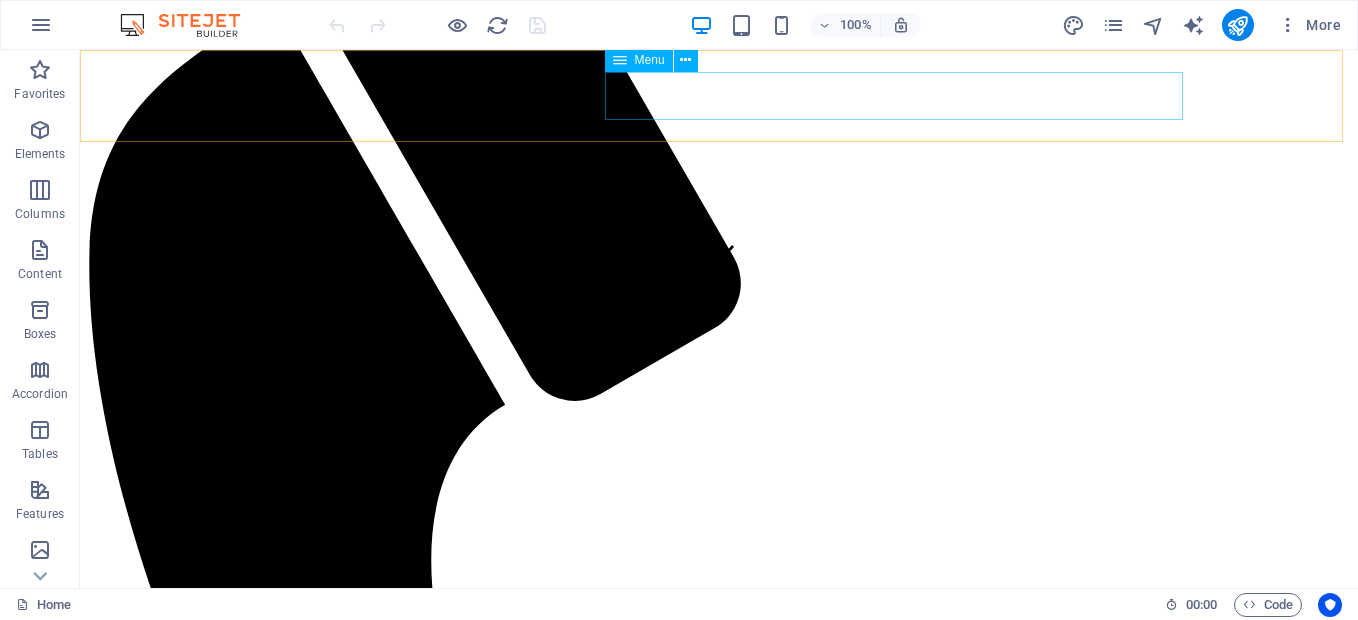 click on "Home About Services FAQ Contact" at bounding box center [719, 1575] 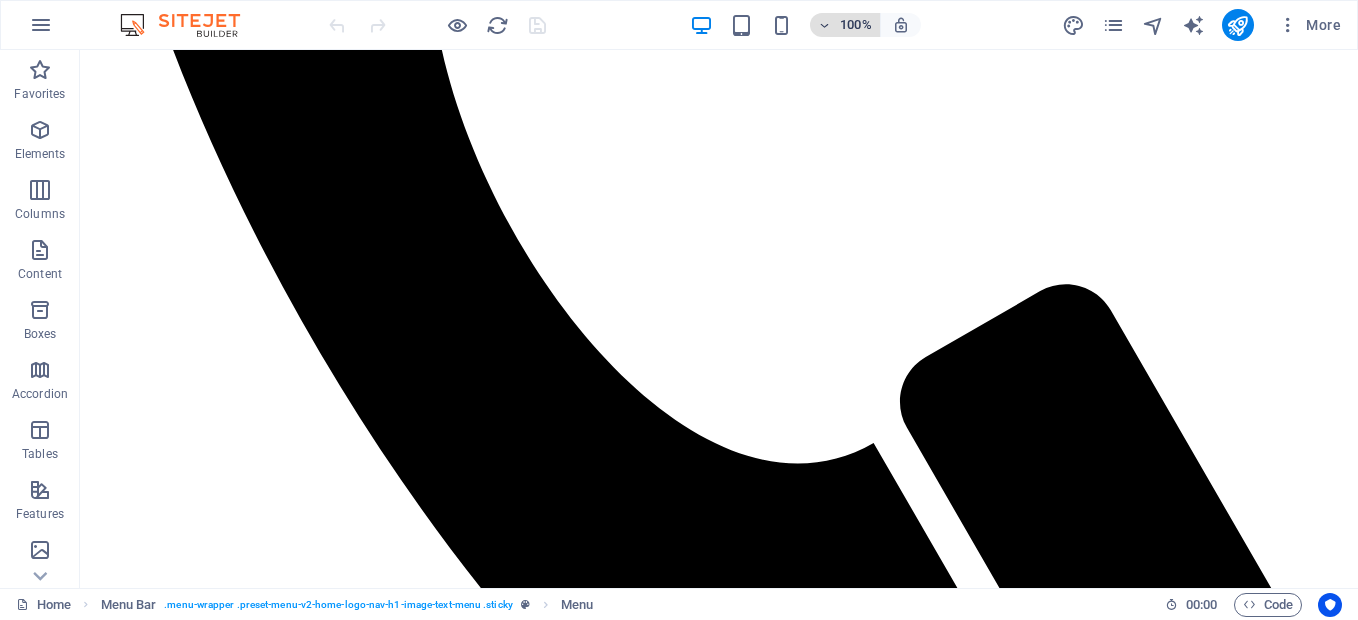 scroll, scrollTop: 1400, scrollLeft: 0, axis: vertical 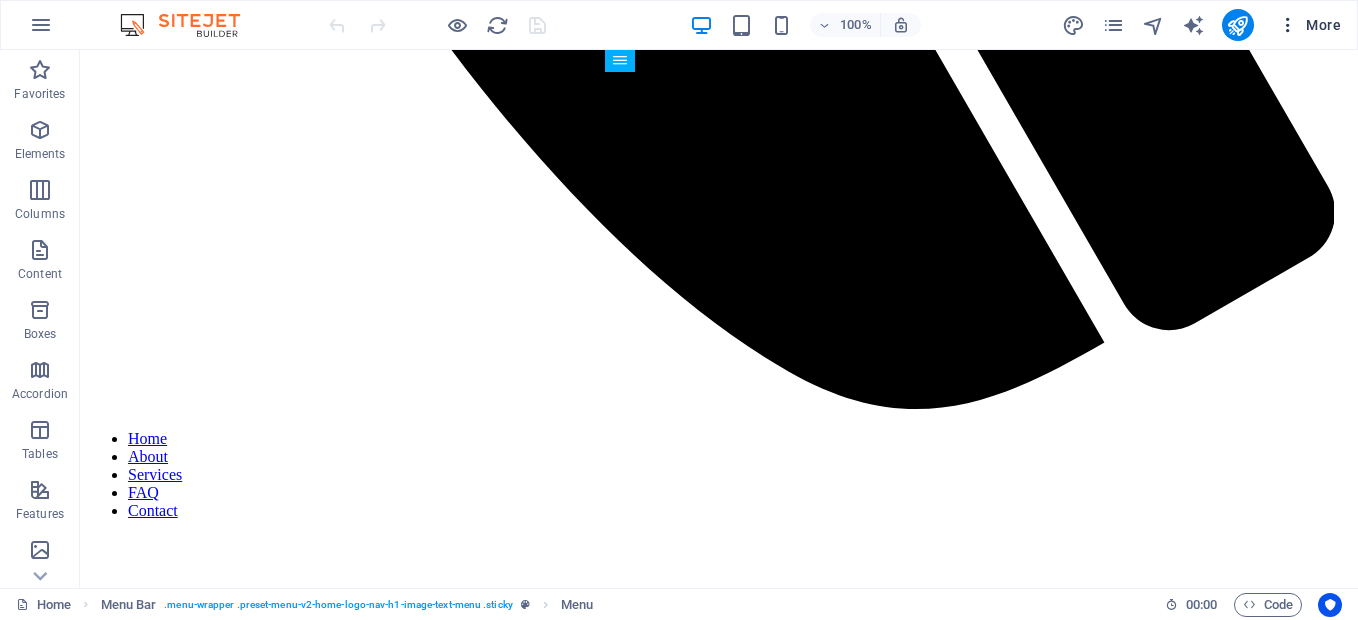 click on "More" at bounding box center (1309, 25) 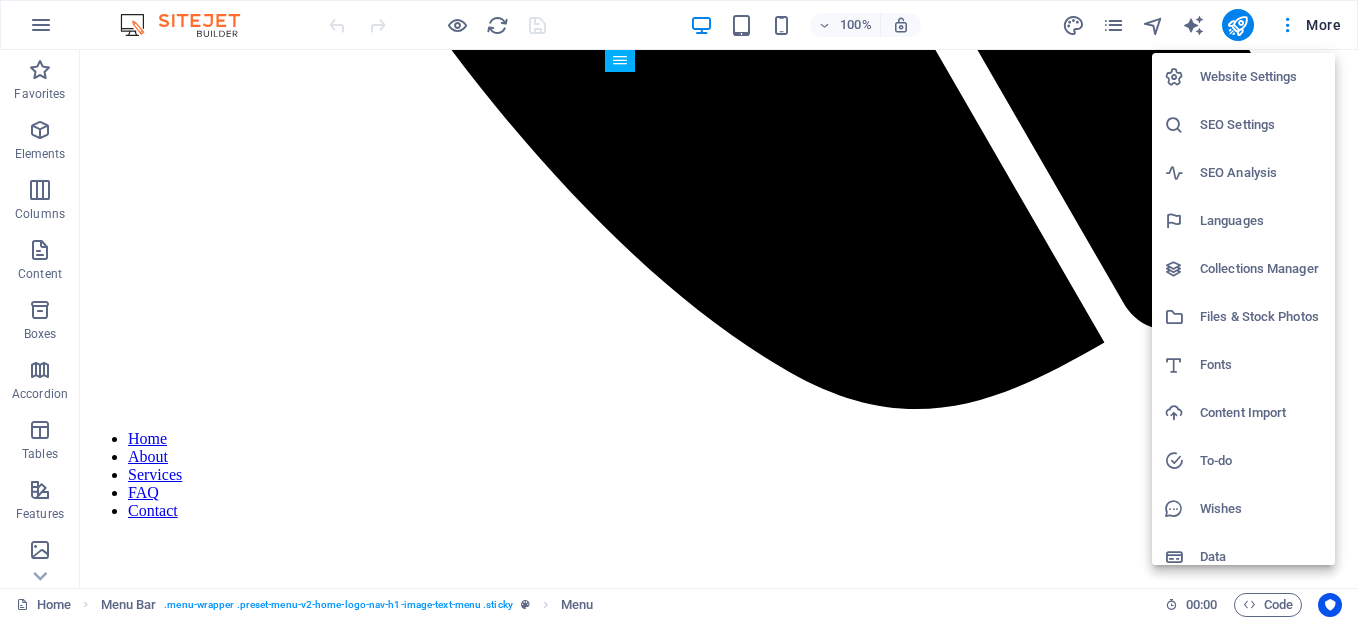 click at bounding box center (679, 310) 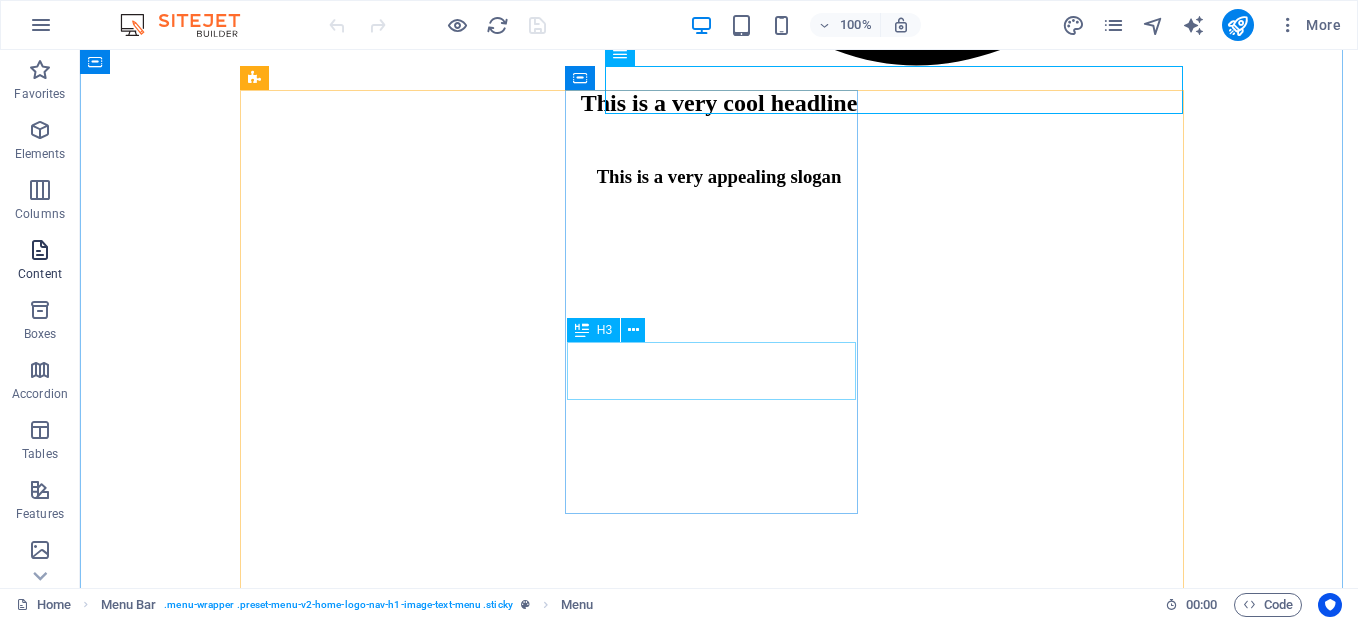 scroll, scrollTop: 4600, scrollLeft: 0, axis: vertical 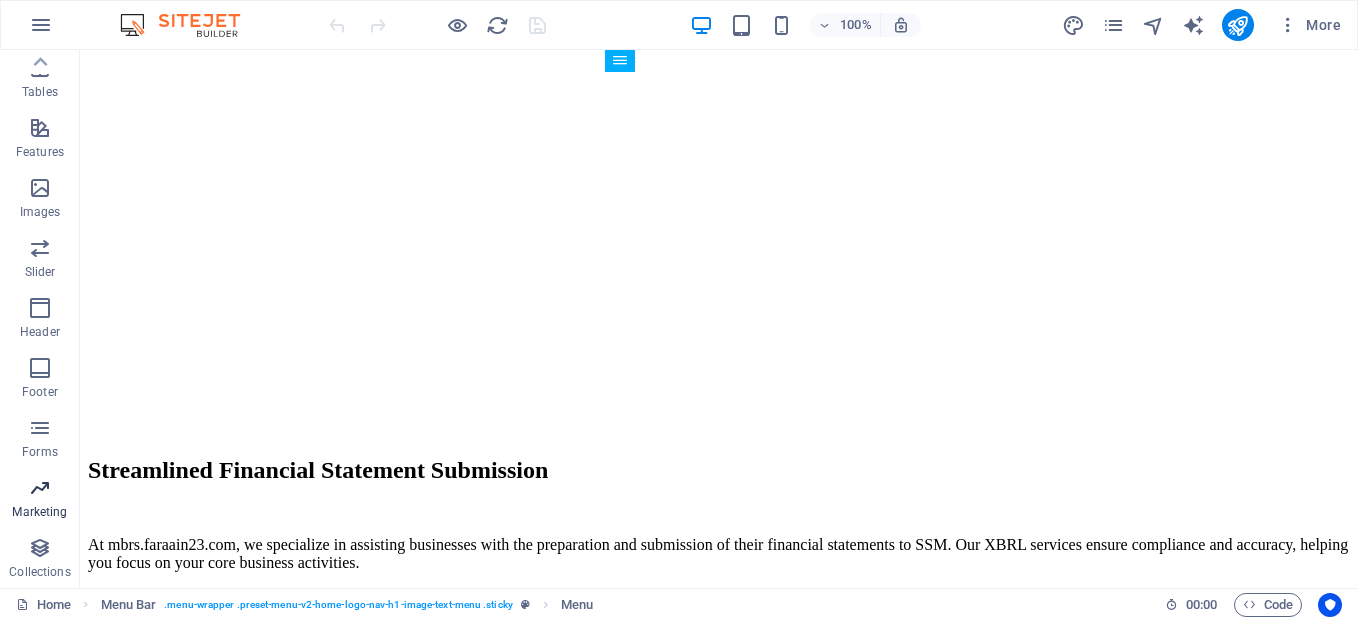 click on "Marketing" at bounding box center [40, 500] 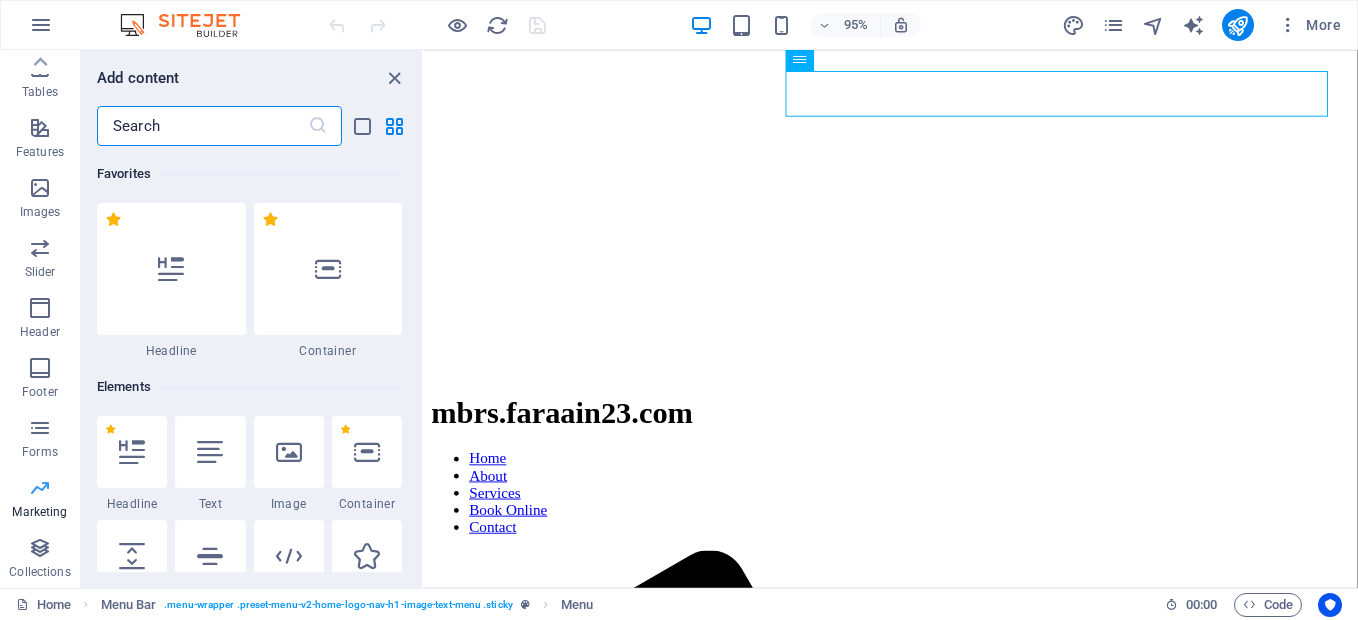 scroll, scrollTop: 4628, scrollLeft: 0, axis: vertical 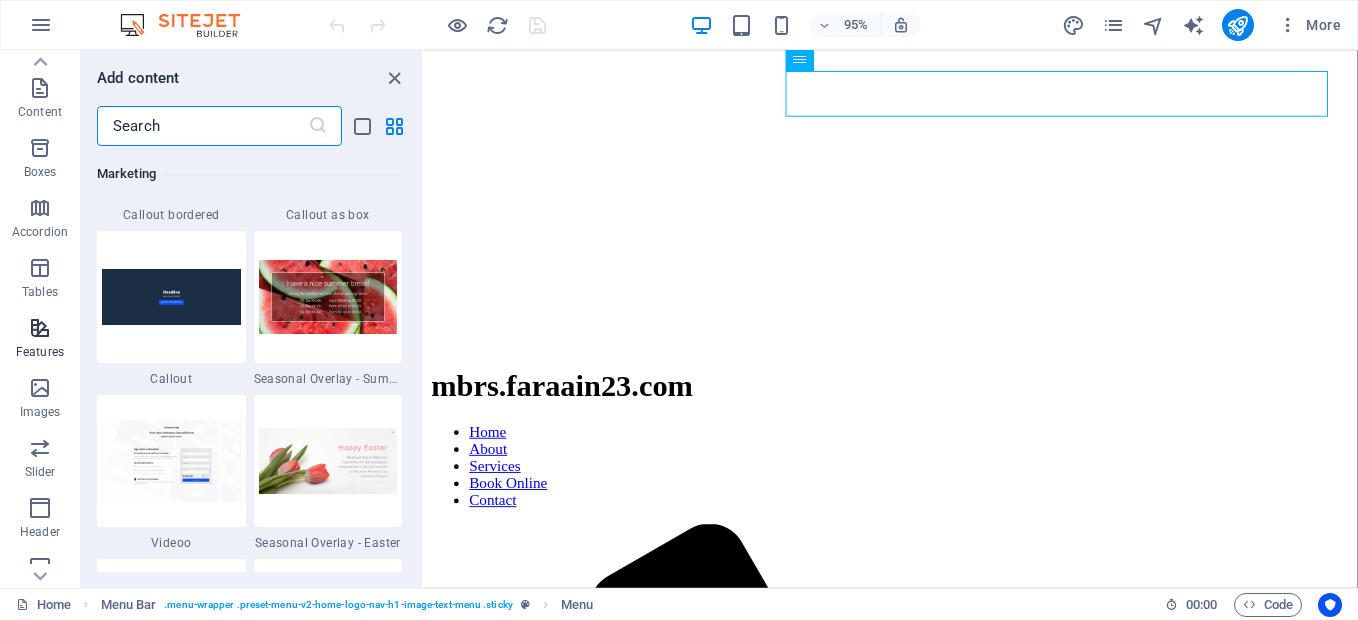click at bounding box center [40, 328] 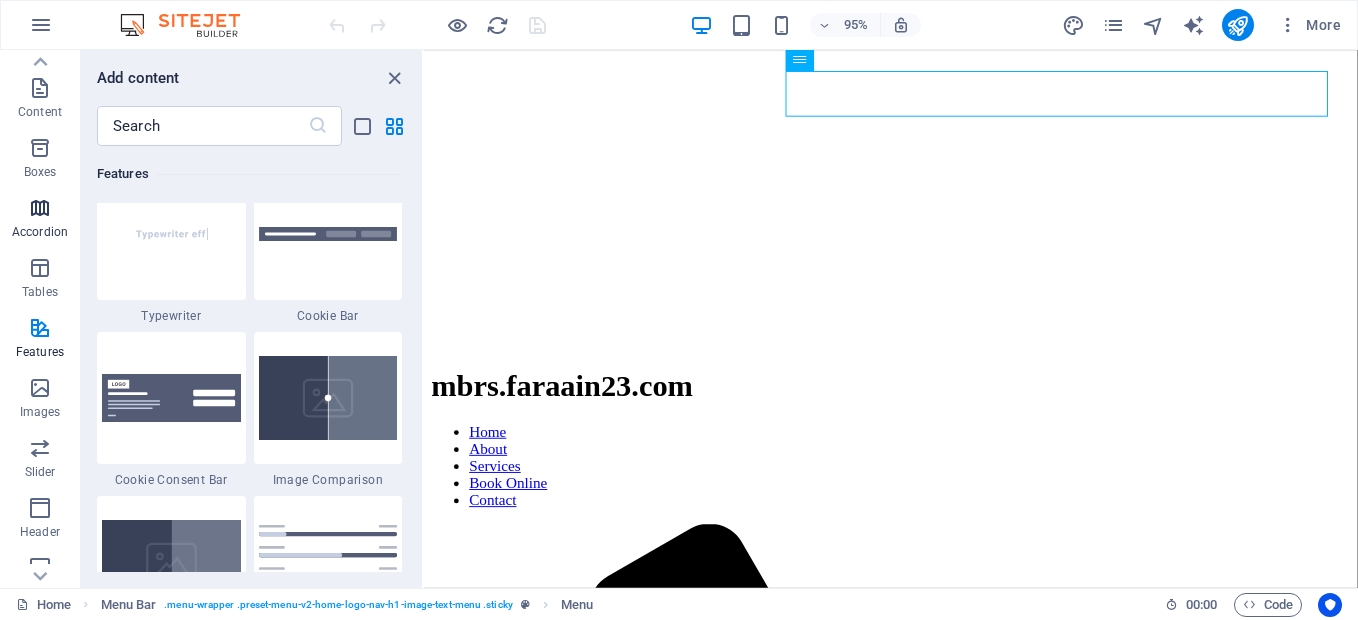 scroll, scrollTop: 7795, scrollLeft: 0, axis: vertical 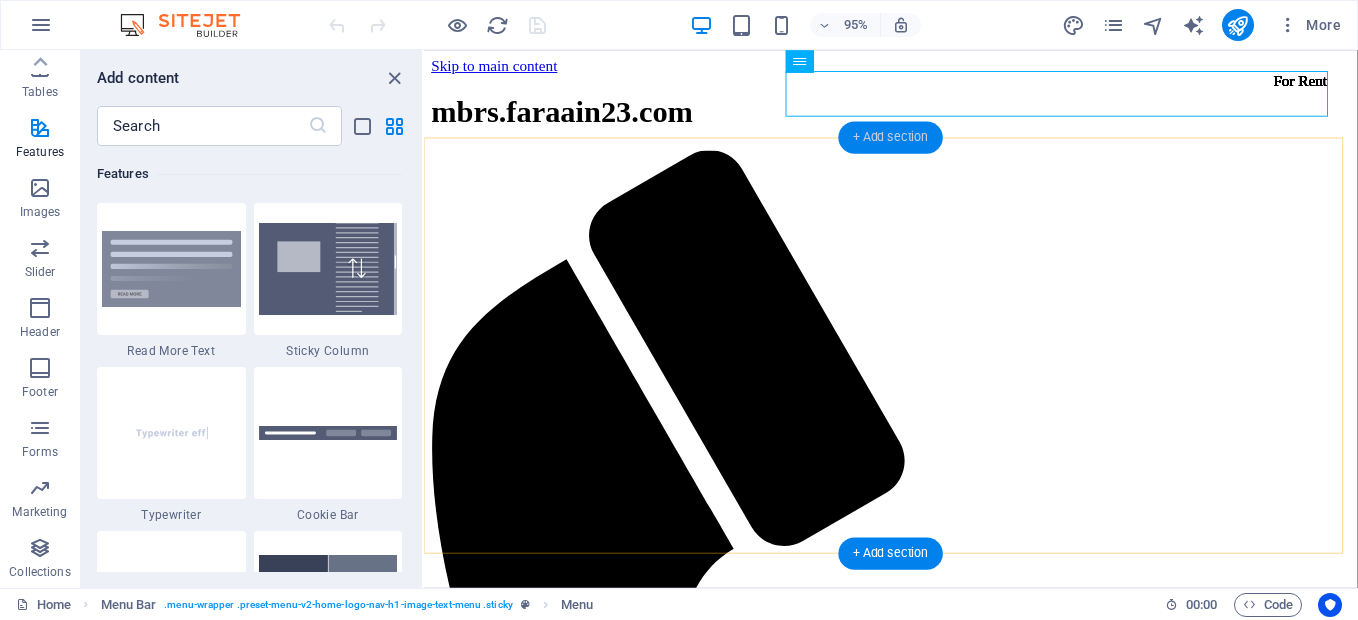 click on "+ Add section" at bounding box center [890, 137] 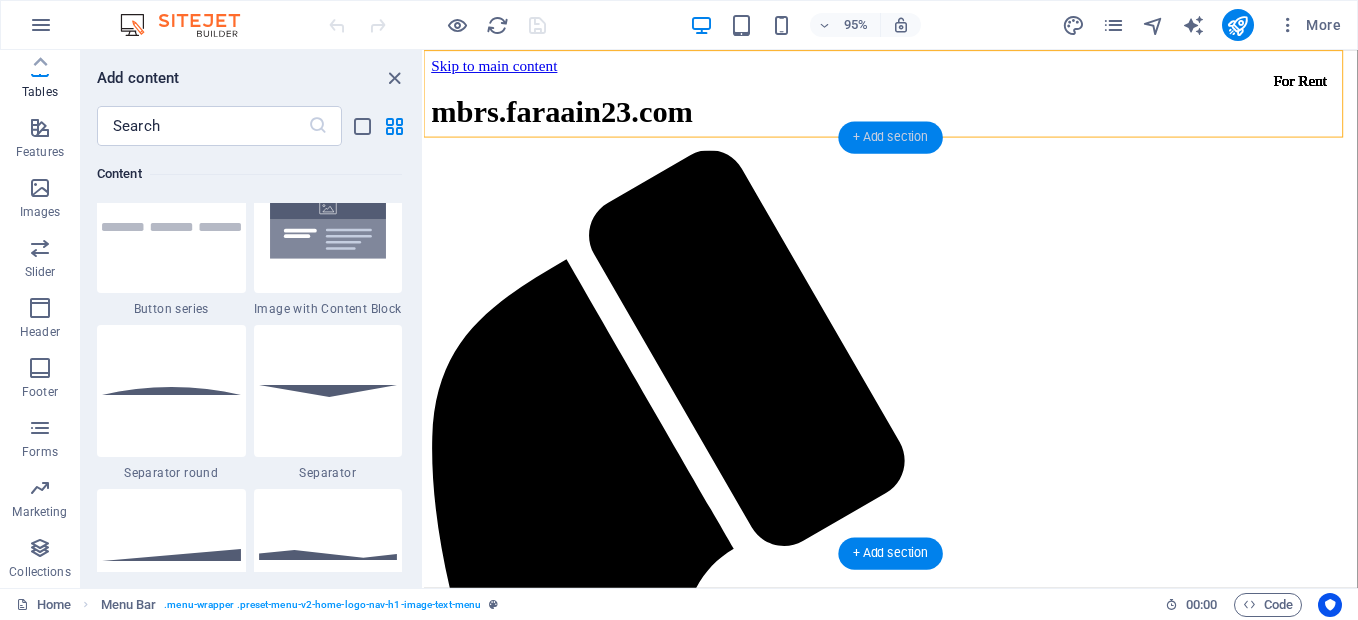 scroll, scrollTop: 3499, scrollLeft: 0, axis: vertical 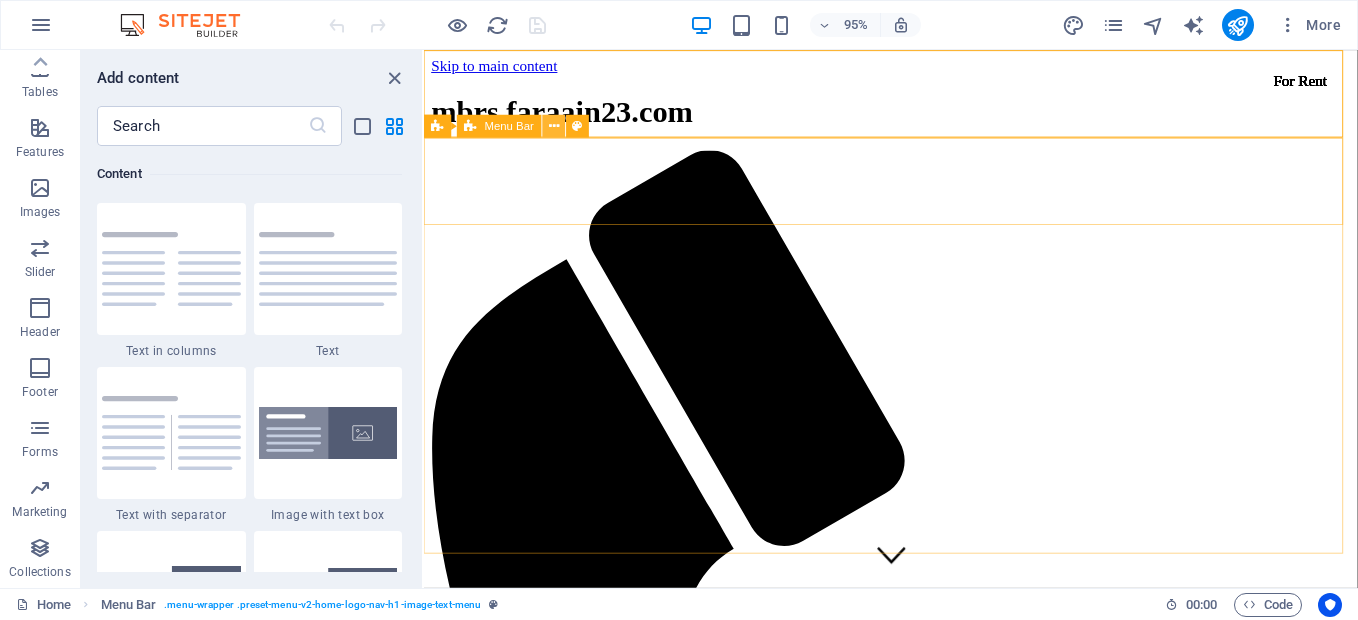 click at bounding box center [554, 126] 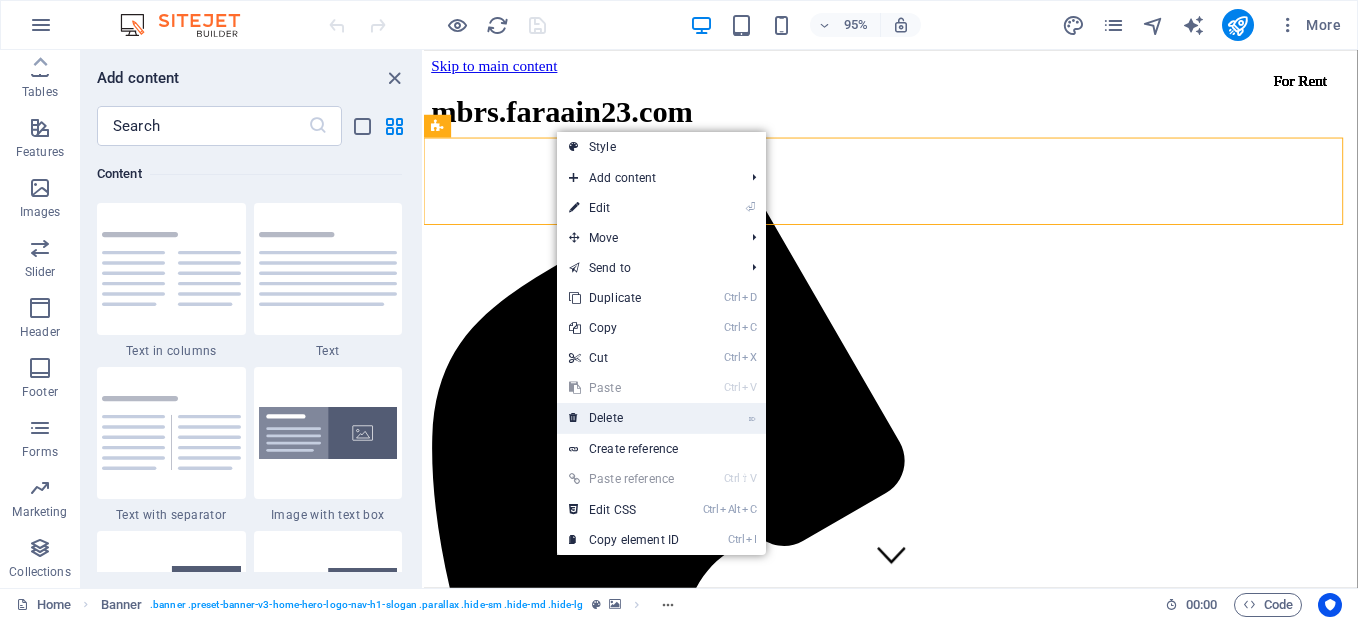 click on "⌦  Delete" at bounding box center [624, 418] 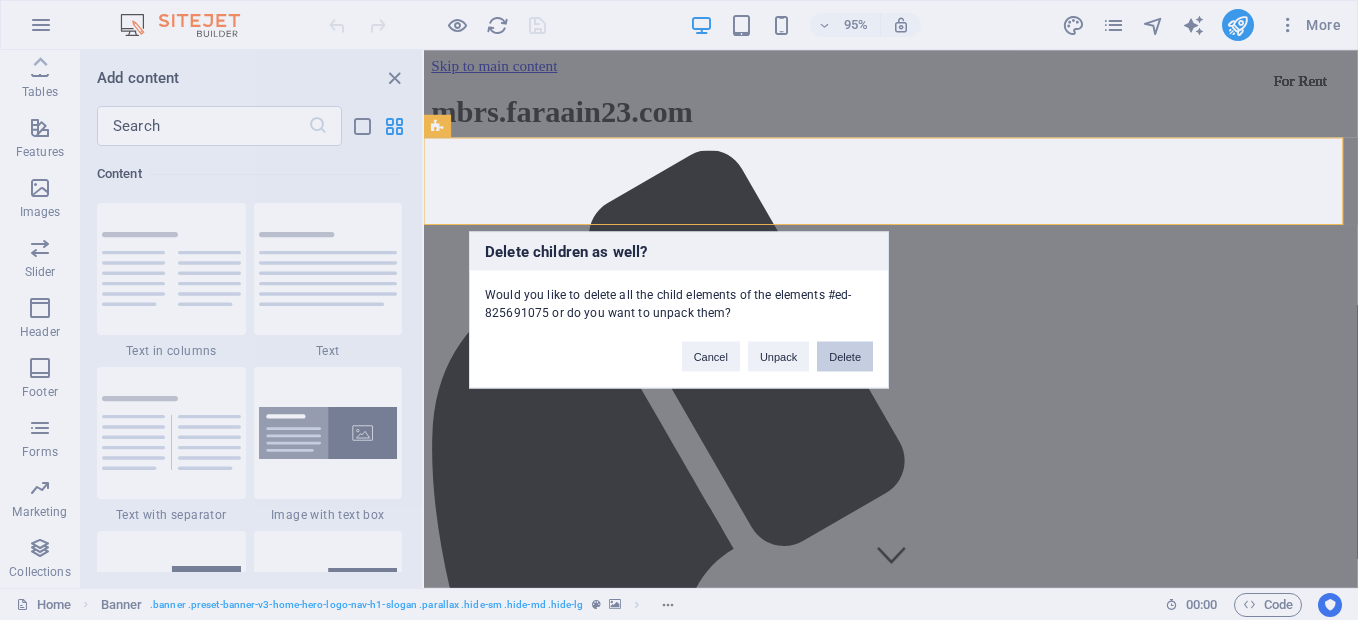 click on "Delete" at bounding box center (845, 357) 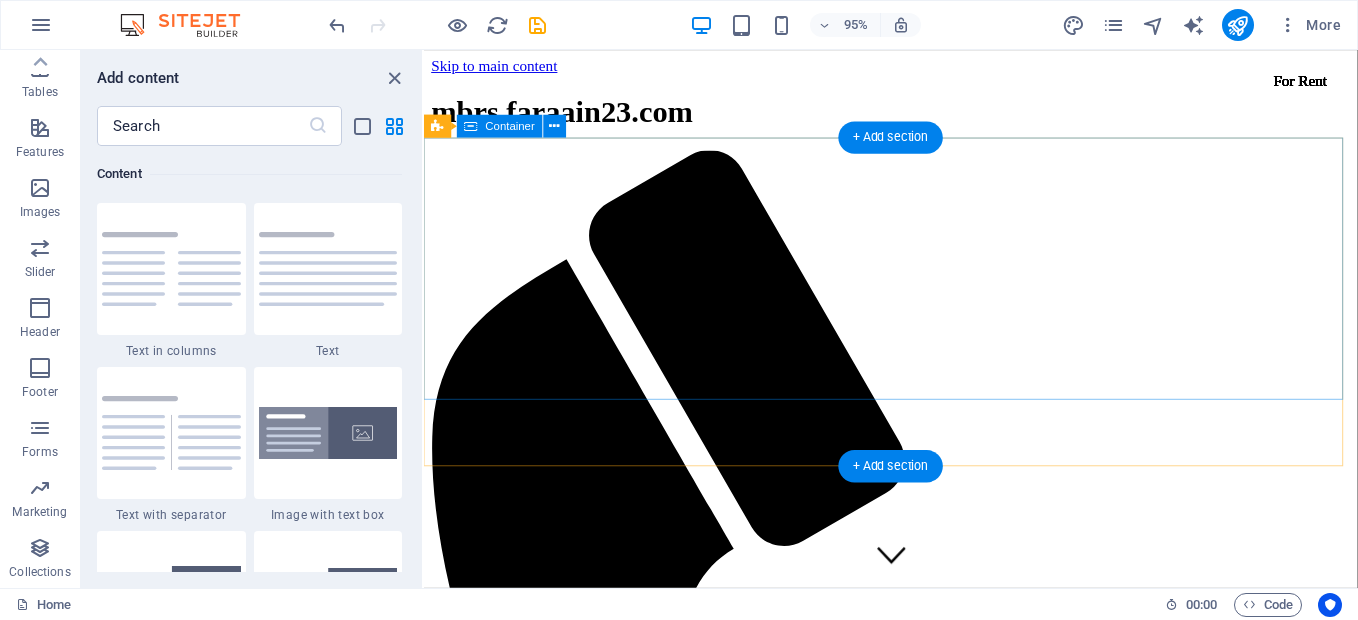 click on "This is a very cool headline This is a very appealing slogan" at bounding box center (915, 2132) 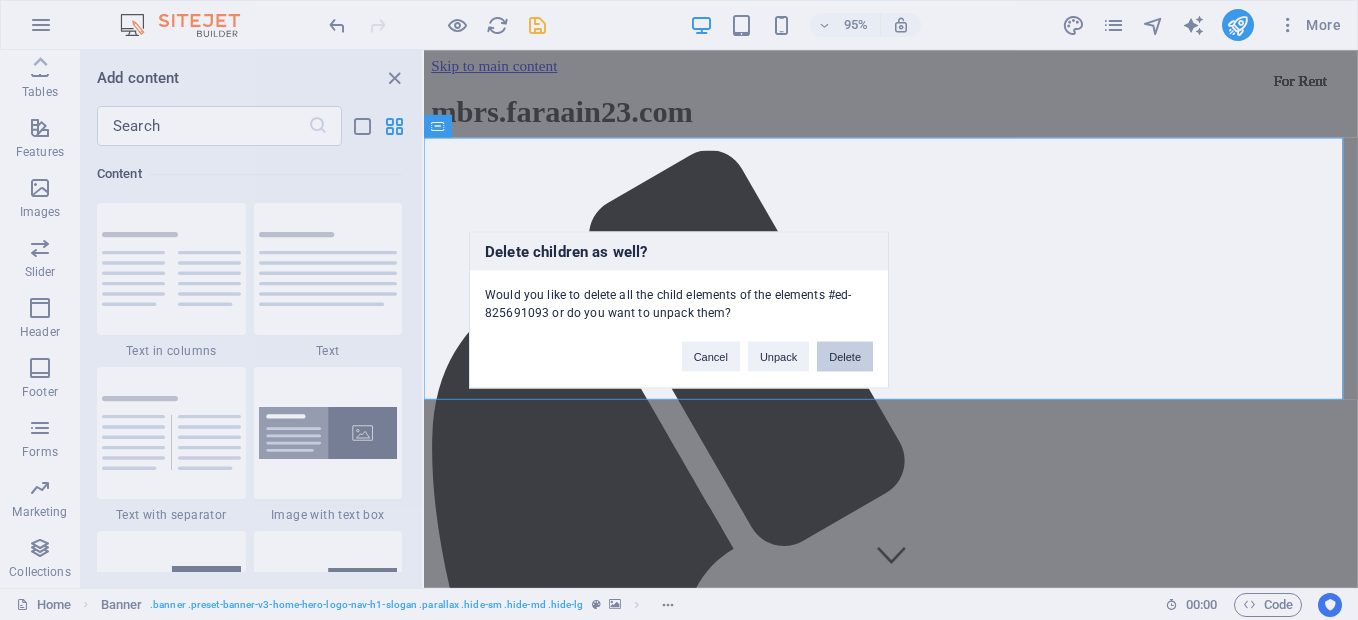 click on "Delete" at bounding box center (845, 357) 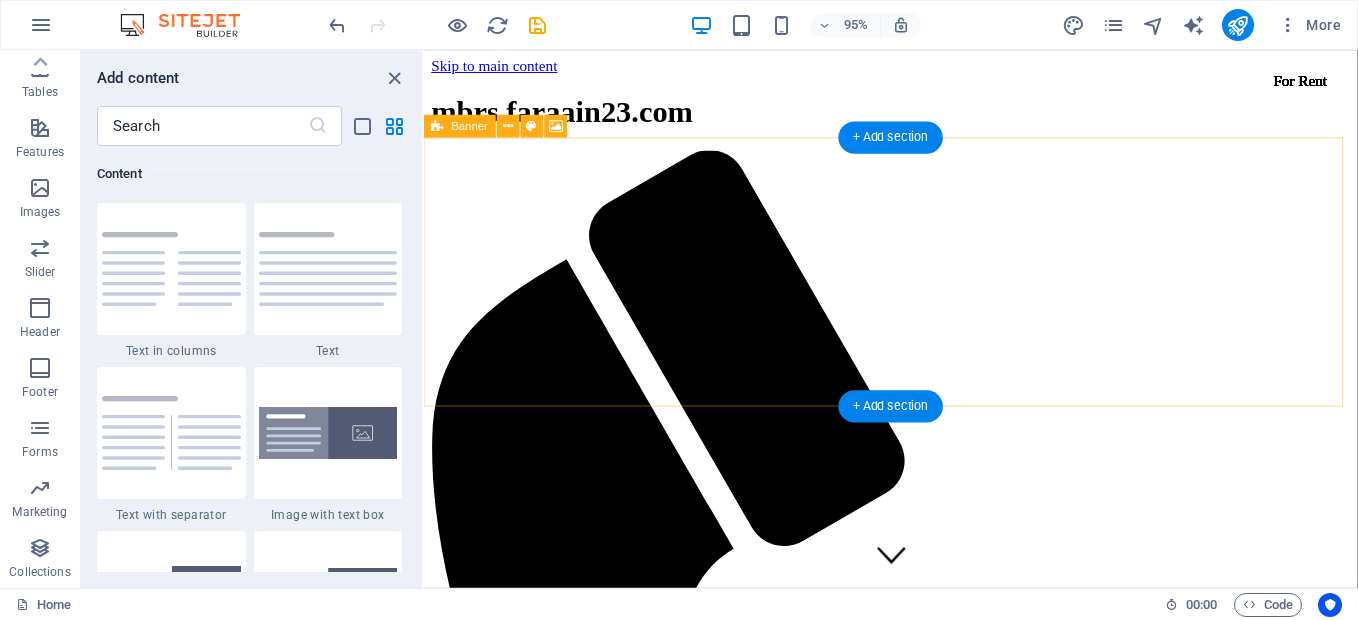 click on "Drop content here or  Add elements  Paste clipboard" at bounding box center [915, 2112] 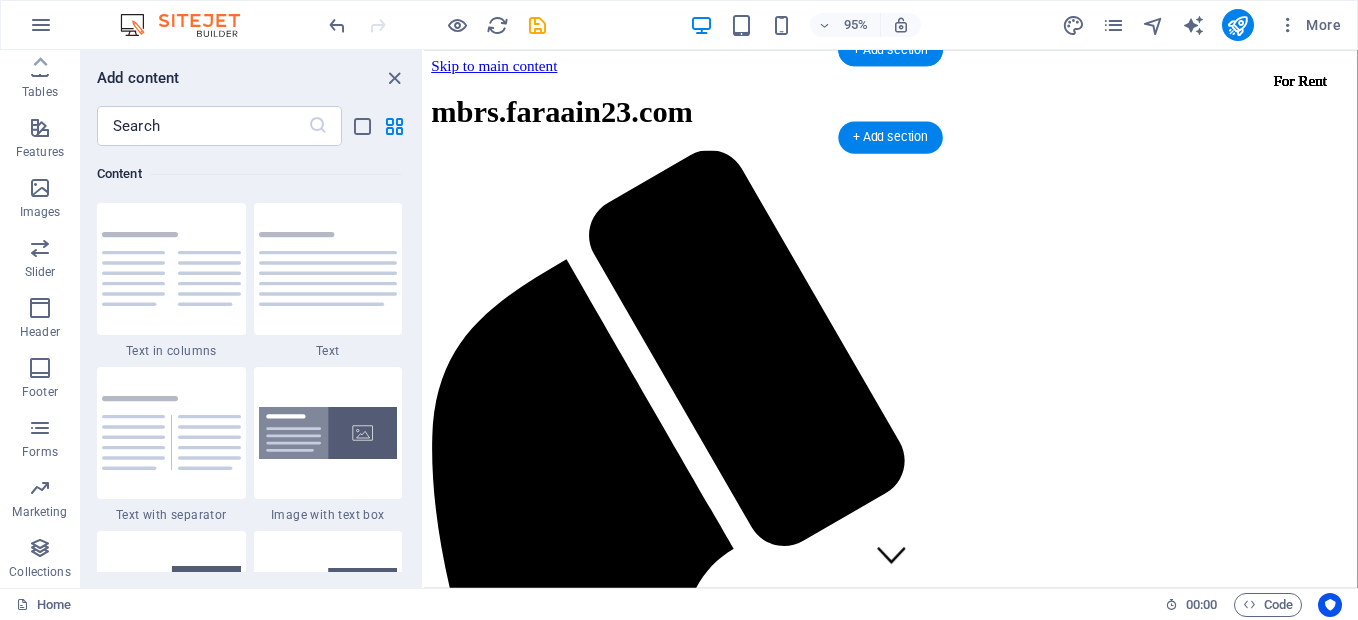 scroll, scrollTop: 600, scrollLeft: 0, axis: vertical 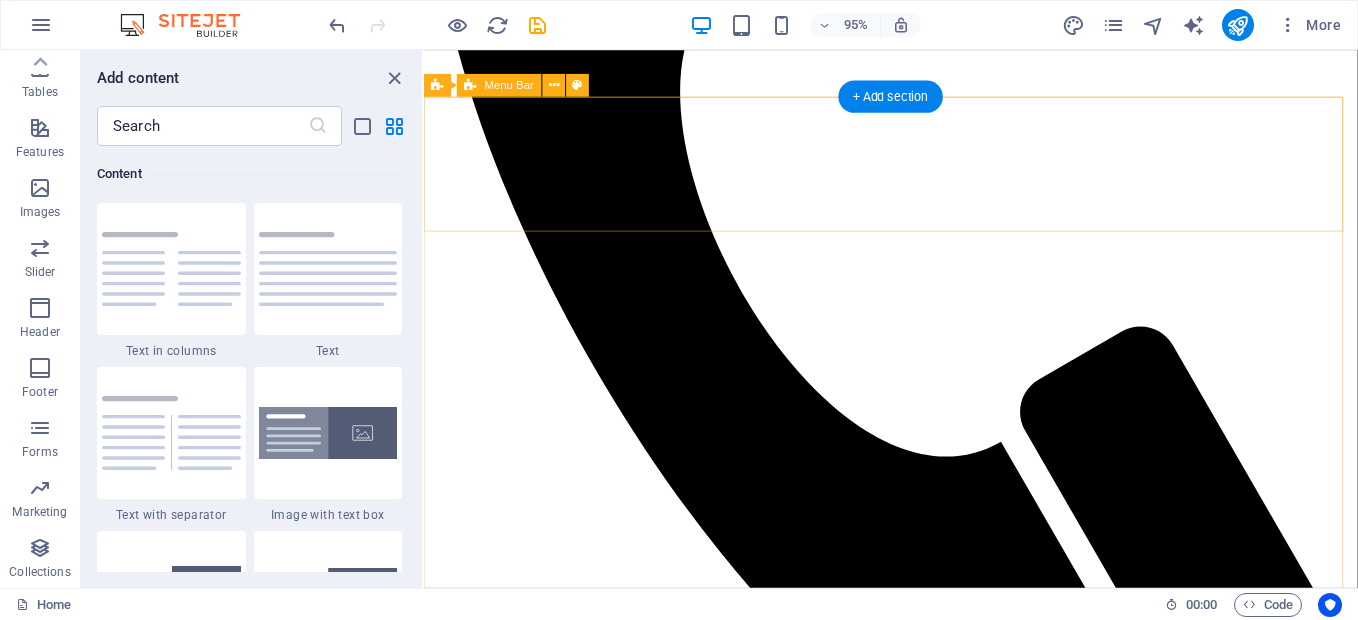 click on "mbrs.faraain23.com Home About Services Book Online Contact" at bounding box center [915, 2942] 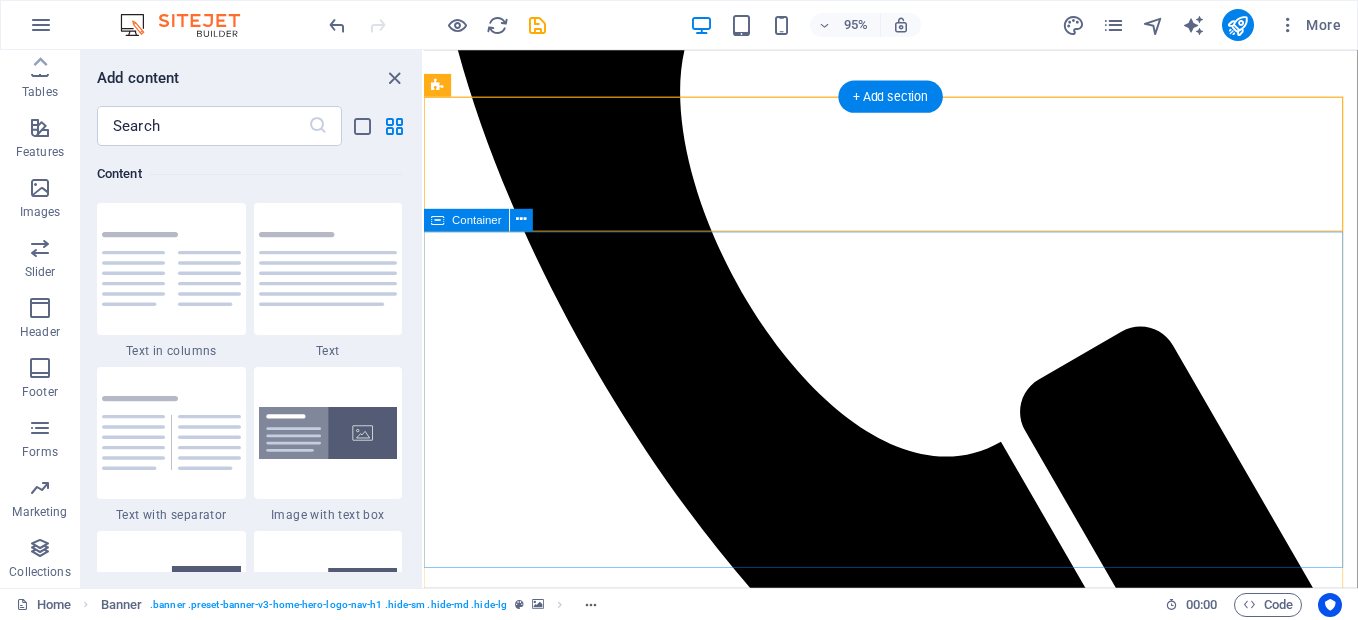 click on "This is a very cool headline" at bounding box center [915, 3699] 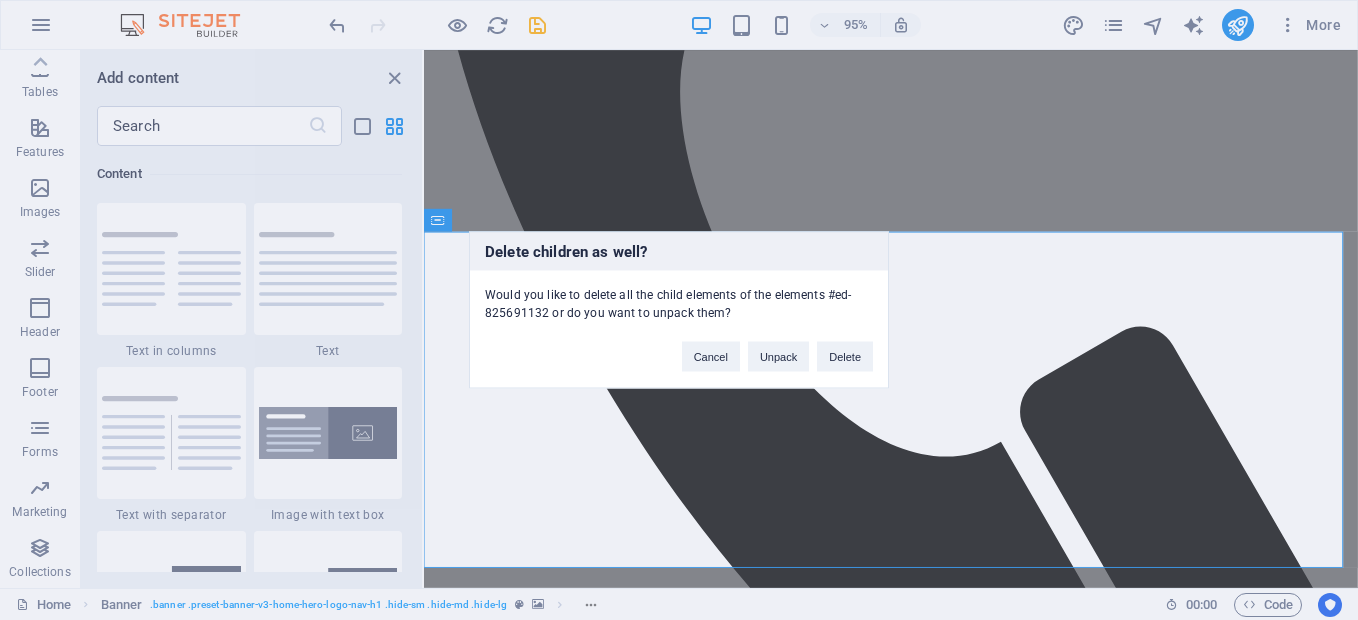 type 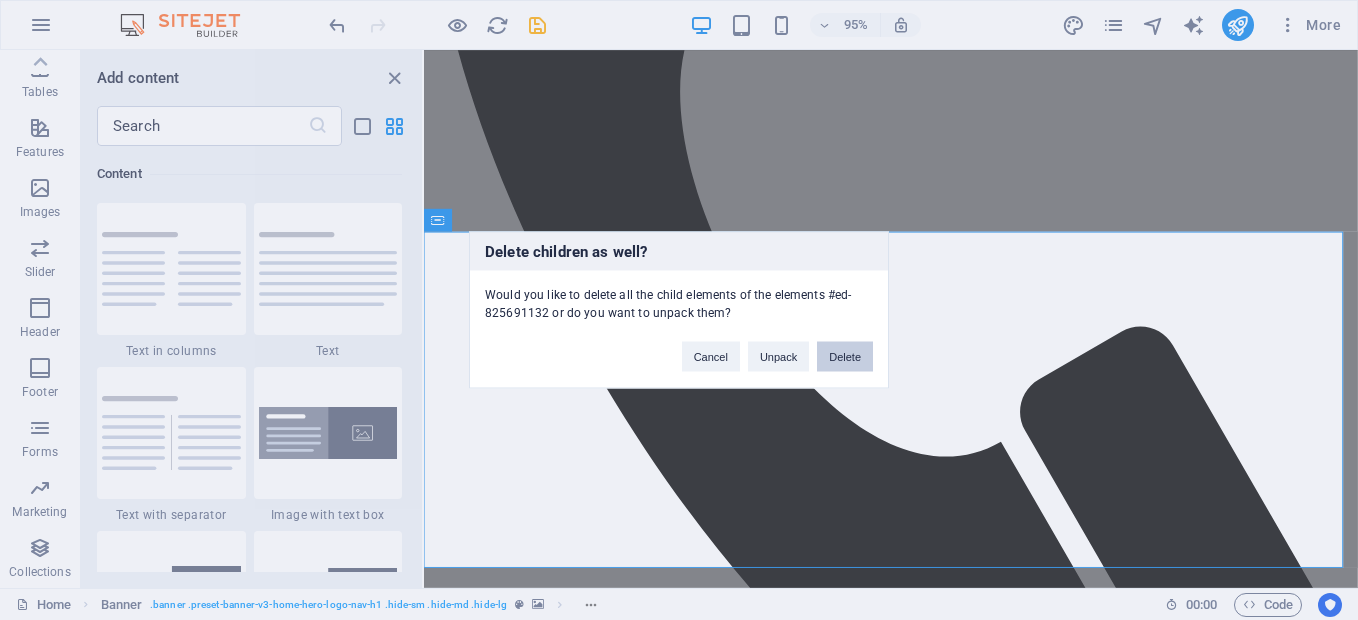 click on "Delete" at bounding box center [845, 357] 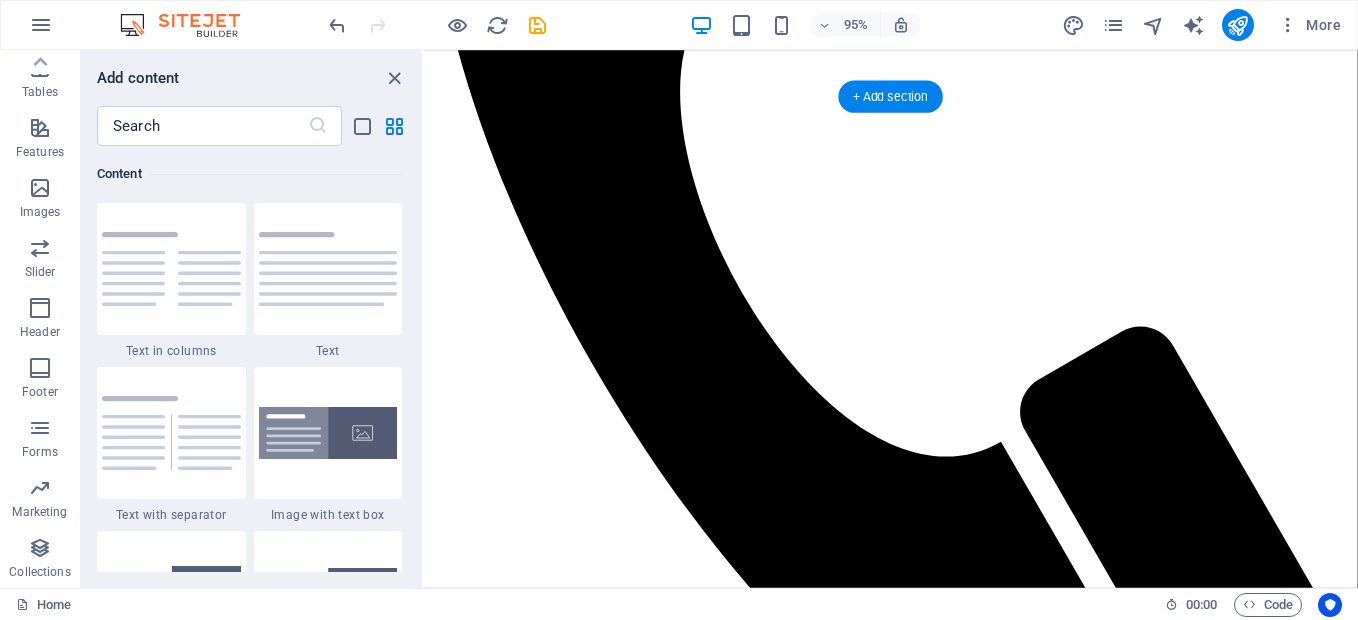 click at bounding box center [-1972, 3856] 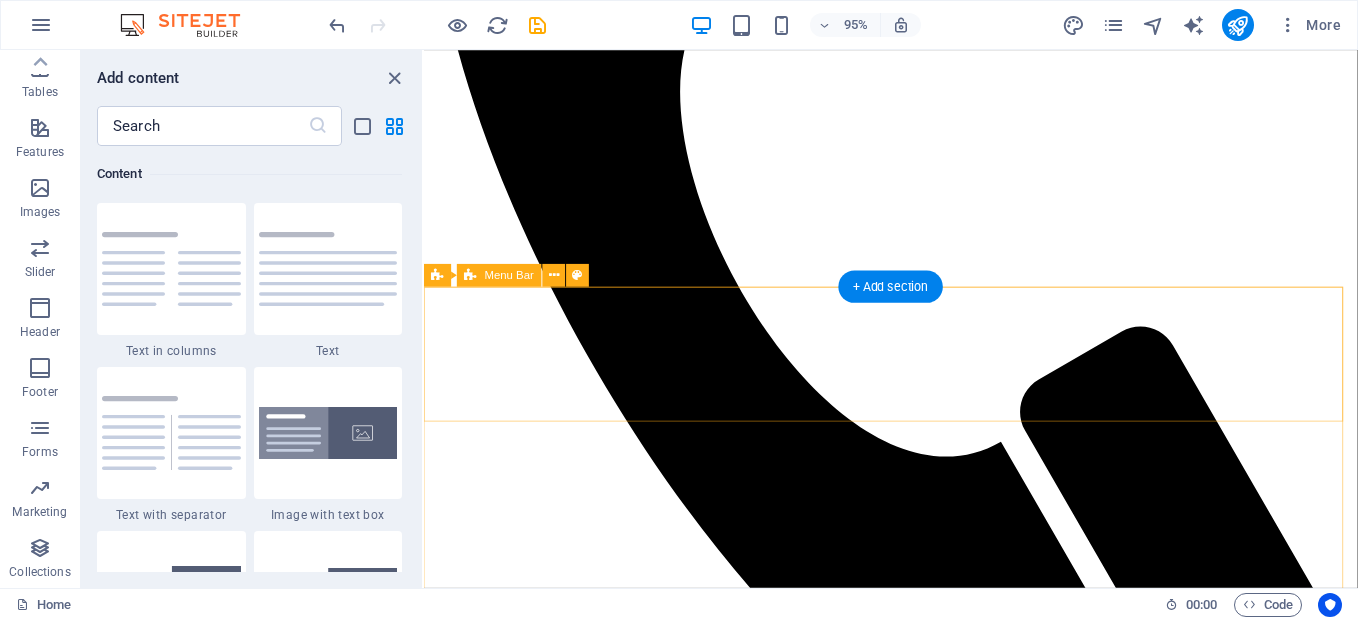 scroll, scrollTop: 400, scrollLeft: 0, axis: vertical 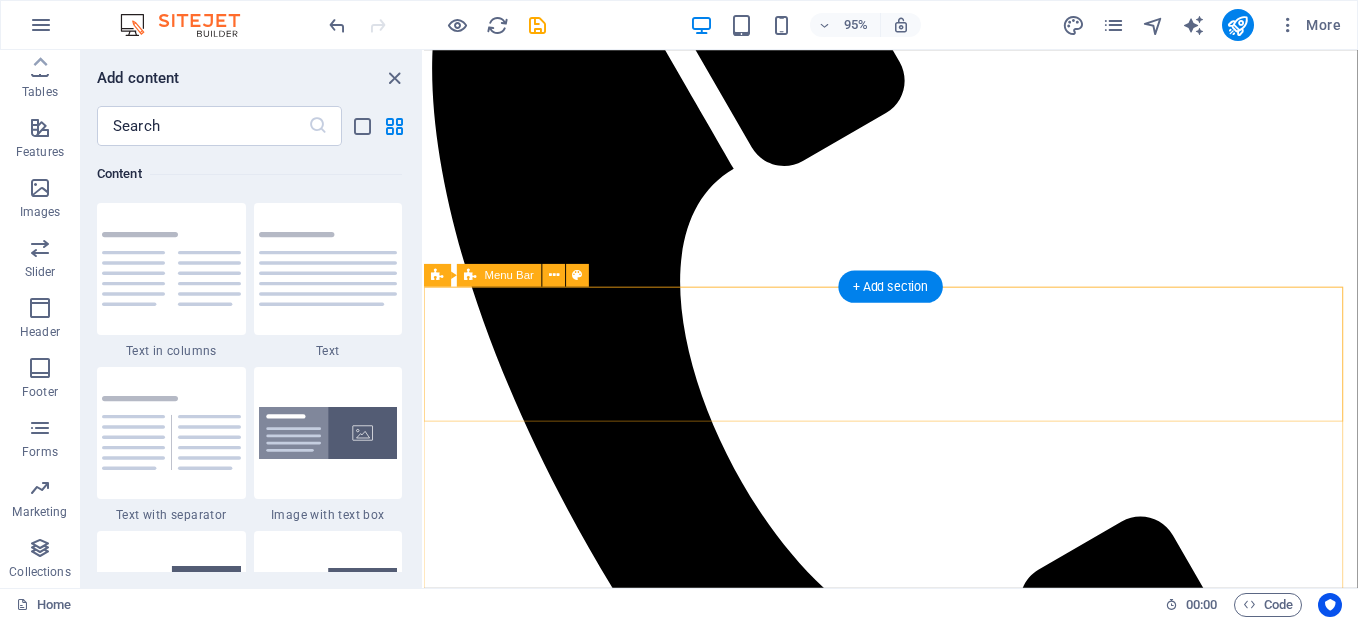 click on "mbrs.faraain23.com Home About Services Book Online Contact" at bounding box center [915, 3247] 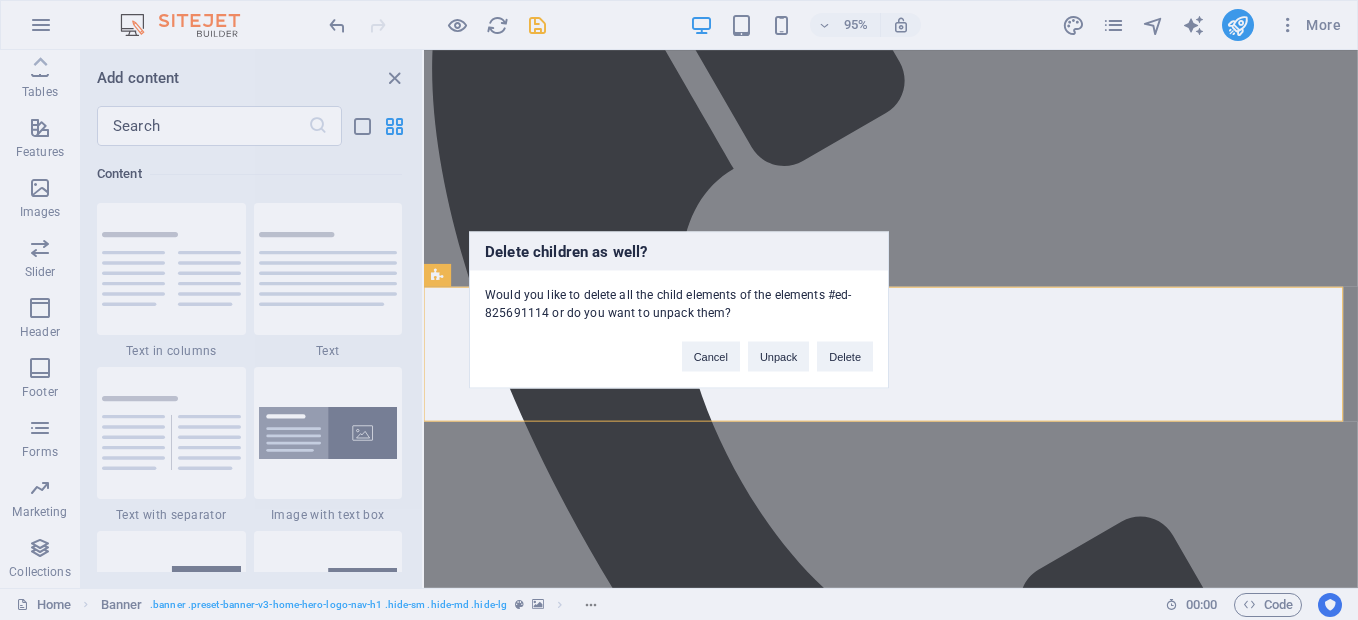 type 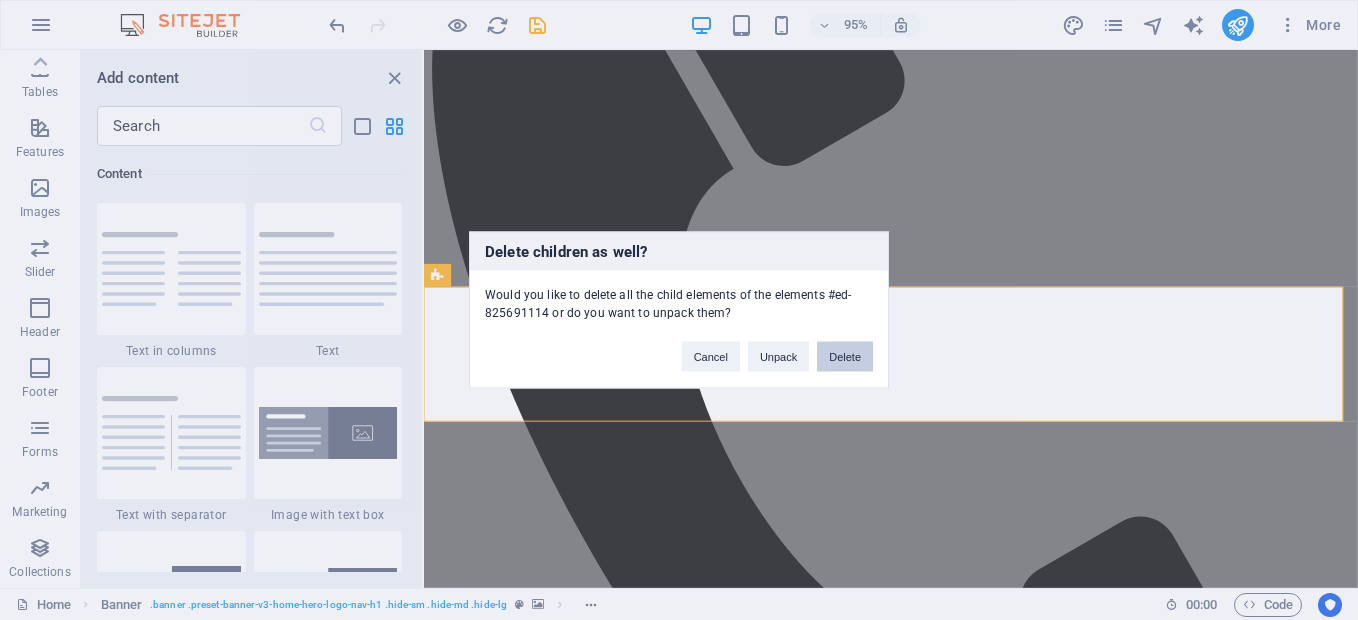 click on "Delete" at bounding box center (845, 357) 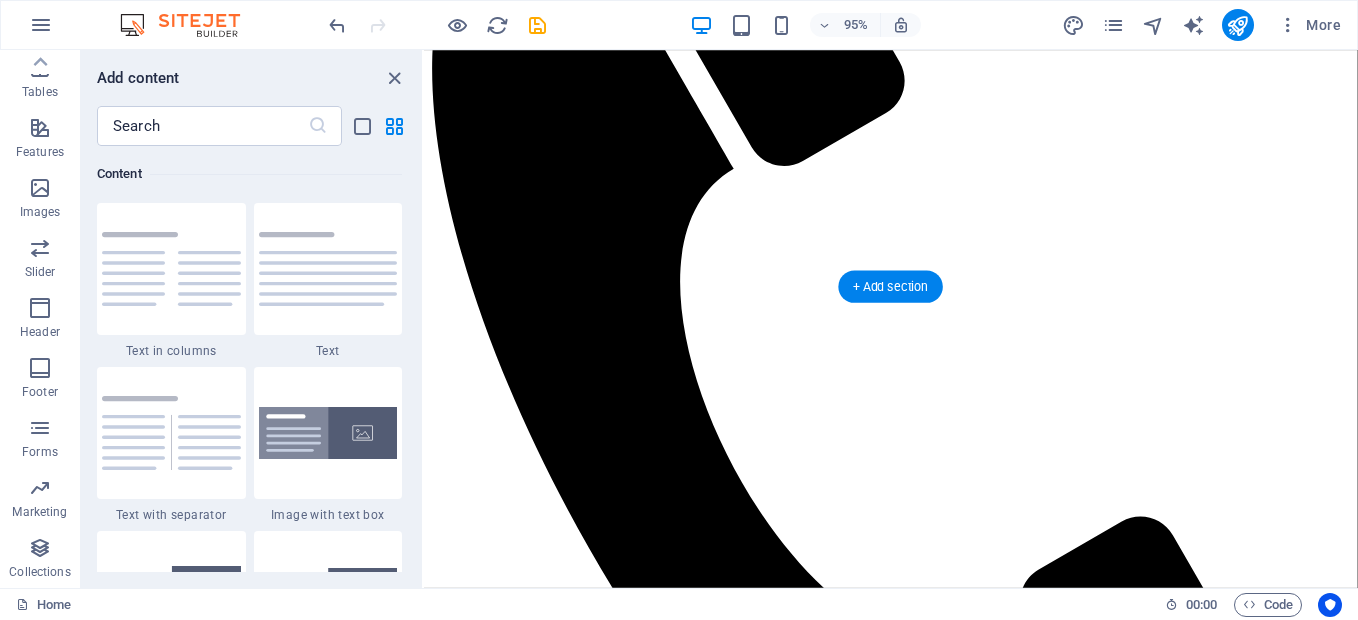click at bounding box center (-1972, 4056) 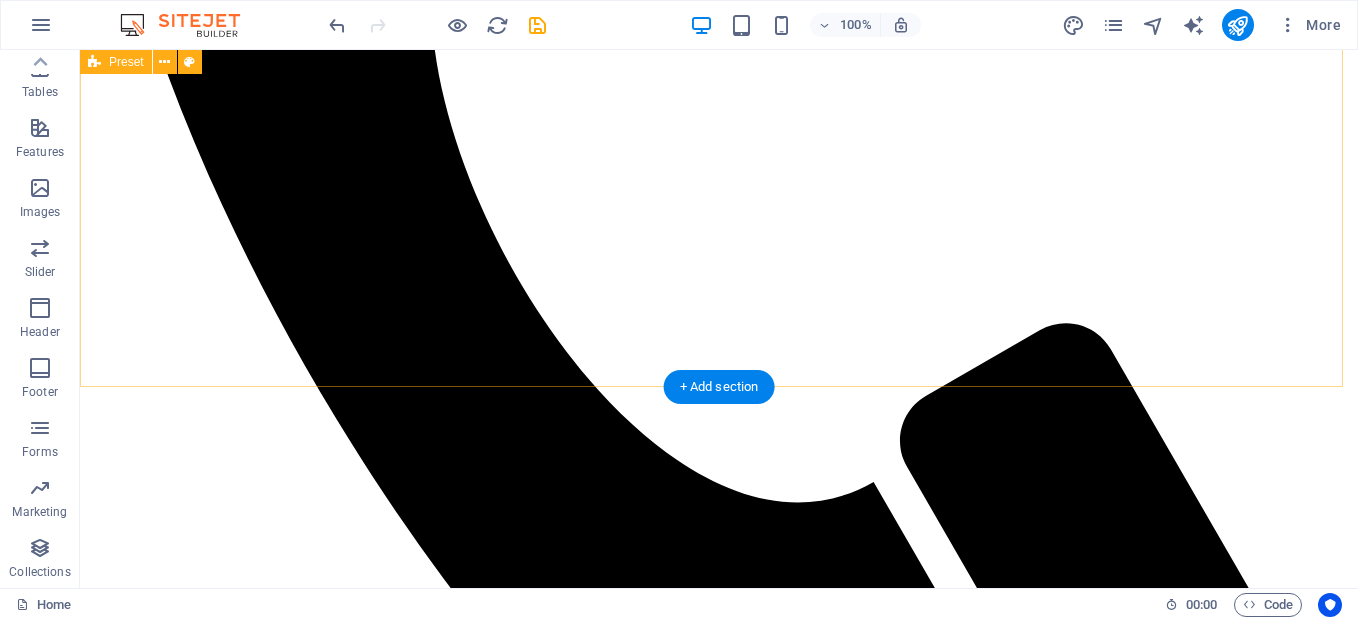 scroll, scrollTop: 1000, scrollLeft: 0, axis: vertical 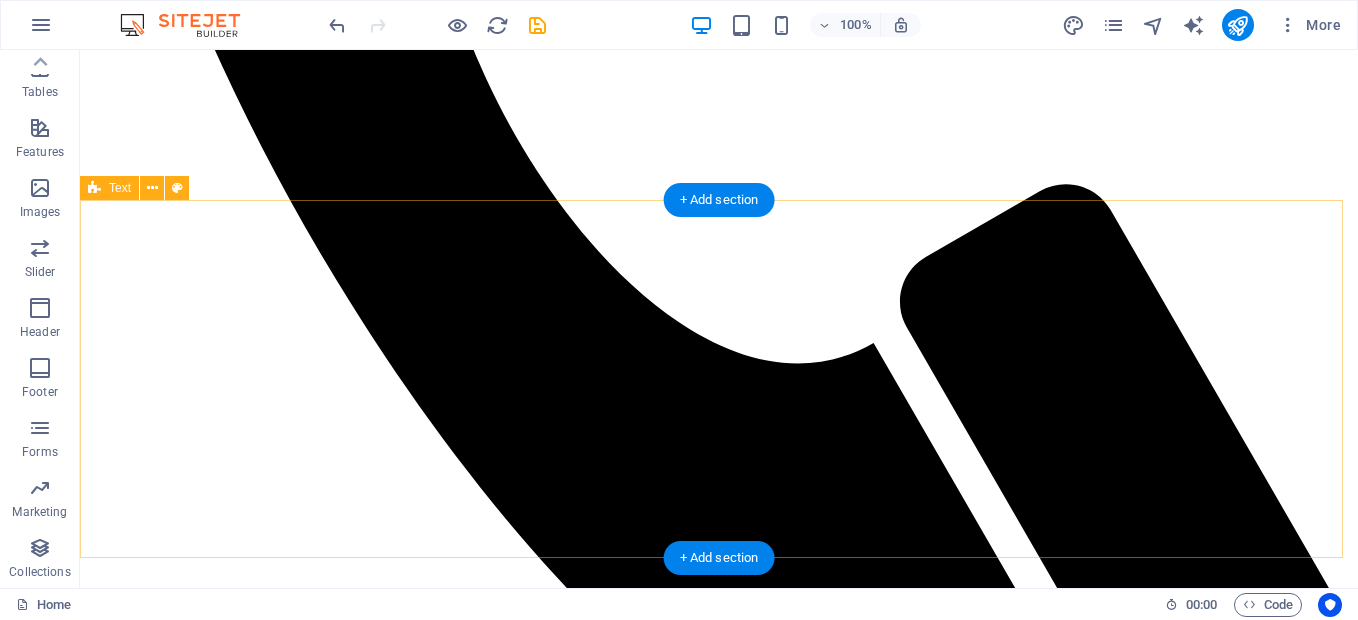 click on "About Us Lorem ipsum dolor sitope amet, consectetur adipisicing elitip. Massumenda, dolore, cum vel modi asperiores consequatur suscipit quidem ducimus eveniet iure expedita consecteture odiogil voluptatum similique fugit voluptates atem accusamus quae quas dolorem tenetur facere tempora maiores adipisci reiciendis accusantium voluptatibus id voluptate tempore dolor harum nisi amet! Nobis, eaque. Aenean commodo ligula eget dolor. Lorem ipsum dolor sit amet, consectetuer adipiscing elit leget odiogil voluptatum similique fugit voluptates dolor. Libero assumenda, dolore, cum vel modi asperiores consequatur." at bounding box center [719, 2506] 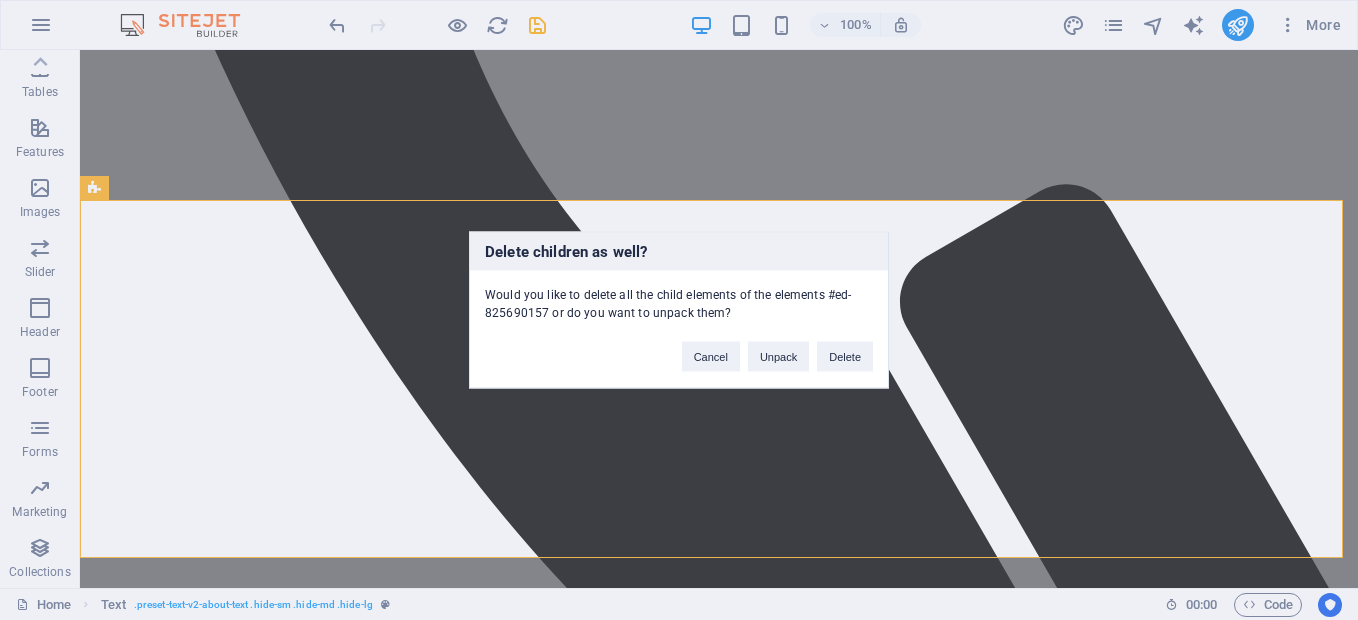 type 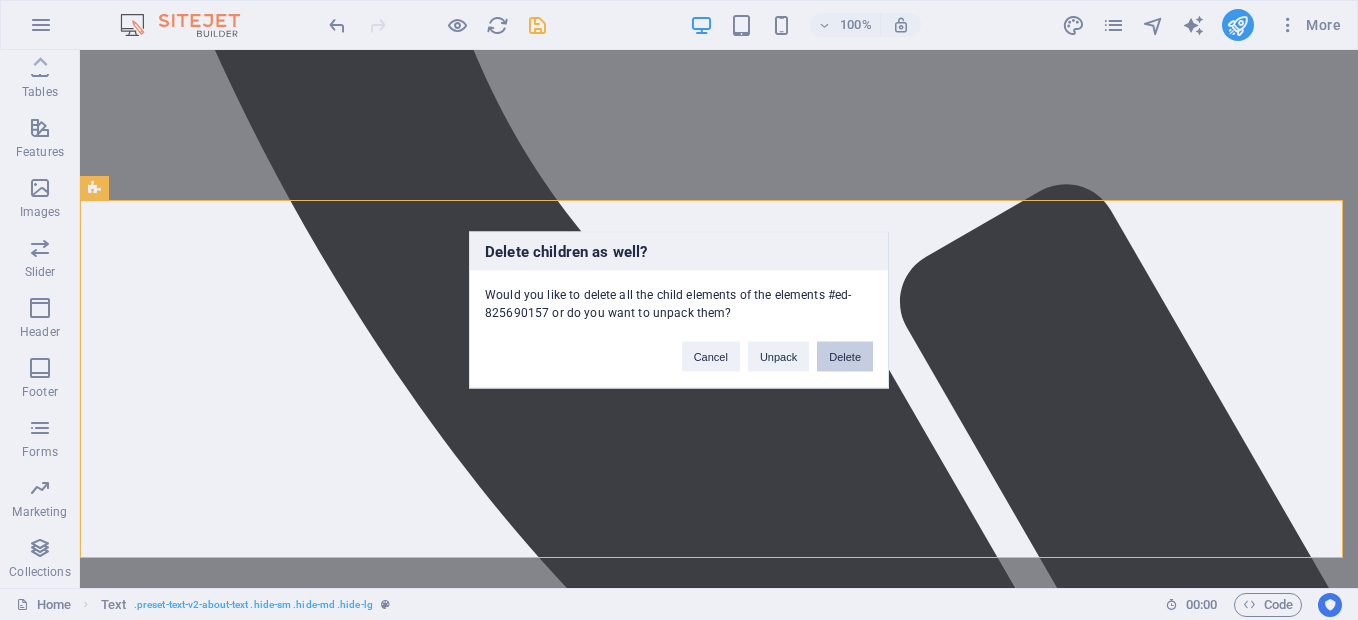 click on "Delete" at bounding box center (845, 357) 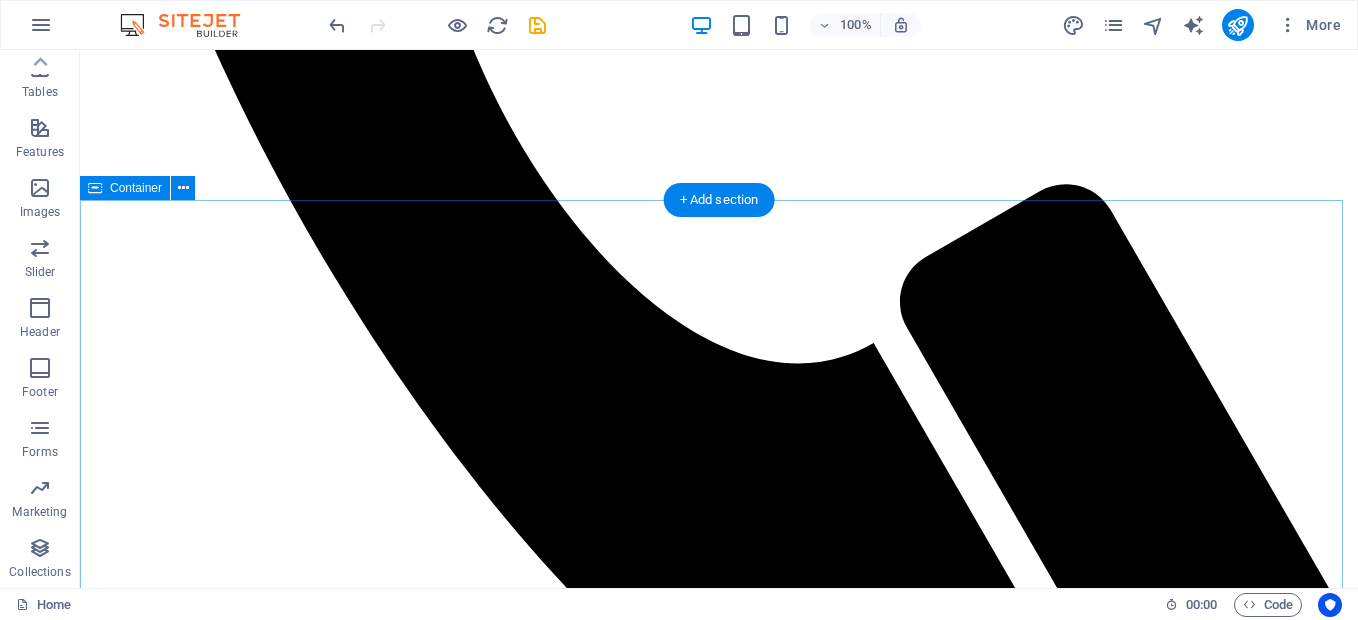 click on "Values Headline Lorem ipsum dolor sit amet, consectetuer adipiscing elit. Aenean commodo ligula eget dolor. Lorem ipsum dolor sit amet, consectetuer adipiscing elit leget dolor. Headline Lorem ipsum dolor sit amet, consectetuer adipiscing elit. Aenean commodo ligula eget dolor. Lorem ipsum dolor sit amet, consectetuer adipiscing elit leget dolor. Headline Lorem ipsum dolor sit amet, consectetuer adipiscing elit. Aenean commodo ligula eget dolor. Lorem ipsum dolor sit amet, consectetuer adipiscing elit leget dolor." at bounding box center (719, 4359) 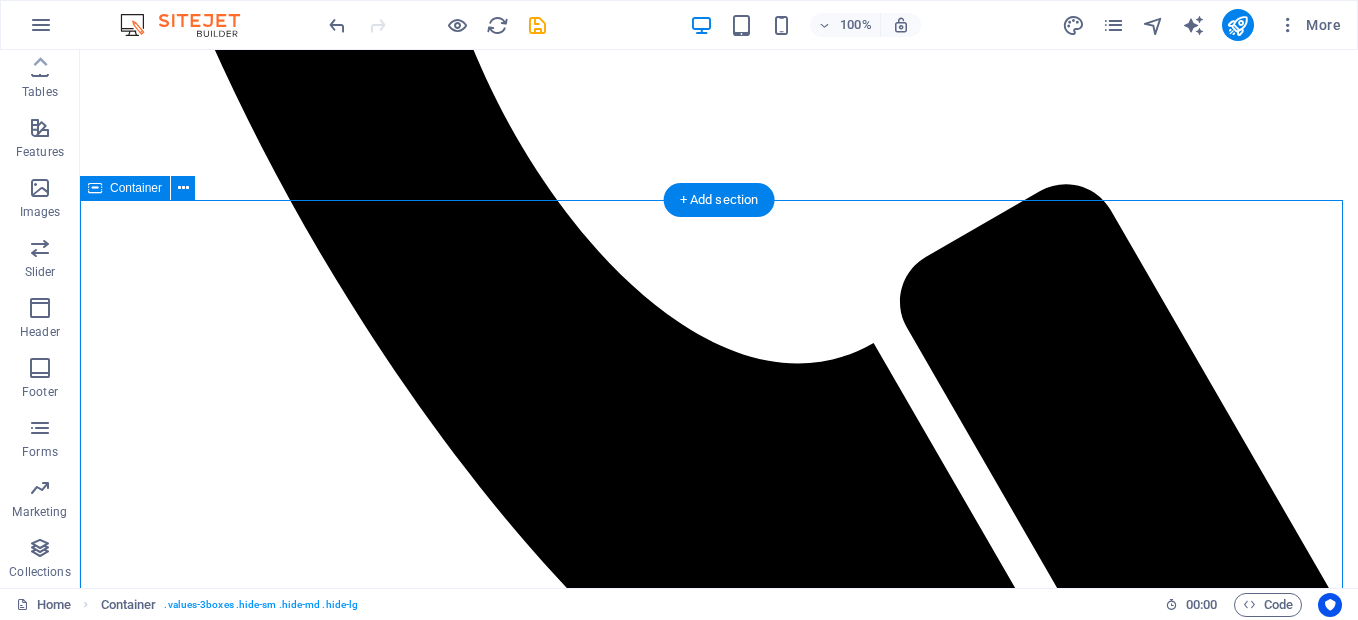 click on "Values Headline Lorem ipsum dolor sit amet, consectetuer adipiscing elit. Aenean commodo ligula eget dolor. Lorem ipsum dolor sit amet, consectetuer adipiscing elit leget dolor. Headline Lorem ipsum dolor sit amet, consectetuer adipiscing elit. Aenean commodo ligula eget dolor. Lorem ipsum dolor sit amet, consectetuer adipiscing elit leget dolor. Headline Lorem ipsum dolor sit amet, consectetuer adipiscing elit. Aenean commodo ligula eget dolor. Lorem ipsum dolor sit amet, consectetuer adipiscing elit leget dolor." at bounding box center [719, 4359] 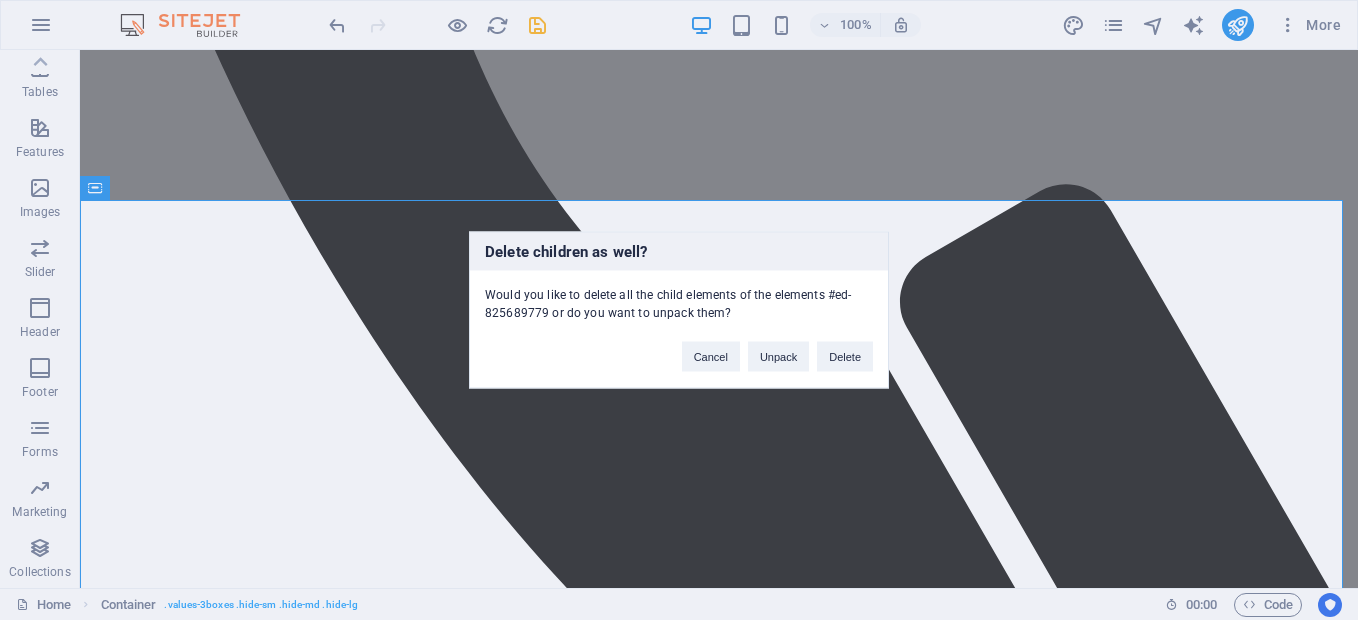 type 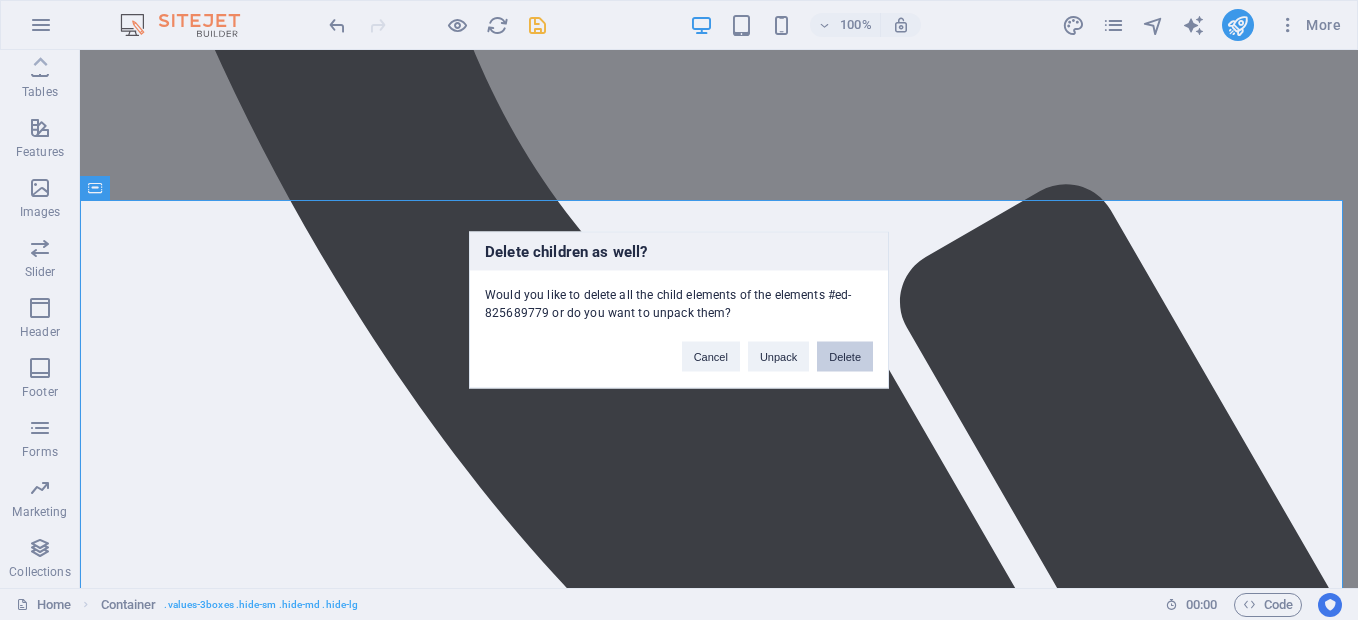 click on "Delete" at bounding box center (845, 357) 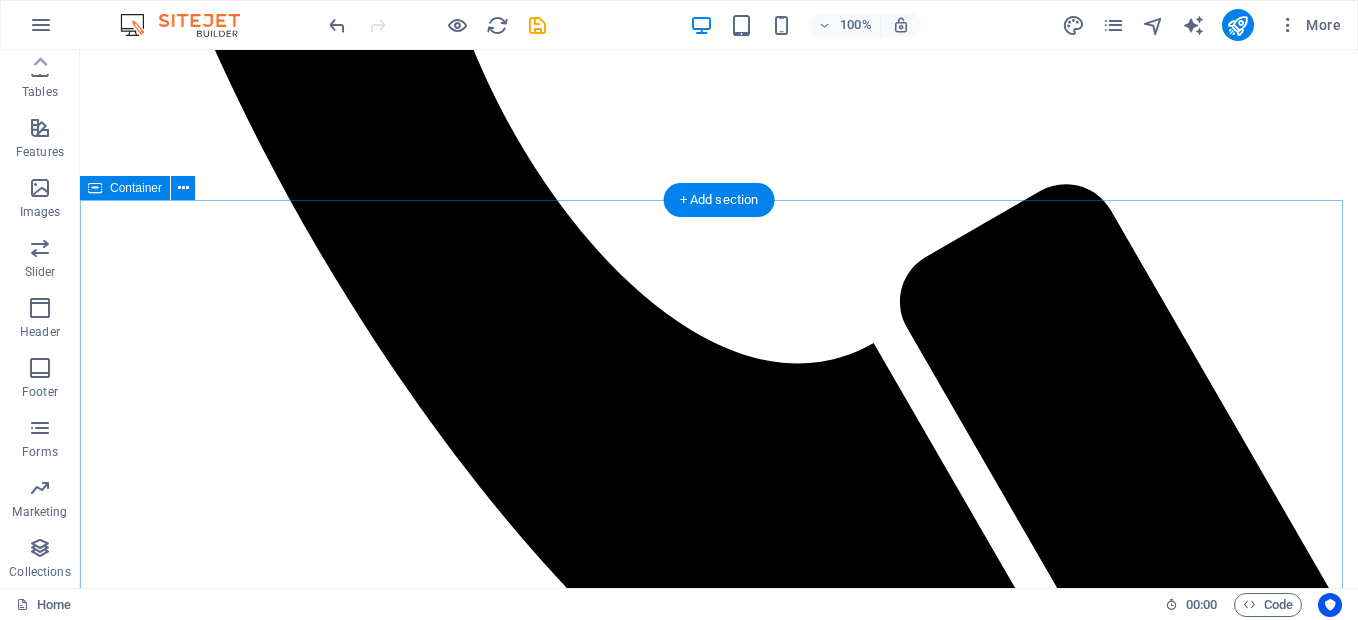 click on "Our Services Headline Headline Headline Headline Headline Headline" at bounding box center [719, 6439] 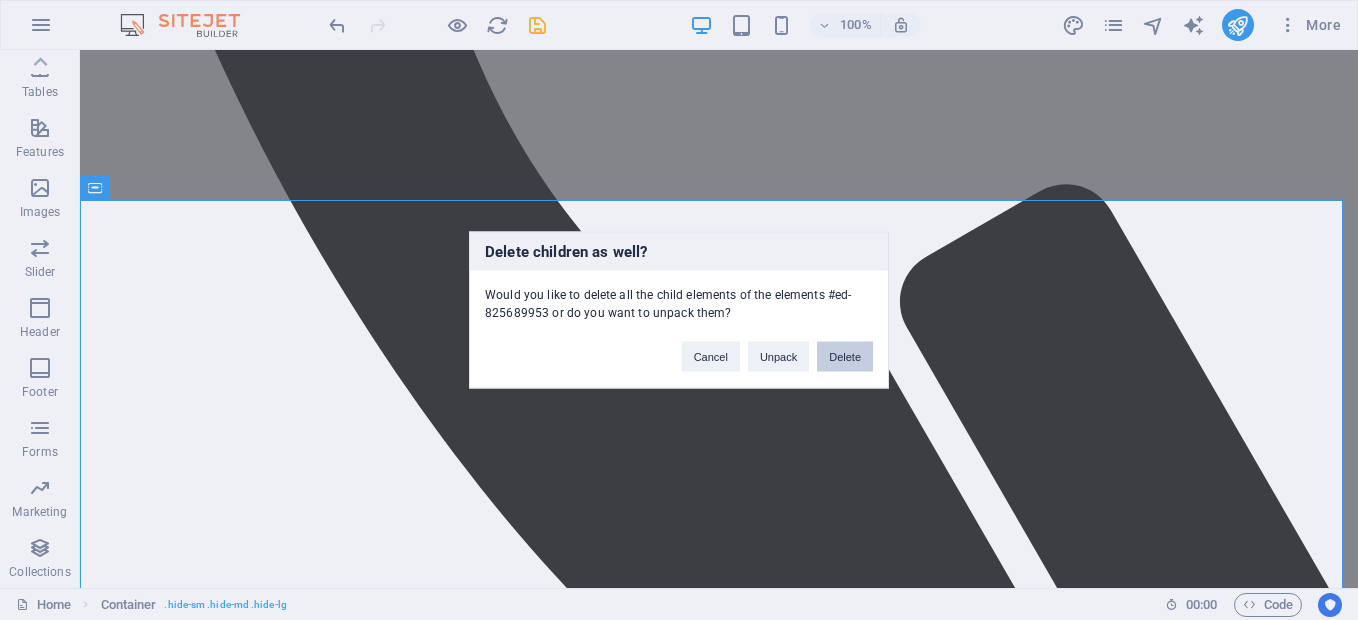 click on "Delete" at bounding box center (845, 357) 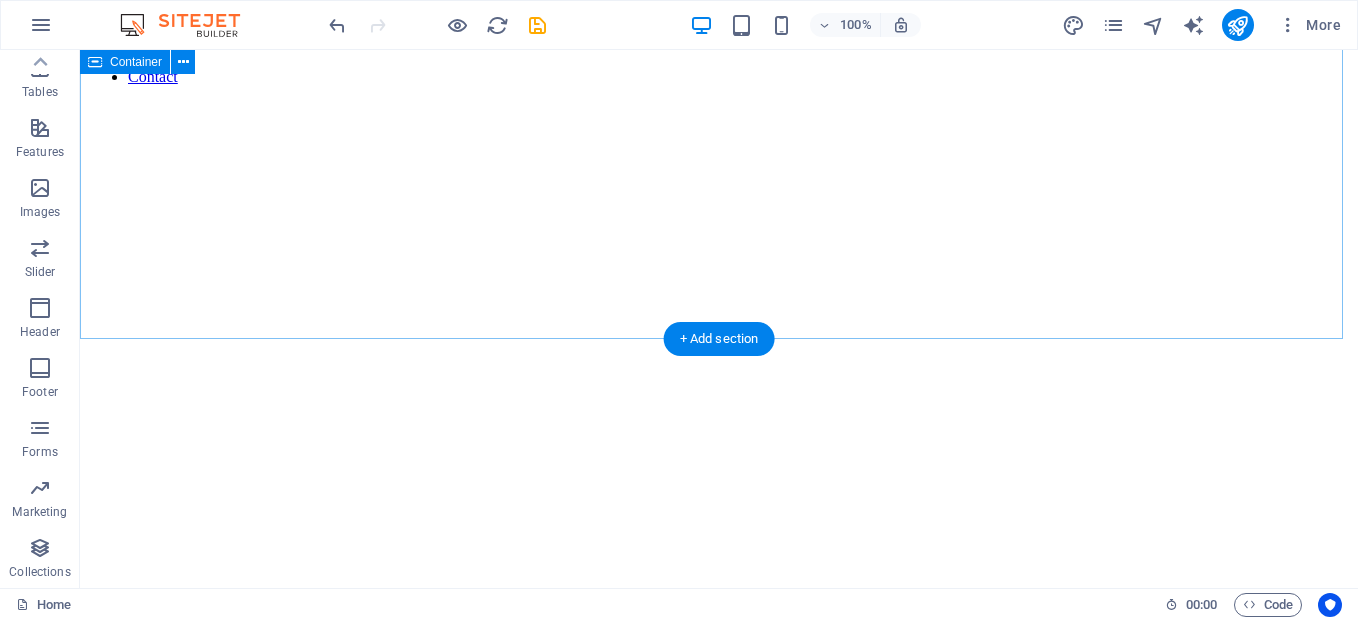 scroll, scrollTop: 2000, scrollLeft: 0, axis: vertical 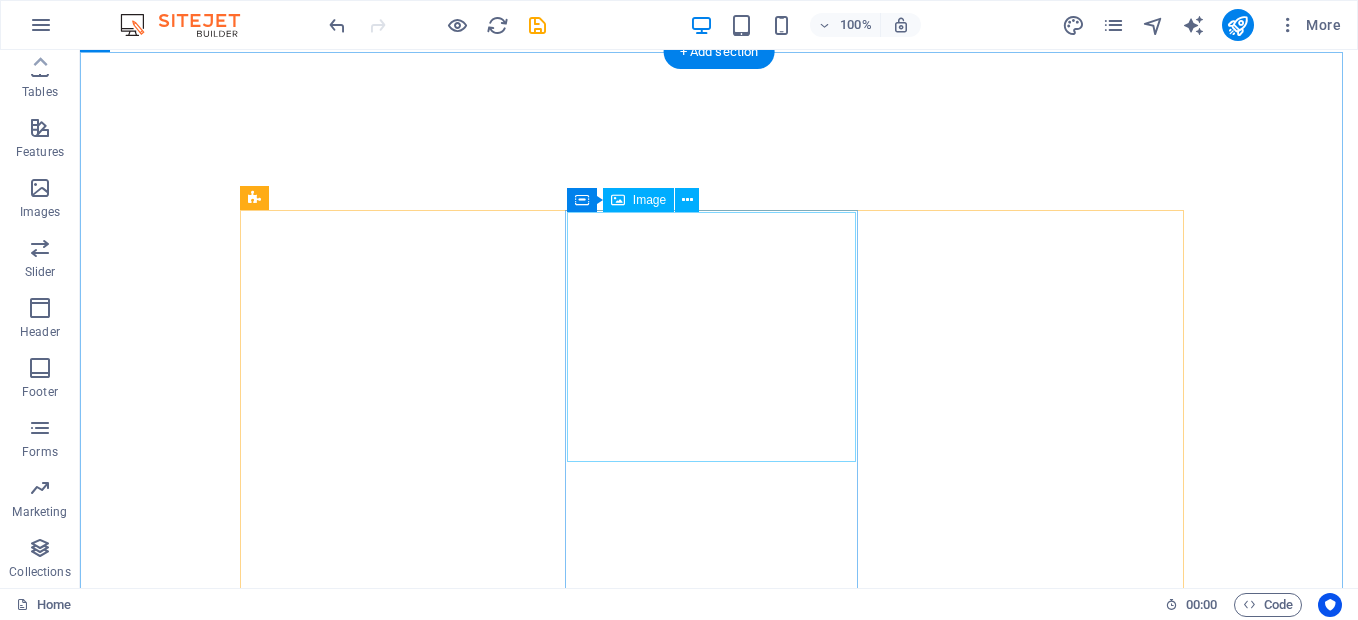 click at bounding box center [719, 9988] 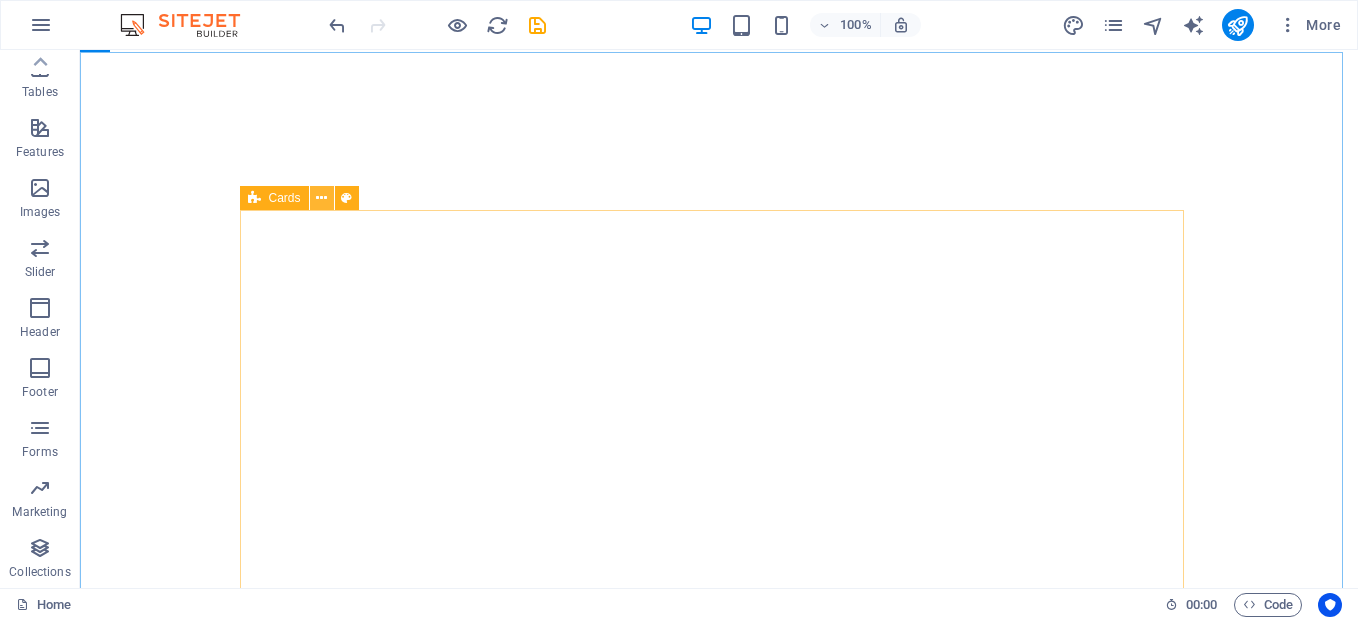 click at bounding box center (321, 198) 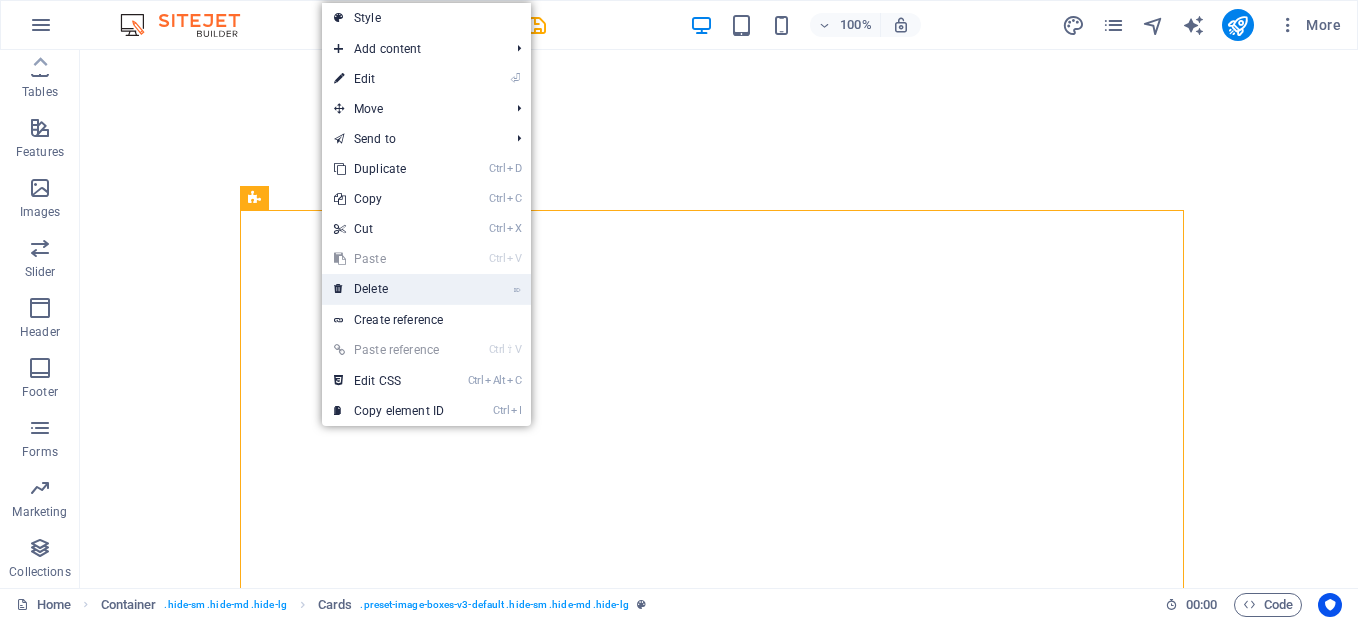 click on "⌦  Delete" at bounding box center [389, 289] 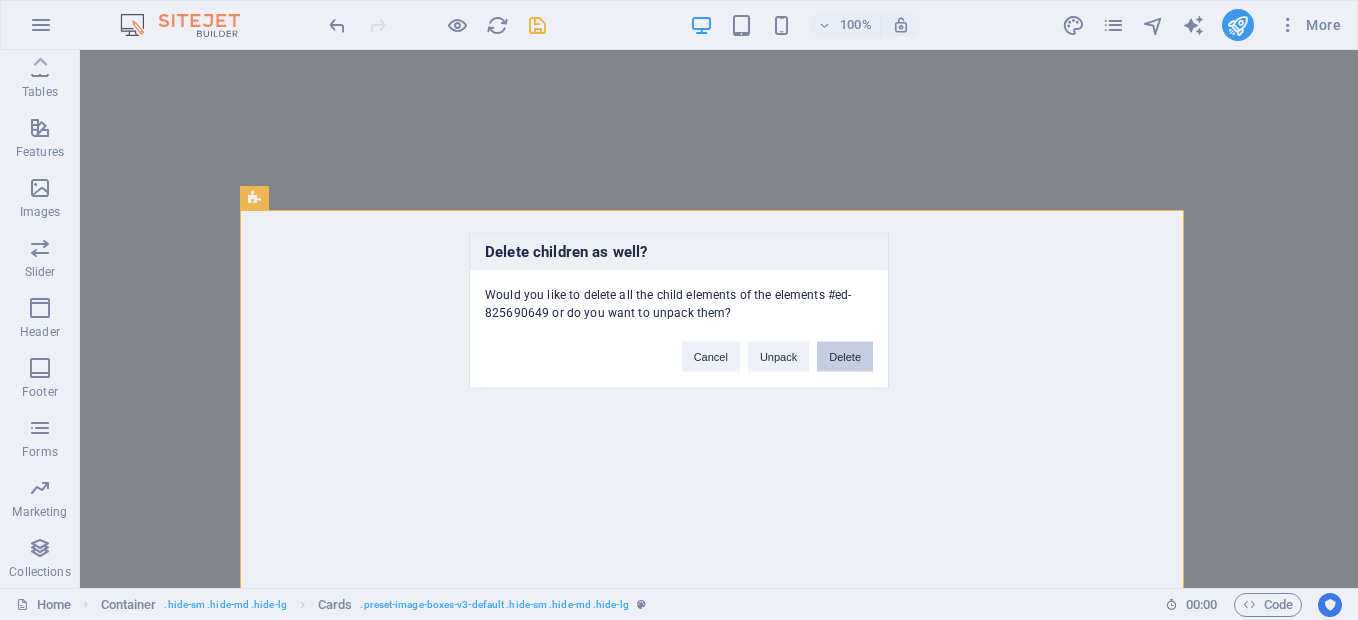 click on "Delete" at bounding box center [845, 357] 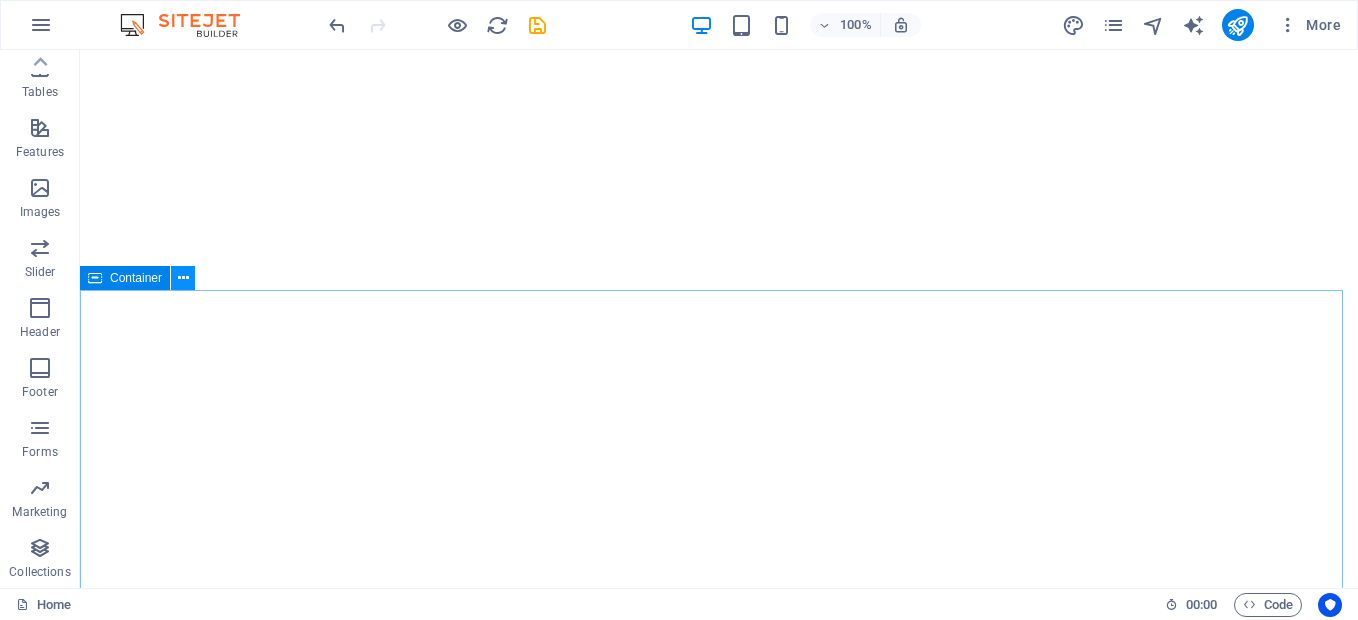 click at bounding box center (183, 278) 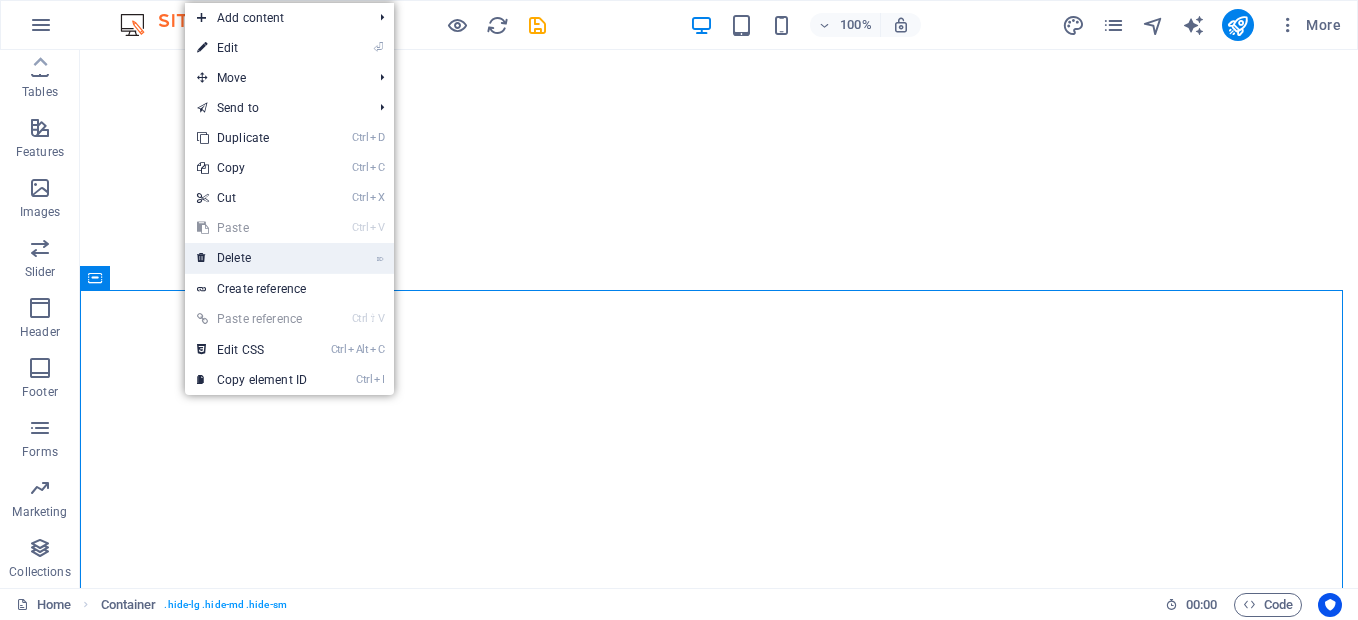 click on "⌦  Delete" at bounding box center [252, 258] 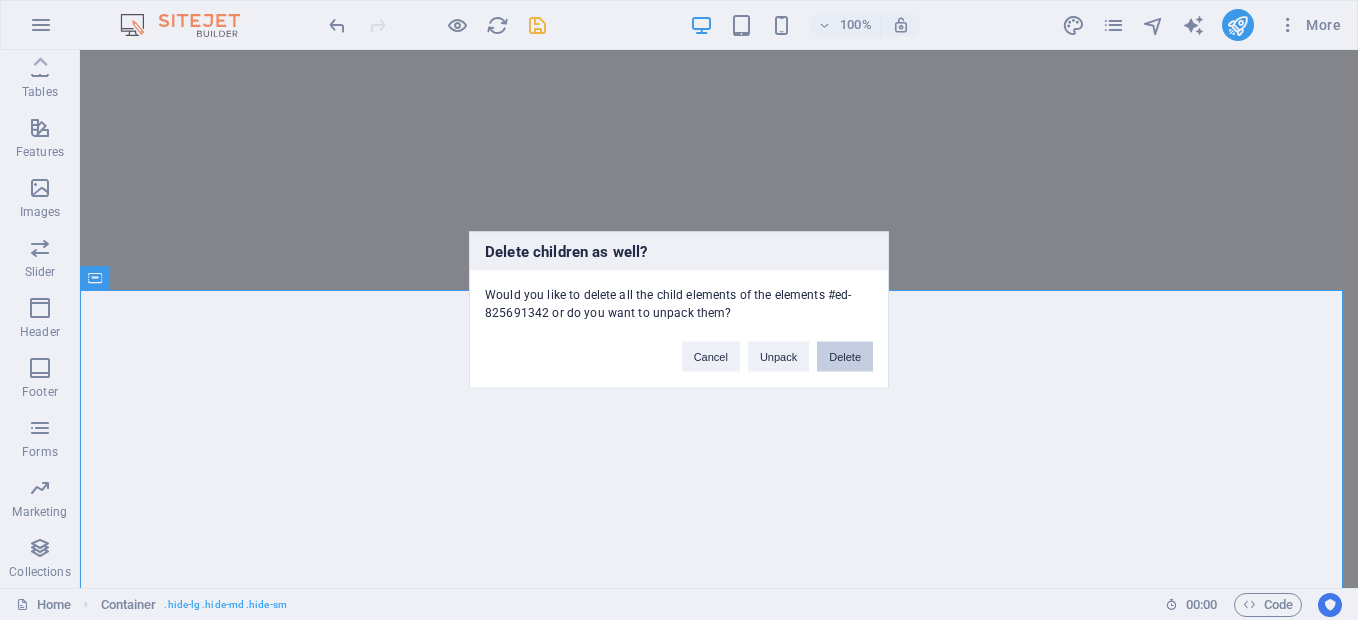 click on "Delete" at bounding box center [845, 357] 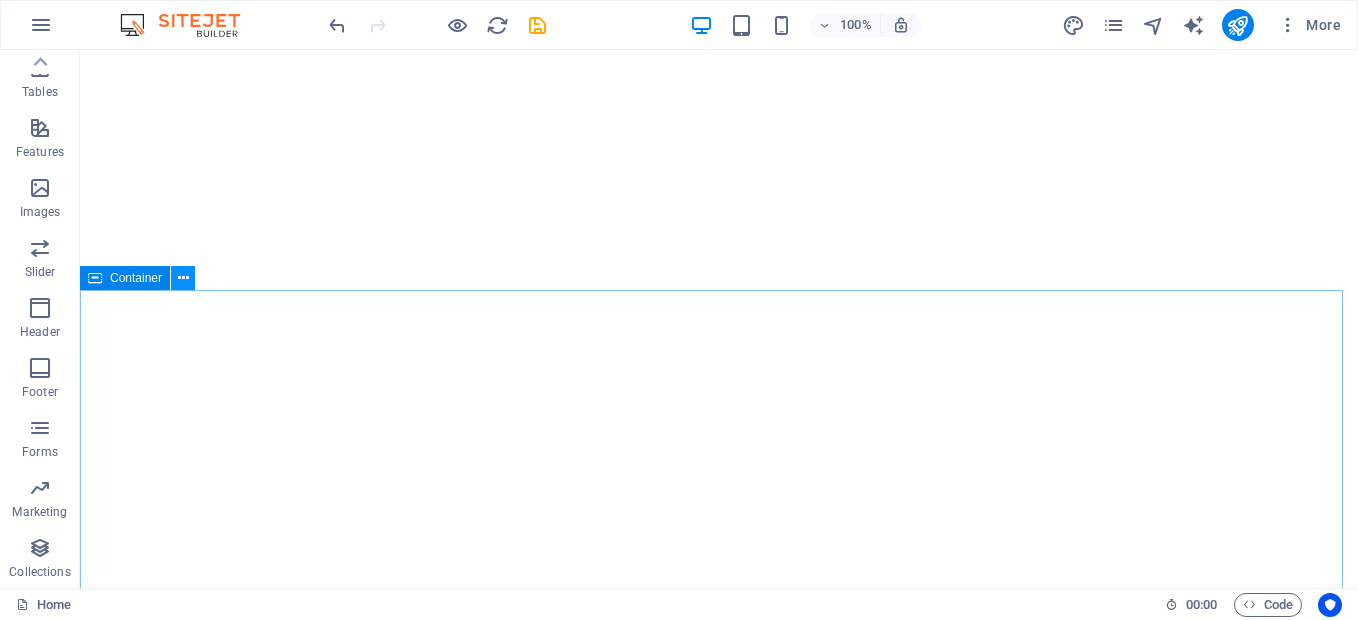 click at bounding box center [183, 278] 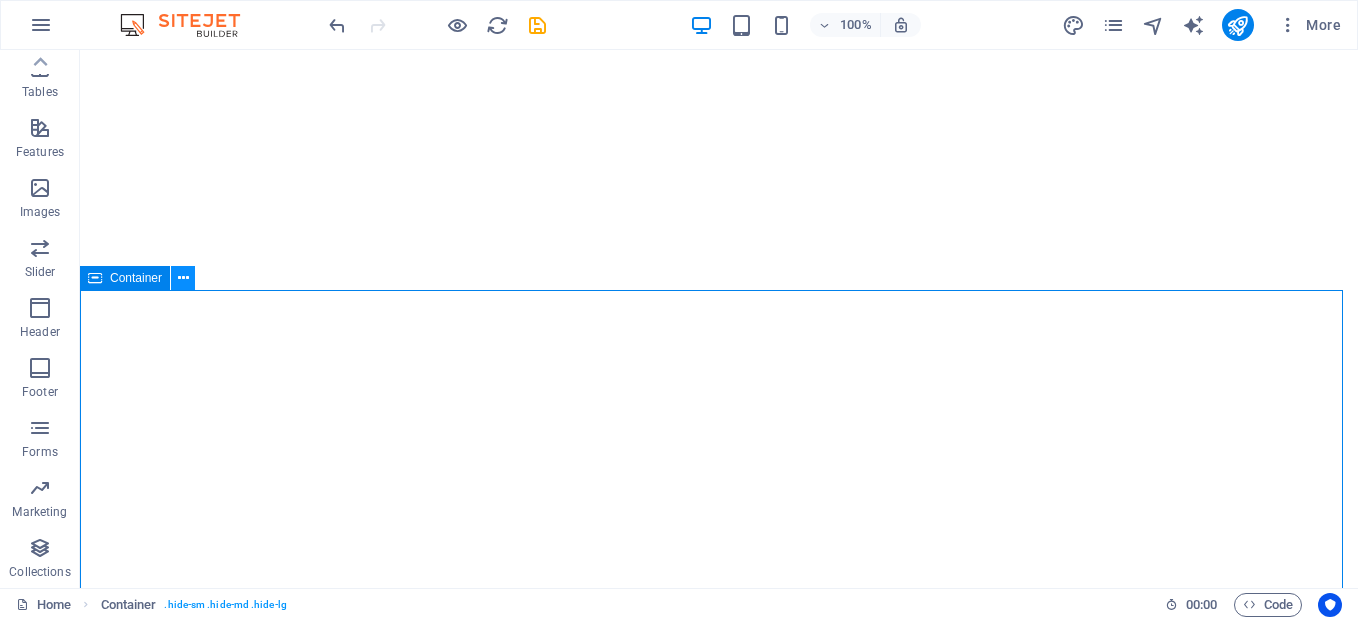 click at bounding box center (183, 278) 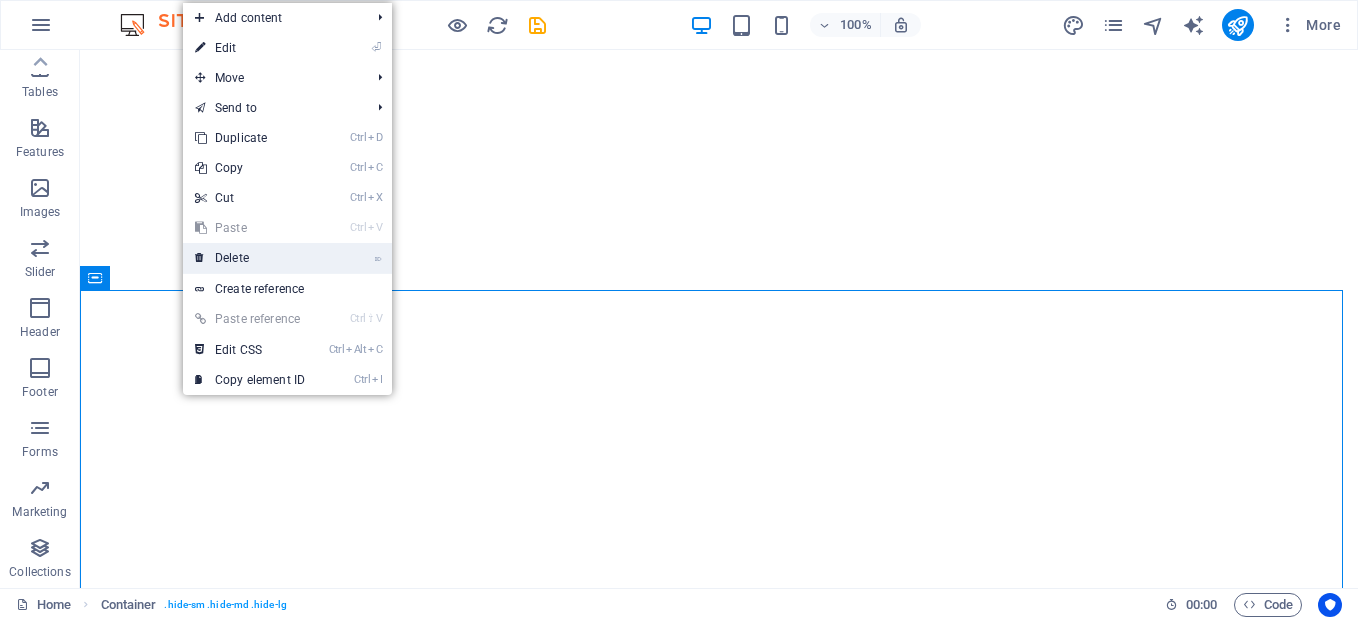 click on "⌦  Delete" at bounding box center [250, 258] 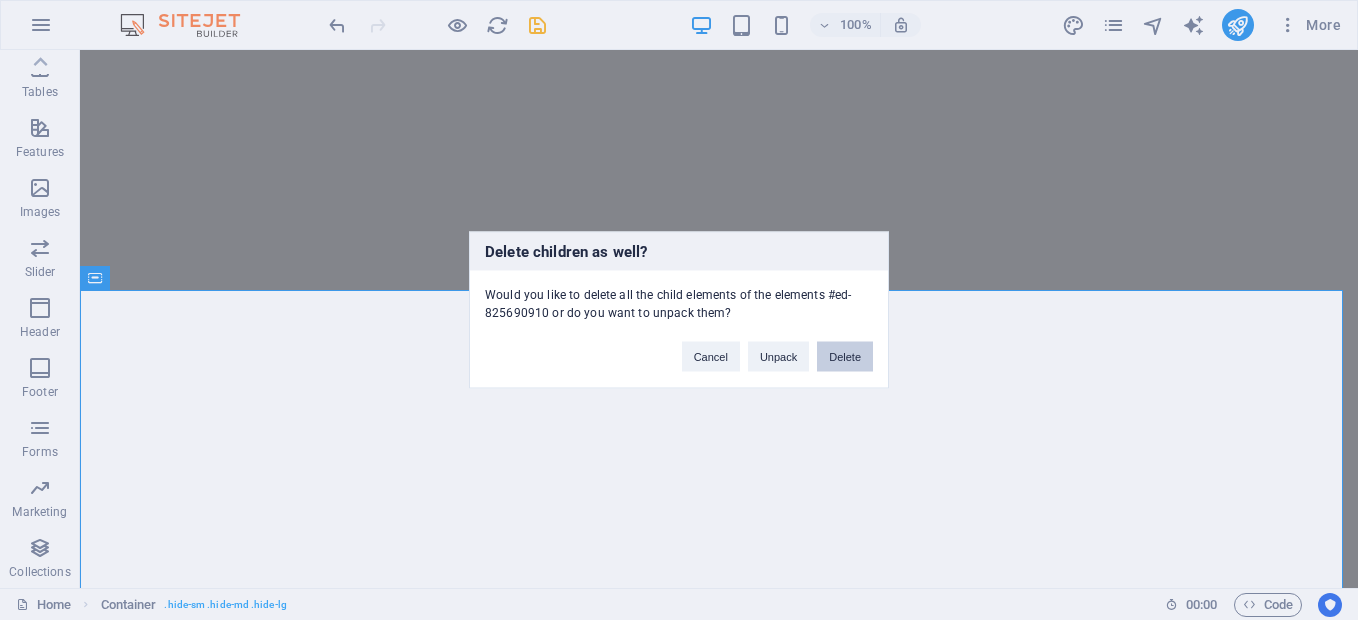 drag, startPoint x: 853, startPoint y: 350, endPoint x: 707, endPoint y: 300, distance: 154.32434 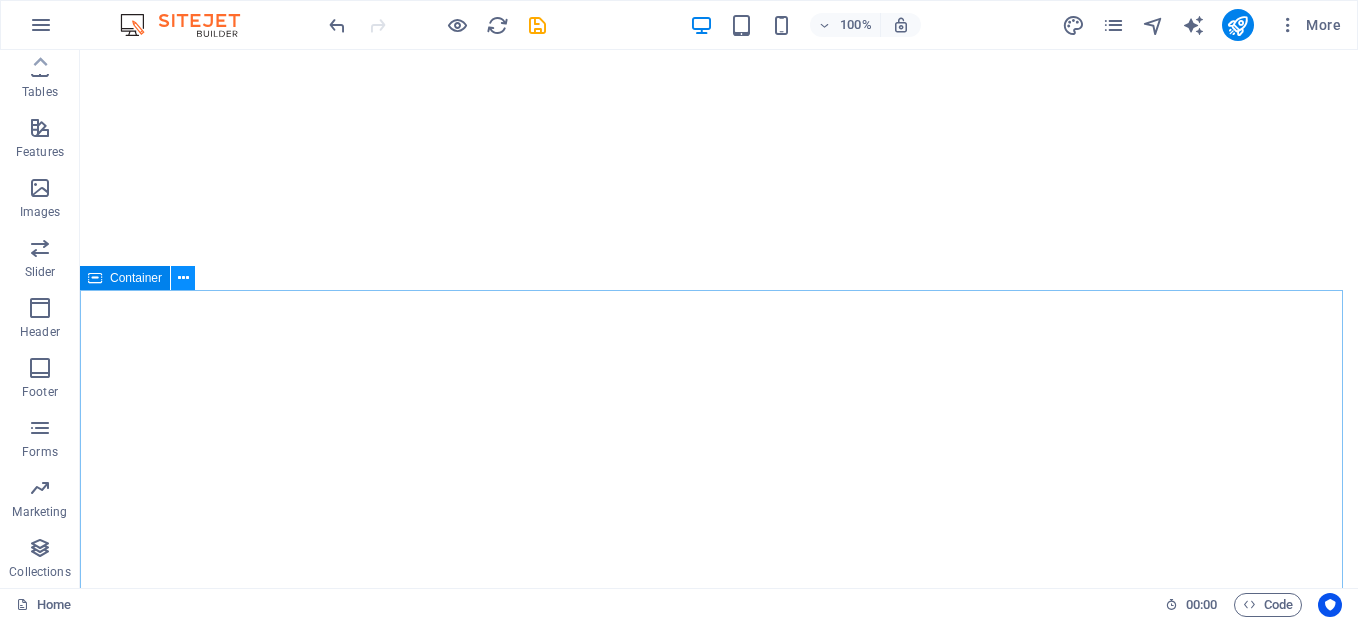 click at bounding box center [183, 278] 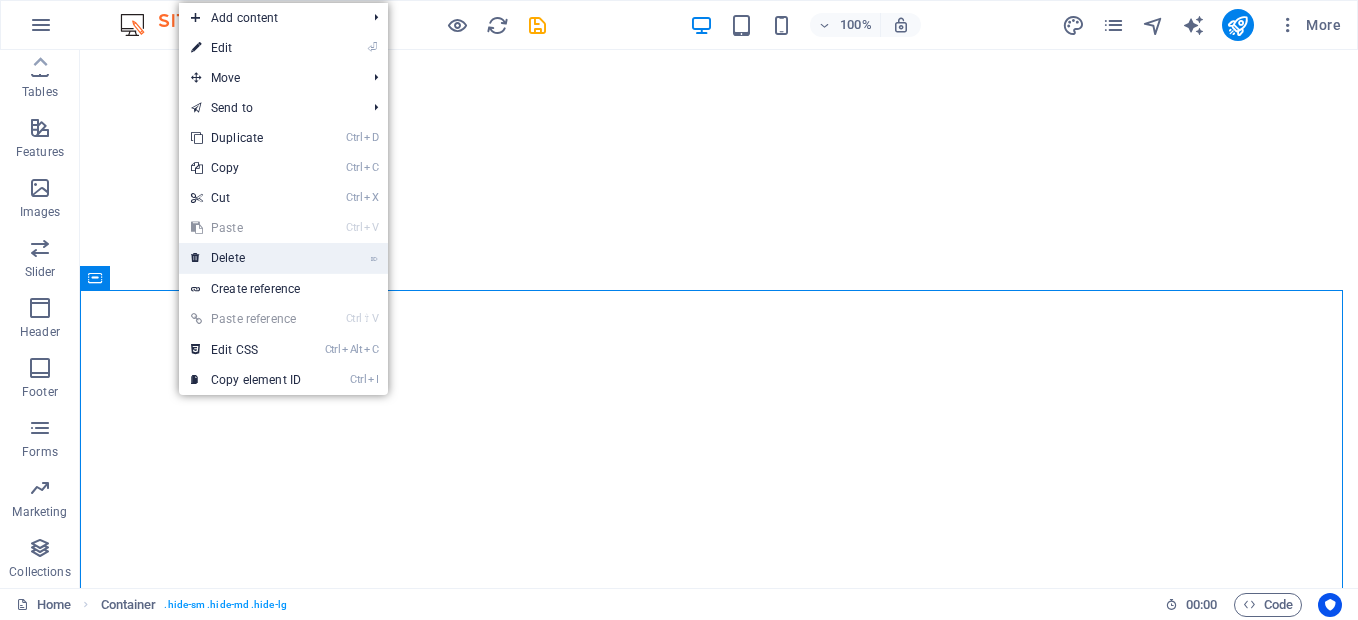 click on "⌦  Delete" at bounding box center (246, 258) 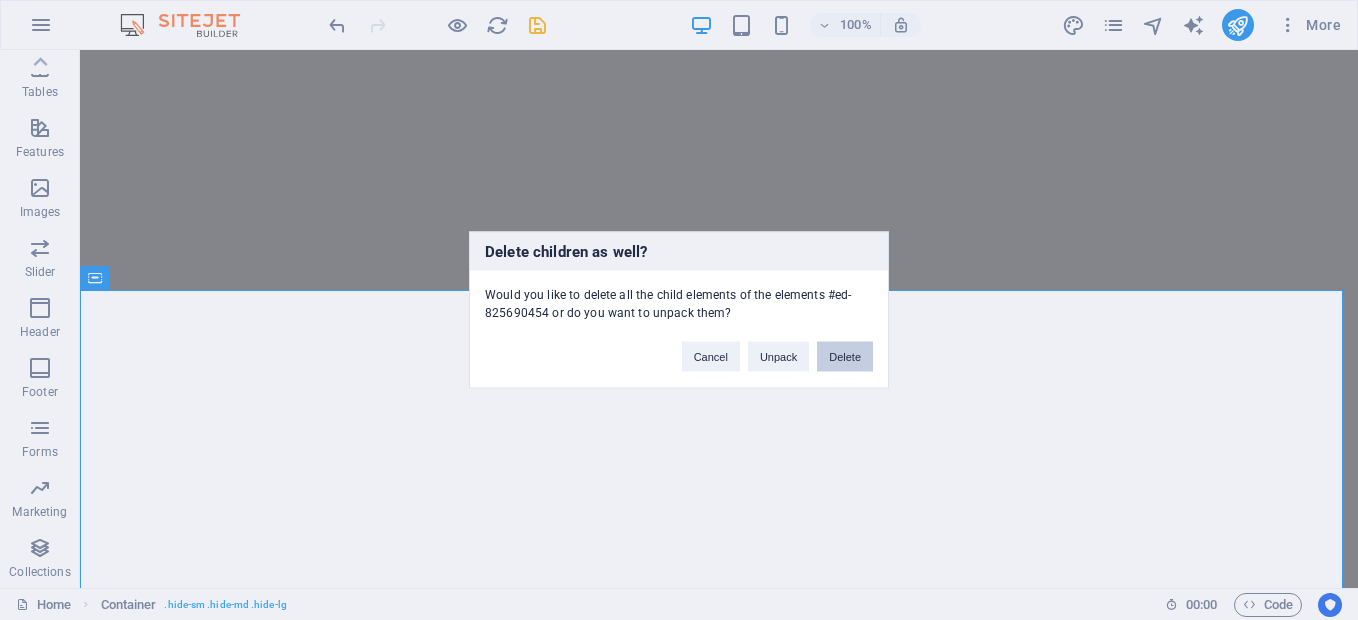 click on "Delete" at bounding box center [845, 357] 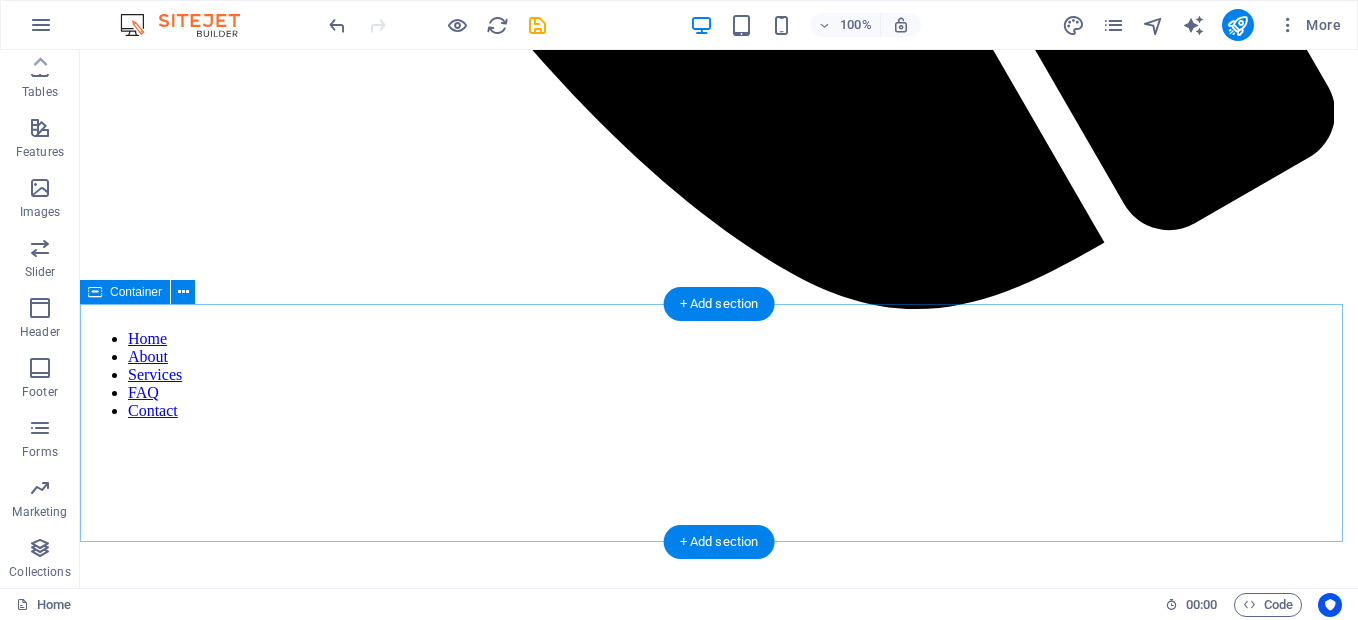 scroll, scrollTop: 1800, scrollLeft: 0, axis: vertical 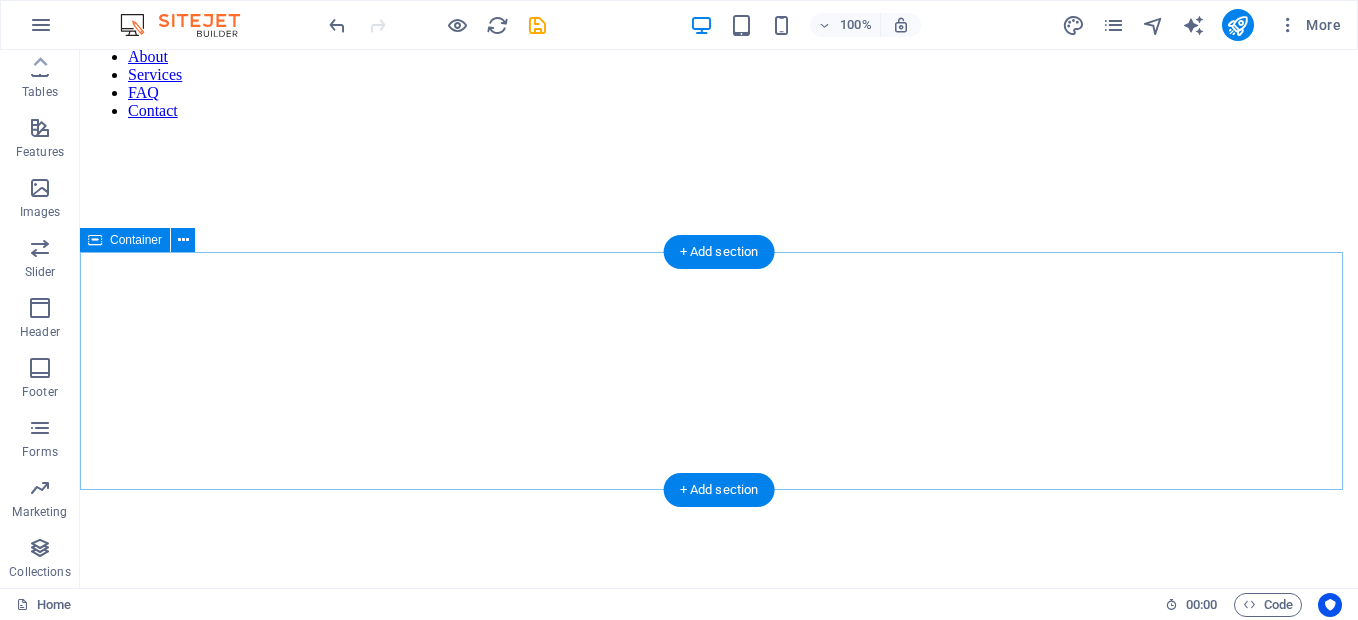 click on "Our Services" at bounding box center (719, 9674) 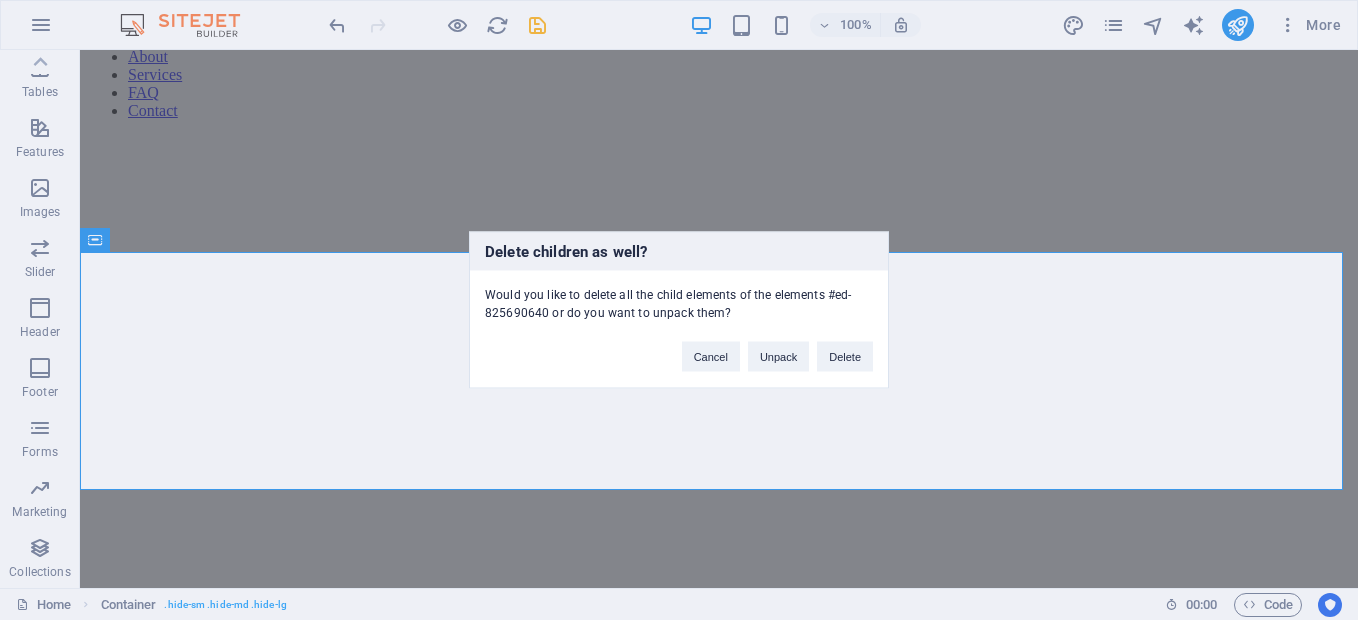 type 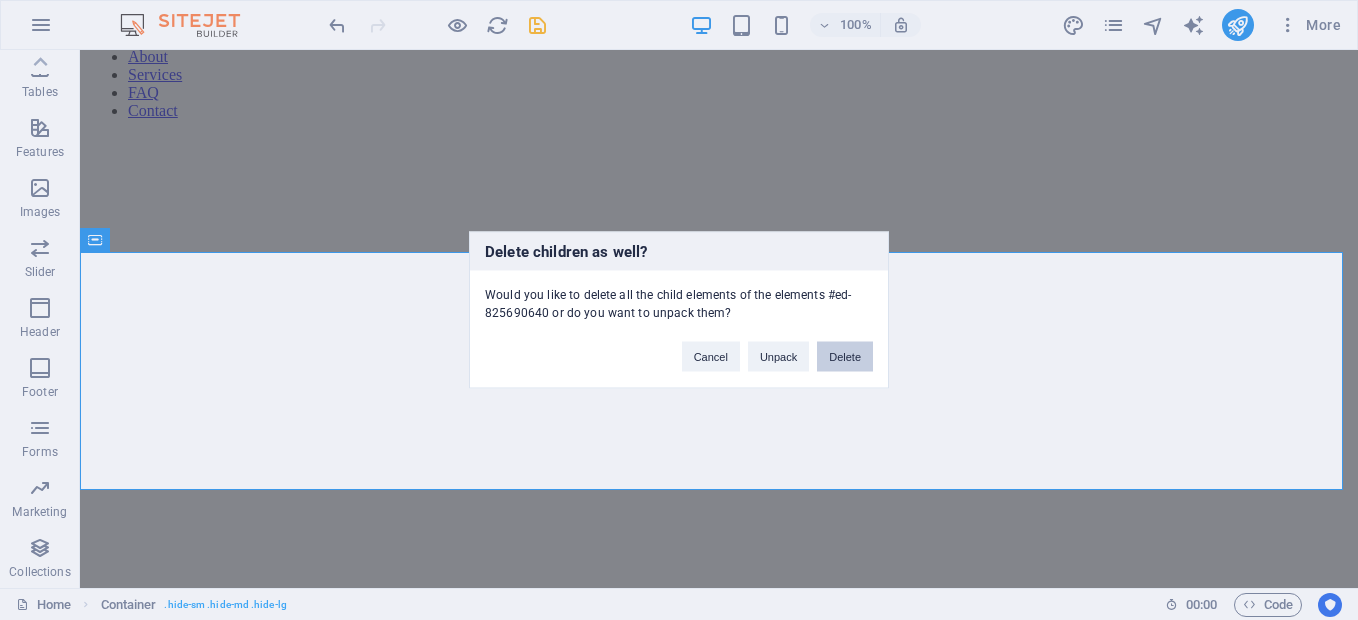 click on "Delete" at bounding box center (845, 357) 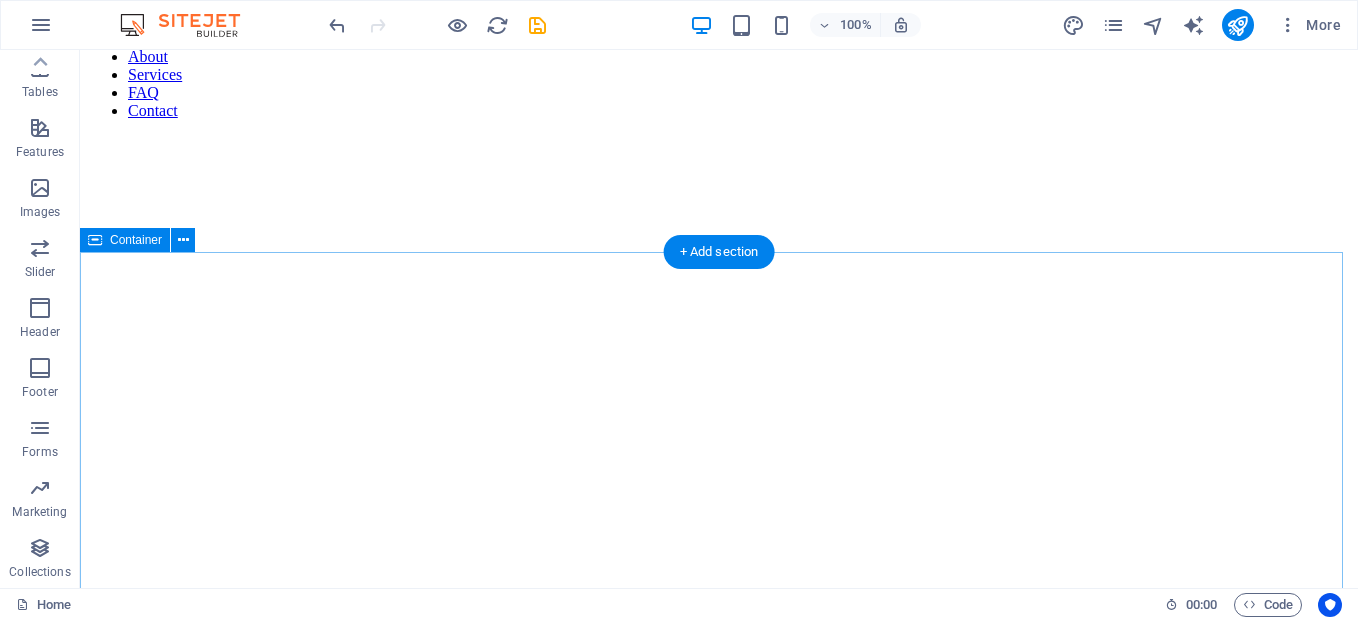 click on "Pricing Headline Lorem ipsum dolor sit amet, consectetur.
Lorem ipsum dolor sit amet, consectetur.
Lorem ipsum dolor sit amet, consectetur.
Lorem ipsum dolor sit amet, consectetur.
Lorem ipsum dolor sit amet, consectetur.
Lorem ipsum dolor sit amet, consectetur.
Headline Lorem ipsum dolor sit amet, consectetur.
Lorem ipsum dolor sit amet, consectetur.
Lorem ipsum dolor sit amet, consectetur.
Lorem ipsum dolor sit amet, consectetur.
Lorem ipsum dolor sit amet, consectetur.
Lorem ipsum dolor sit amet, consectetur.
Headline Lorem ipsum dolor sit amet, consectetur.
Lorem ipsum dolor sit amet, consectetur.
Lorem ipsum dolor sit amet, consectetur.
Lorem ipsum dolor sit amet, consectetur.
Lorem ipsum dolor sit amet, consectetur." at bounding box center (719, 10394) 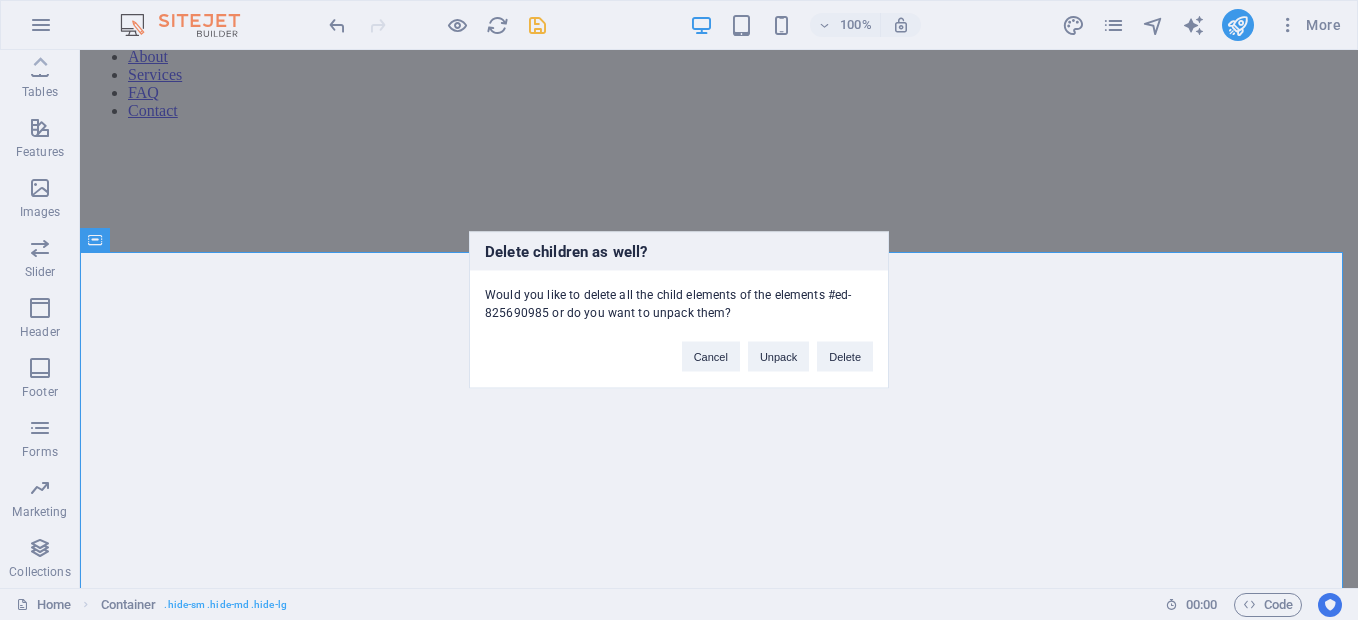 type 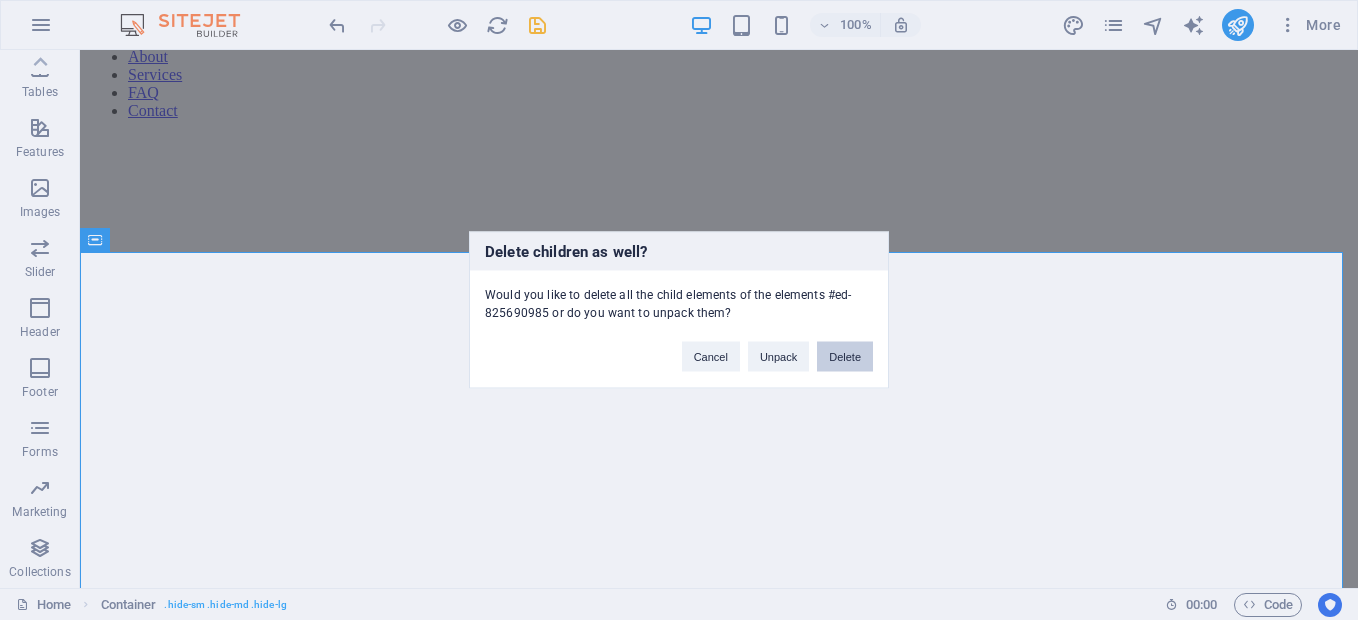 click on "Delete" at bounding box center (845, 357) 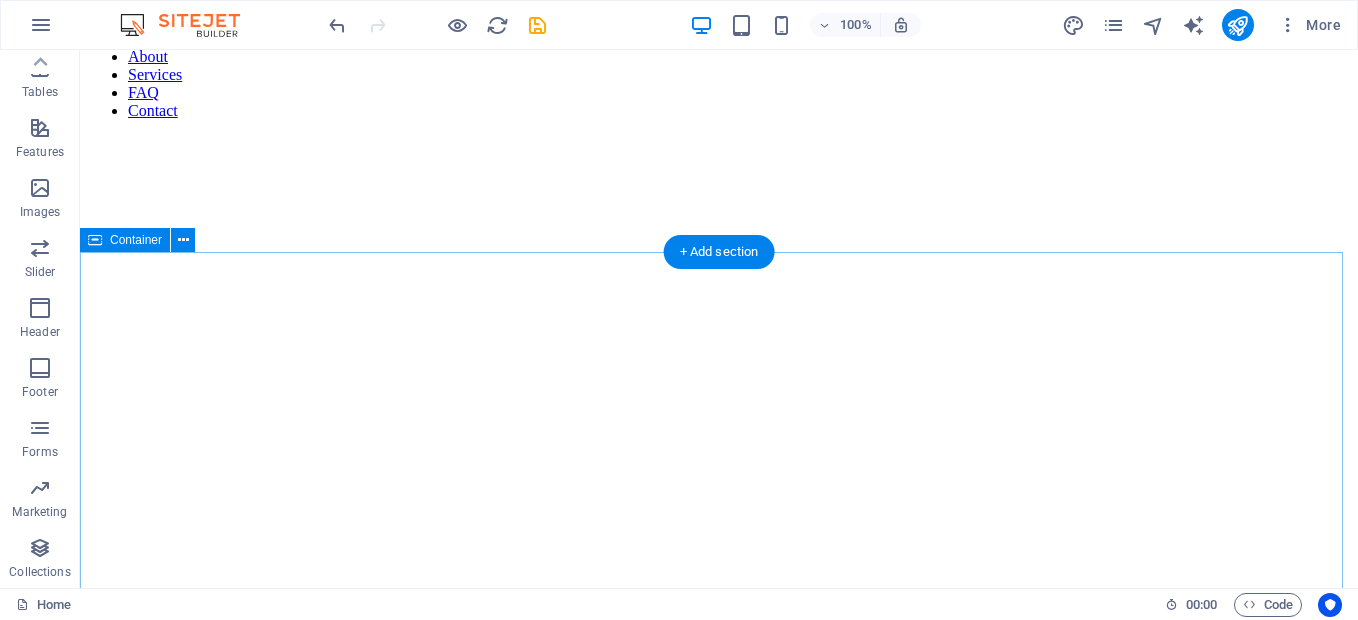 click on "Menu New headline Item 1 Lorem ipsum dolor sit amet, consectetur.
Item 2 Lorem ipsum dolor sit amet, consectetur.
Item 3 Lorem ipsum dolor sit amet, consectetur.
Item 4 Lorem ipsum dolor sit amet, consectetur.
Item 5 Lorem ipsum dolor sit amet, consectetur.
Item 6 Lorem ipsum dolor sit amet, consectetur.
New headline Item 1 Lorem ipsum dolor sit amet, consectetur.
Item 2 Lorem ipsum dolor sit amet, consectetur.
Item 3 Lorem ipsum dolor sit amet, consectetur.
Item 4 Lorem ipsum dolor sit amet, consectetur.
Item 5 Lorem ipsum dolor sit amet, consectetur.
Item 6 Lorem ipsum dolor sit amet, consectetur.
New headline Item 1 Lorem ipsum dolor sit amet, consectetur.
Item 2 Lorem ipsum dolor sit amet, consectetur.
Item 3 Lorem ipsum dolor sit amet, consectetur.
Item 4 Lorem ipsum dolor sit amet, consectetur.
Item 5 Lorem ipsum dolor sit amet, consectetur.
Item 6" at bounding box center [719, 10182] 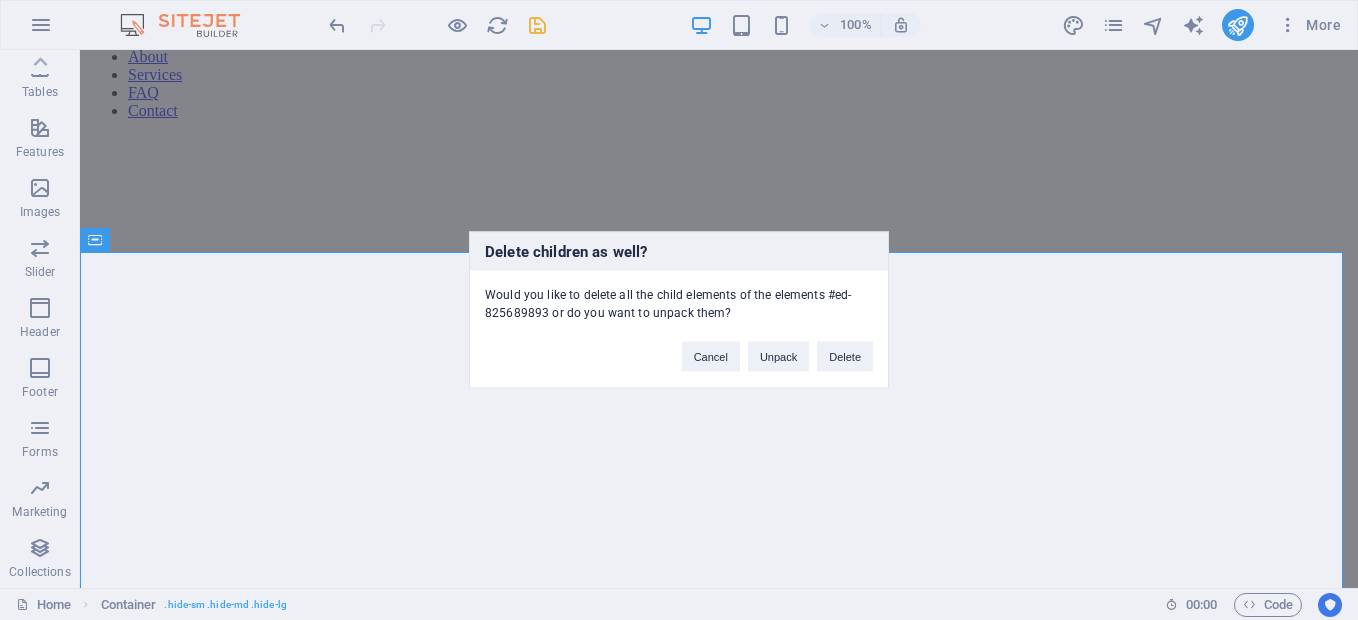 type 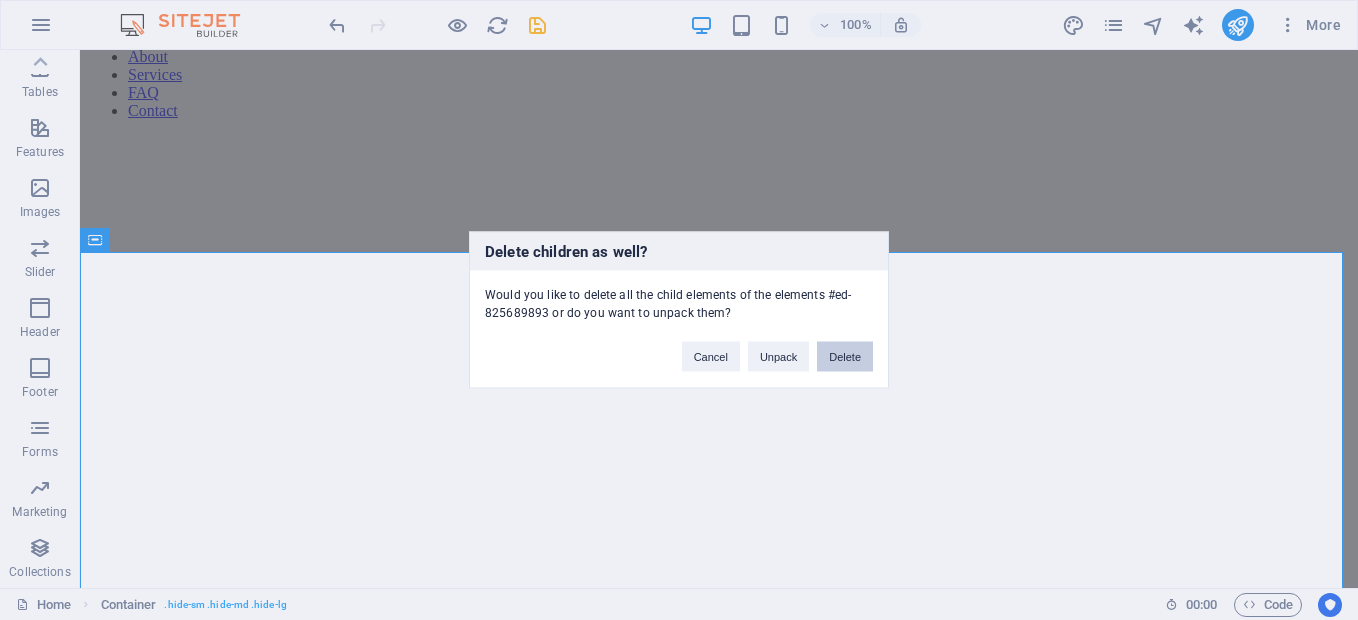 click on "Delete" at bounding box center [845, 357] 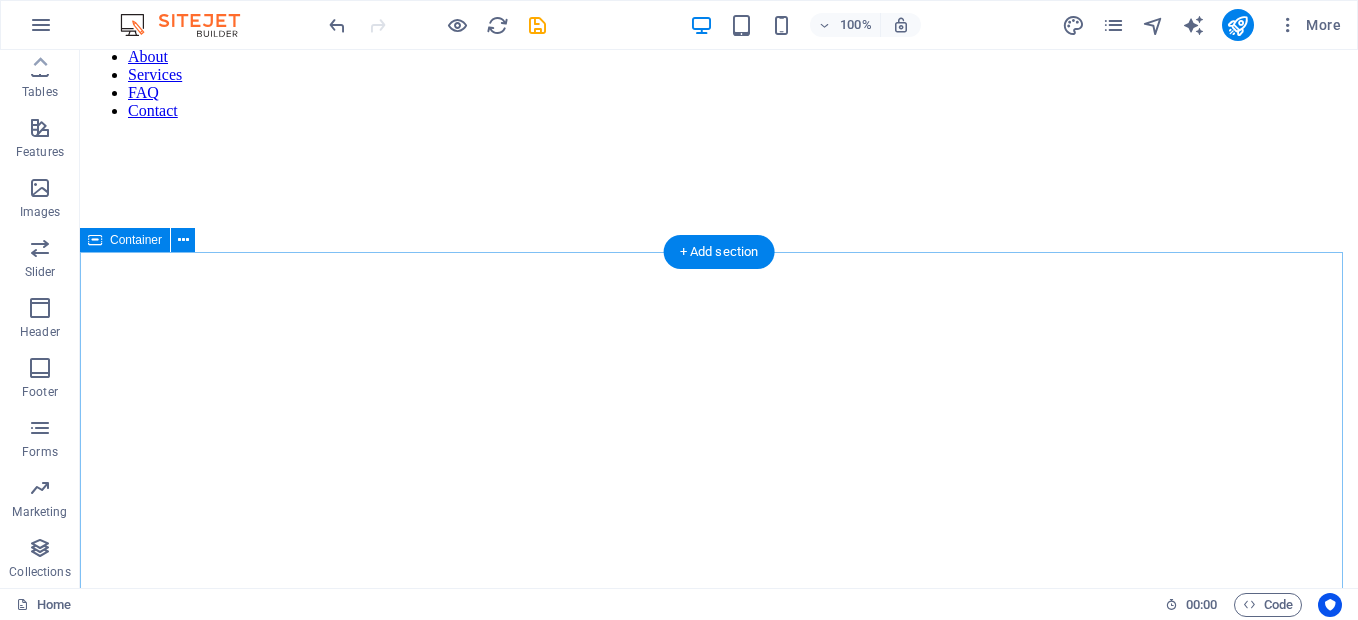 click on "Menu Headline Lorem ipsum dolor sit amet, consectetur.
Lorem ipsum dolor sit amet, consectetur.
Lorem ipsum dolor sit amet, consectetur.
Lorem ipsum dolor sit amet, consectetur.
Lorem ipsum dolor sit amet, consectetur.
Lorem ipsum dolor sit amet, consectetur.
Headline Lorem ipsum dolor sit amet, consectetur.
Lorem ipsum dolor sit amet, consectetur.
Lorem ipsum dolor sit amet, consectetur.
Lorem ipsum dolor sit amet, consectetur.
Lorem ipsum dolor sit amet, consectetur.
Lorem ipsum dolor sit amet, consectetur.
Headline Lorem ipsum dolor sit amet, consectetur.
Lorem ipsum dolor sit amet, consectetur.
Lorem ipsum dolor sit amet, consectetur.
Lorem ipsum dolor sit amet, consectetur.
Lorem ipsum dolor sit amet, consectetur." at bounding box center (719, 10394) 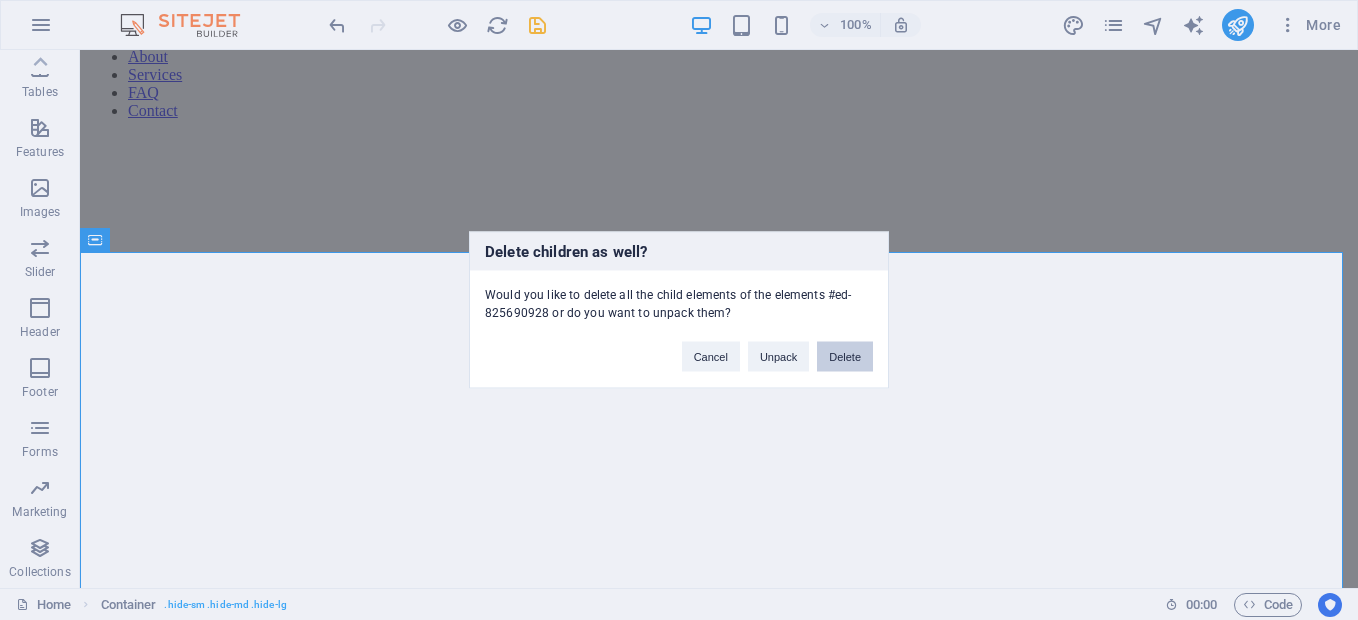 drag, startPoint x: 849, startPoint y: 357, endPoint x: 736, endPoint y: 307, distance: 123.567795 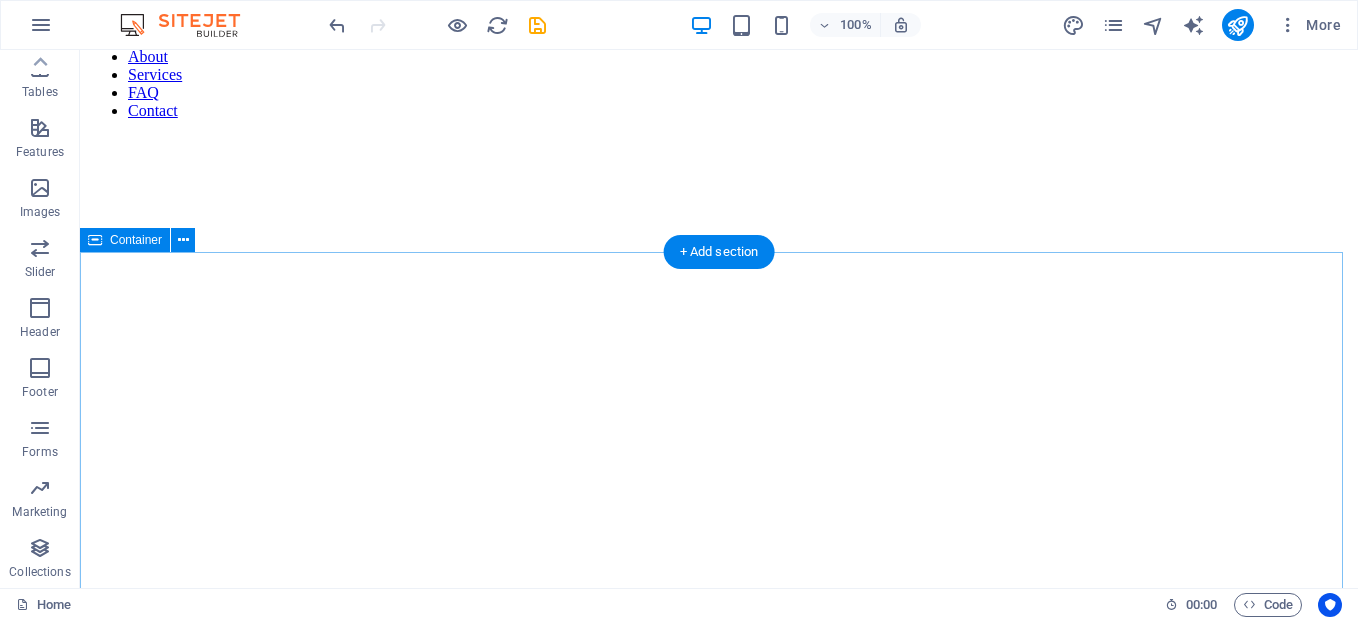 click on "Team Headline Lorem ipsum dolor sit amet, consectetuer adipiscing elit. Aenean commodo ligula eget dolor. Lorem ipsum dolor sit amet. Headline Lorem ipsum dolor sit amet, consectetuer adipiscing elit. Aenean commodo ligula eget dolor. Lorem ipsum dolor sit amet. Headline Lorem ipsum dolor sit amet, consectetuer adipiscing elit. Aenean commodo ligula eget dolor. Lorem ipsum dolor sit amet. Headline Lorem ipsum dolor sit amet, consectetuer adipiscing elit. Aenean commodo ligula eget dolor. Lorem ipsum dolor sit amet. Headline Lorem ipsum dolor sit amet, consectetuer adipiscing elit. Aenean commodo ligula eget dolor. Lorem ipsum dolor sit amet. Headline Lorem ipsum dolor sit amet, consectetuer adipiscing elit. Aenean commodo ligula eget dolor. Lorem ipsum dolor sit amet." at bounding box center [719, 10709] 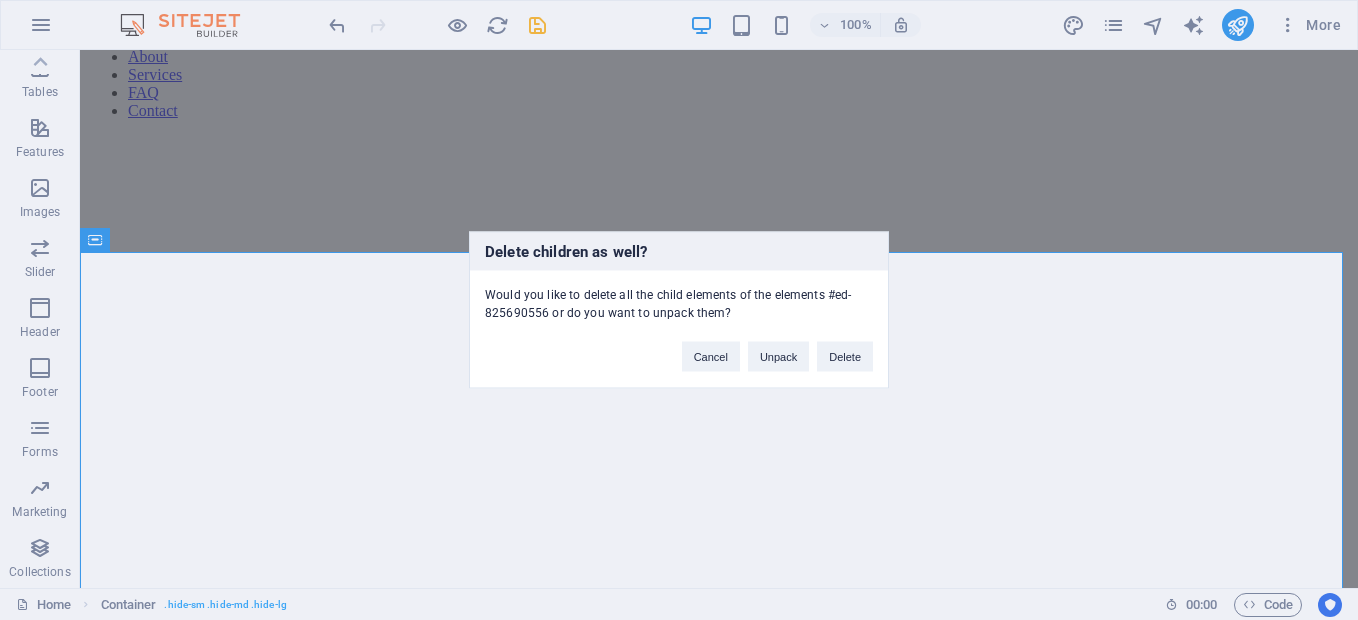 type 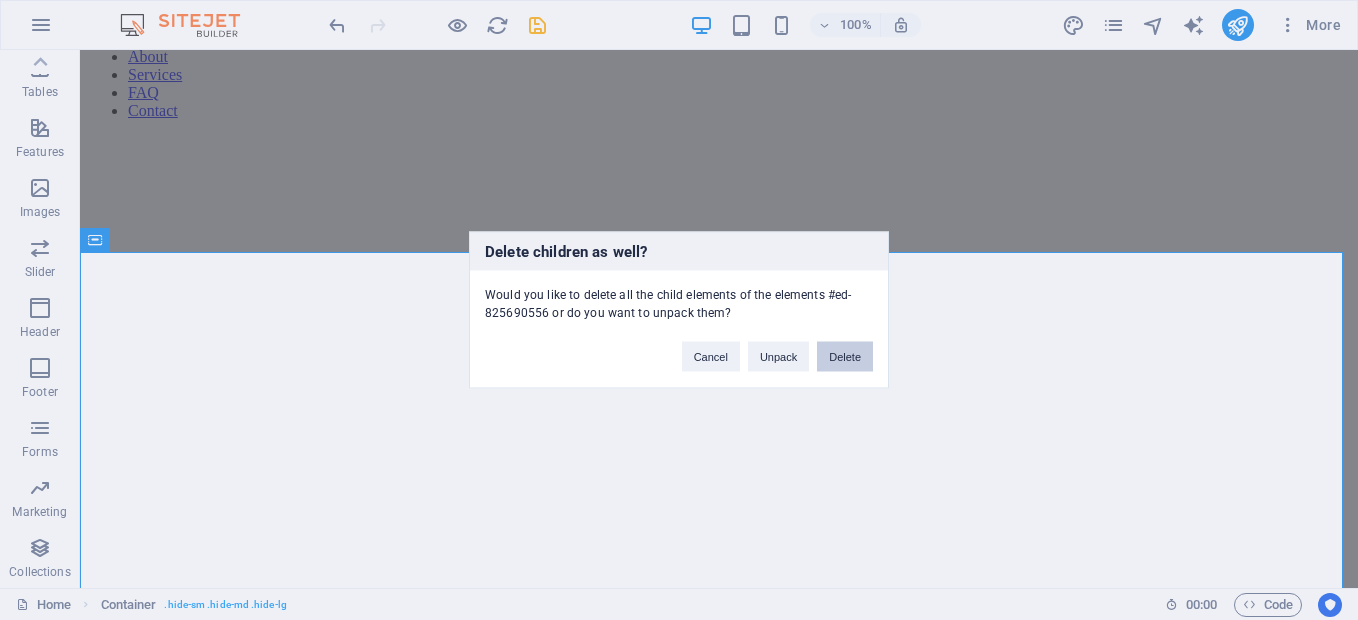 click on "Delete" at bounding box center [845, 357] 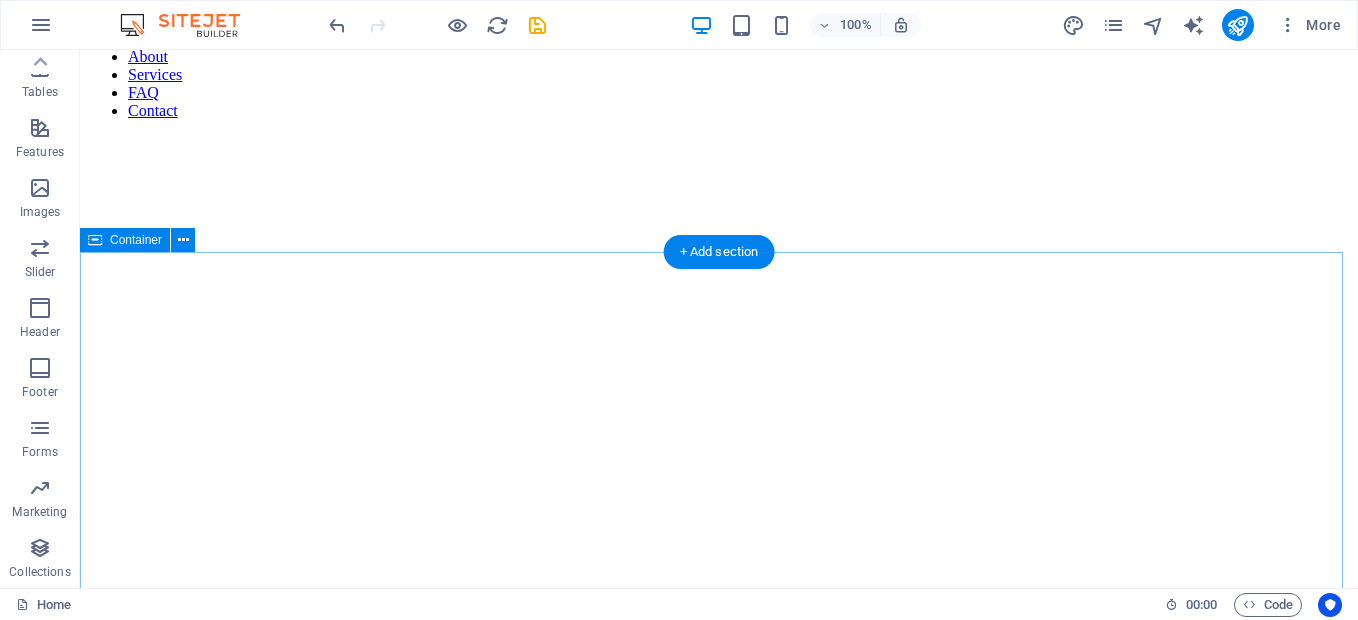 click on "Team Headline Headline Headline Headline Headline Headline" at bounding box center [719, 10607] 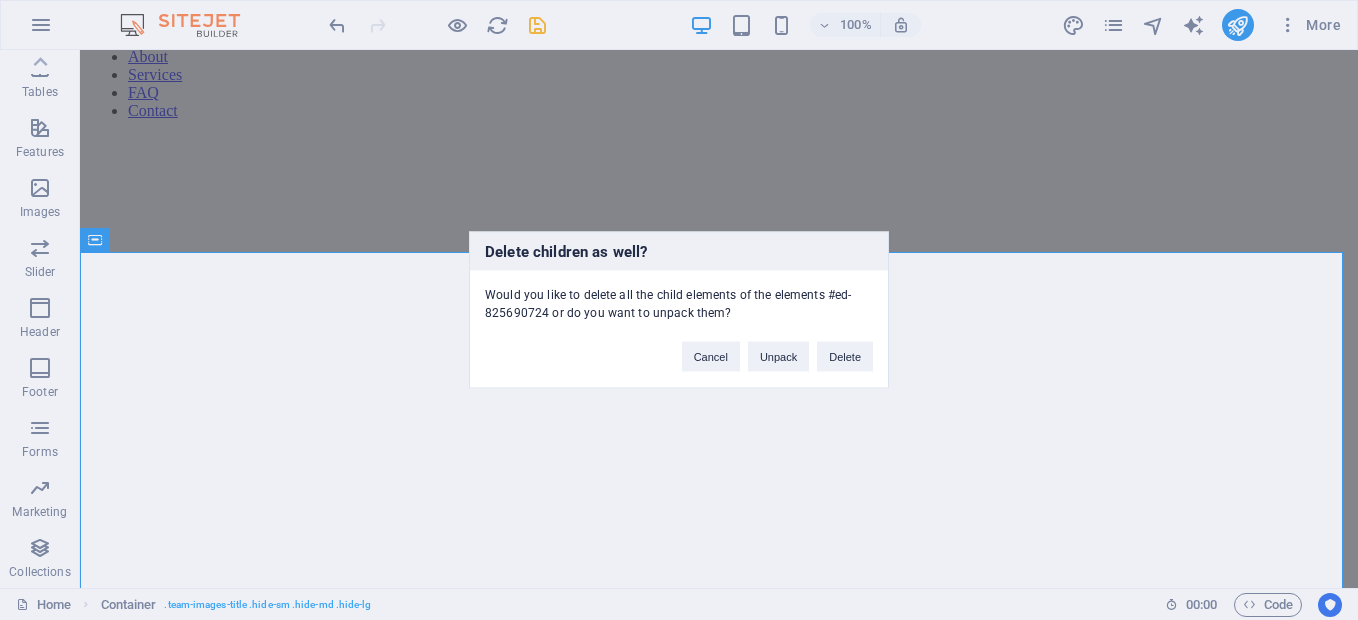 type 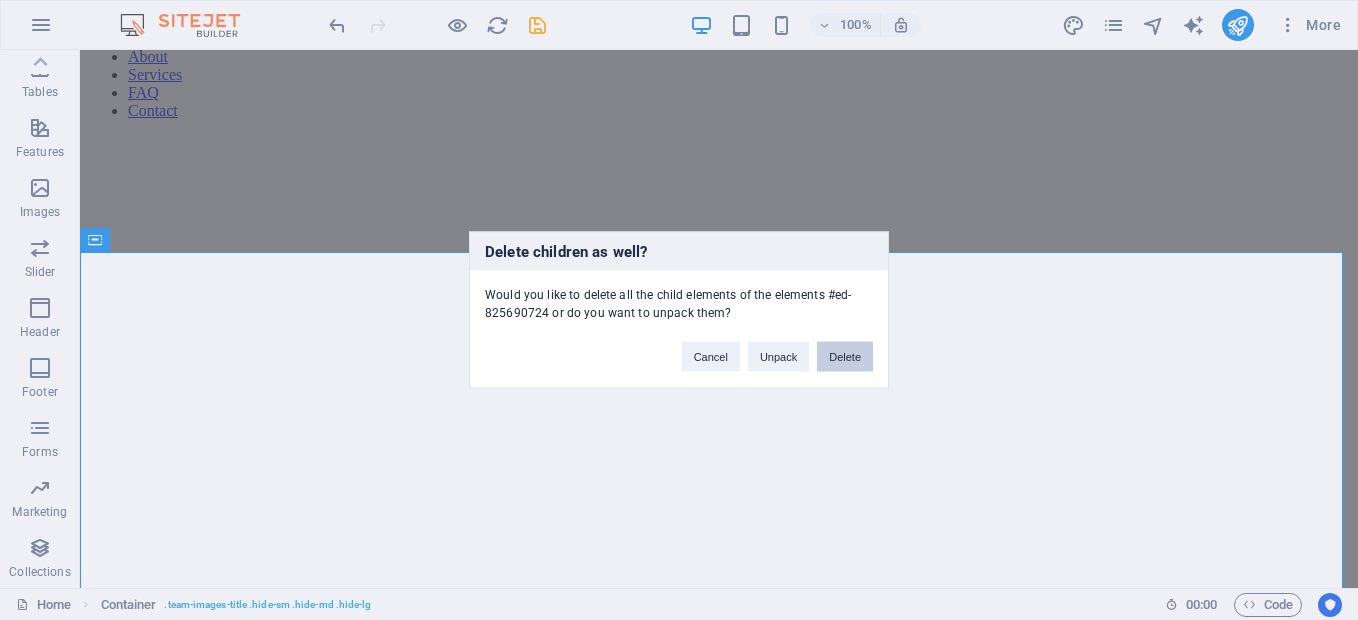 click on "Delete" at bounding box center [845, 357] 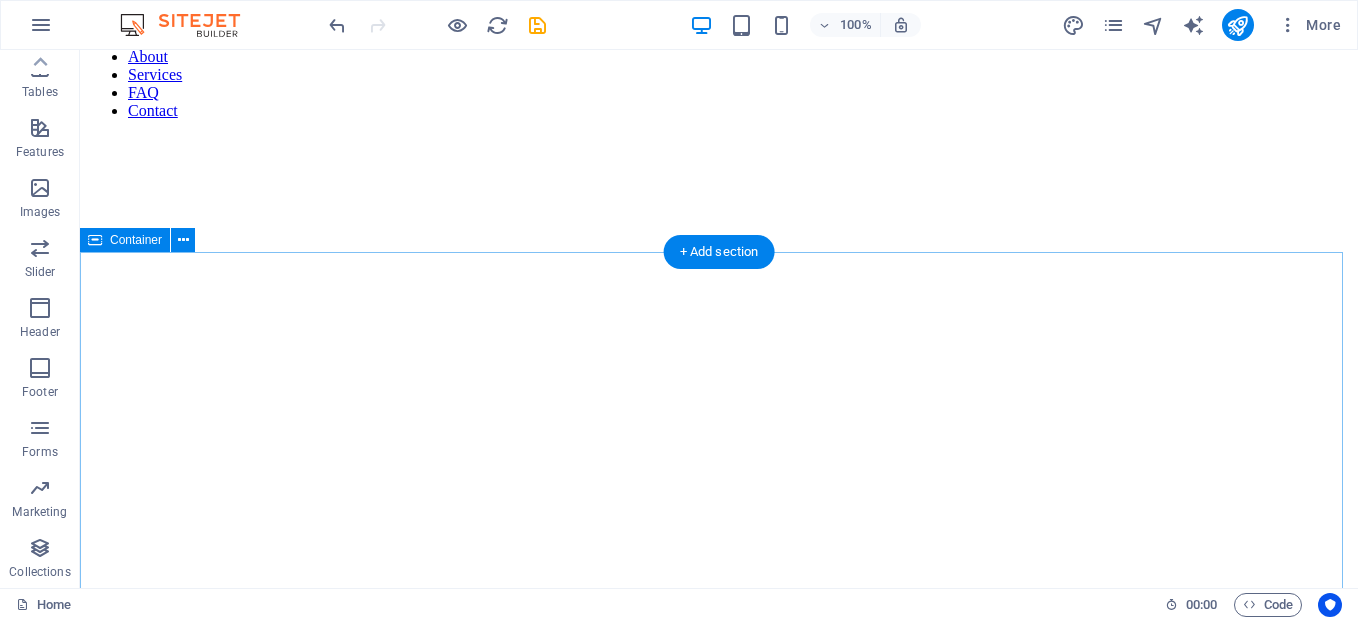 click on "Testimonials Slide 3 Lorem ipsum dolor sit amet, consectetur adipisicing elit. Id, ipsum, quibusdam, temporibus harum culpa unde voluptatem possimus qui molestiae expedita ad aut necessitatibus vel incidunt placeat velit soluta a consectetur laborum illum nobis distinctio nisi facilis! Officiis, illum, aut, quasi dolorem laudantium fuga porro amet provident voluptatibus dicta mollitia neque! Slide 1 Lorem ipsum dolor sit amet, consectetur adipisicing elit. Id, ipsum, quibusdam, temporibus harum culpa unde voluptatem possimus qui molestiae expedita ad aut necessitatibus vel incidunt placeat velit soluta a consectetur laborum illum nobis distinctio nisi facilis! Officiis, illum, aut, quasi dolorem laudantium fuga porro amet provident voluptatibus dicta mollitia neque! Slide 2 Slide 3 Slide 1 1 2 3" at bounding box center (719, 9878) 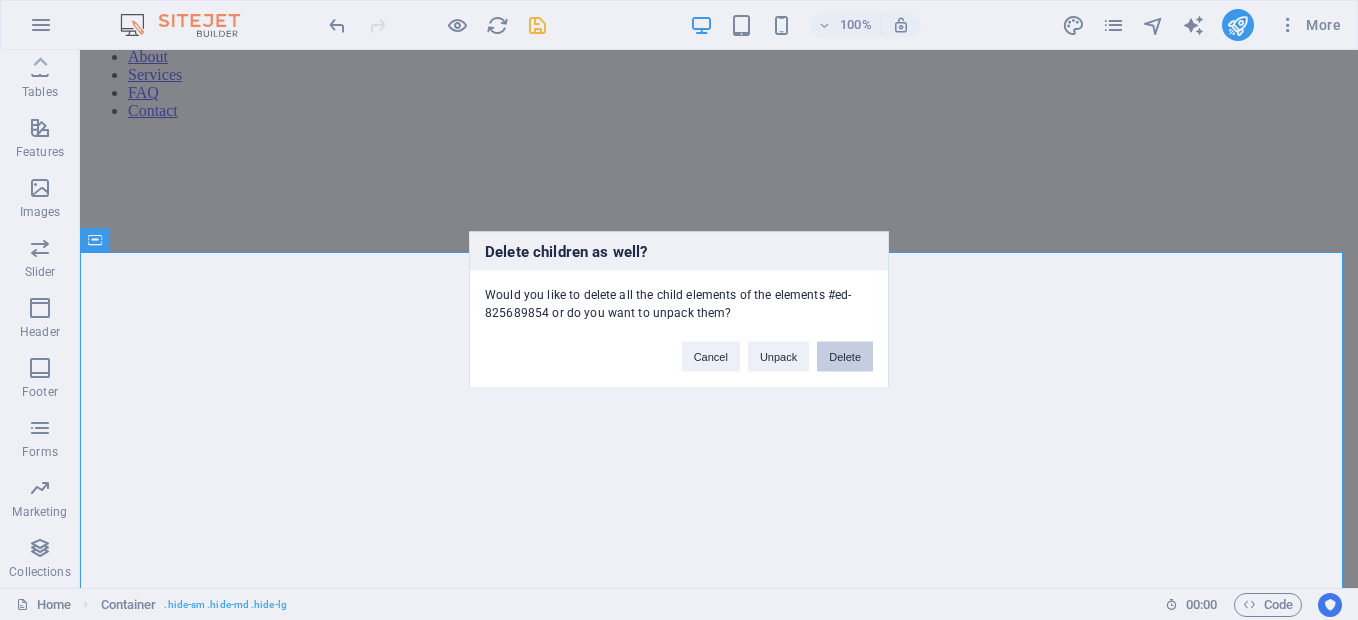 click on "Delete" at bounding box center [845, 357] 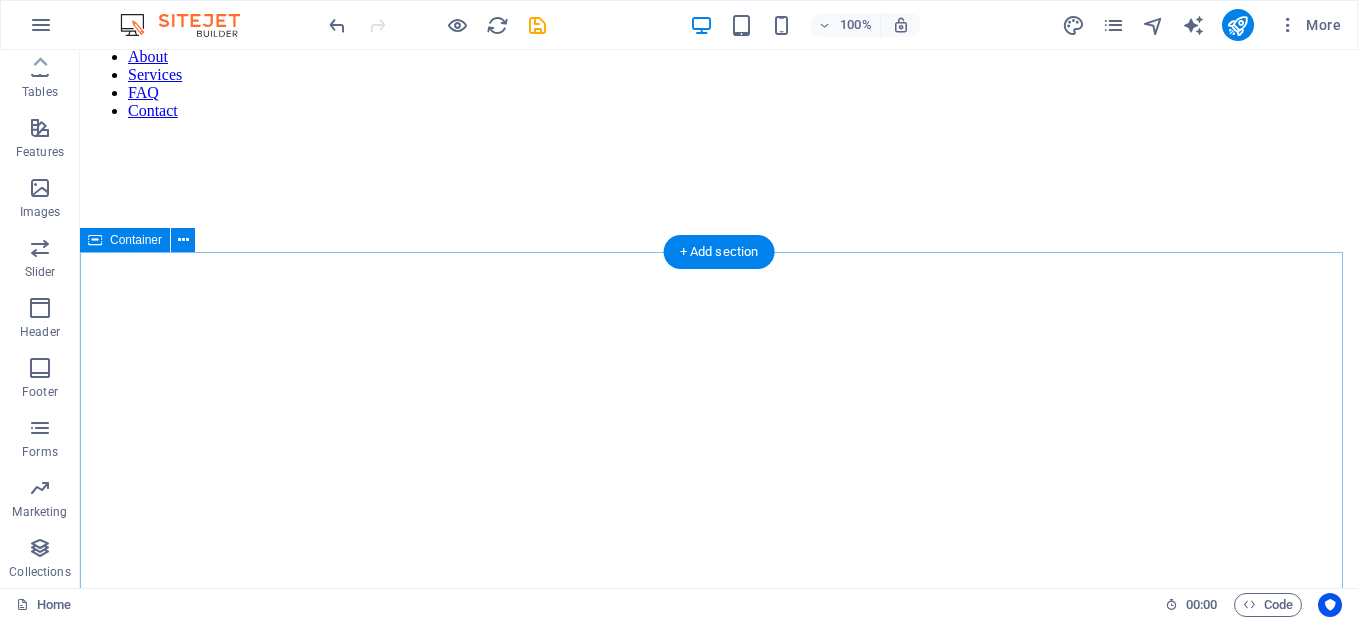 click on "Testimonials Slide 3 Lorem ipsum dolor sit amet, consectetur adipisicing elit. Id, ipsum, quibusdam, temporibus harum culpa unde voluptatem possimus qui molestiae expedita ad aut necessitatibus vel incidunt placeat velit soluta a consectetur laborum illum nobis distinctio nisi facilis! Officiis, illum, aut, quasi dolorem laudantium fuga porro amet provident voluptatibus dicta mollitia neque! Slide 1 Lorem ipsum dolor sit amet, consectetur adipisicing elit. Id, ipsum, quibusdam, temporibus harum culpa unde voluptatem possimus qui molestiae expedita ad aut necessitatibus vel incidunt placeat velit soluta a consectetur laborum illum nobis distinctio nisi facilis! Officiis, illum, aut, quasi dolorem laudantium fuga porro amet provident voluptatibus dicta mollitia neque! Slide 2 Slide 3 Slide 1" at bounding box center [719, 9811] 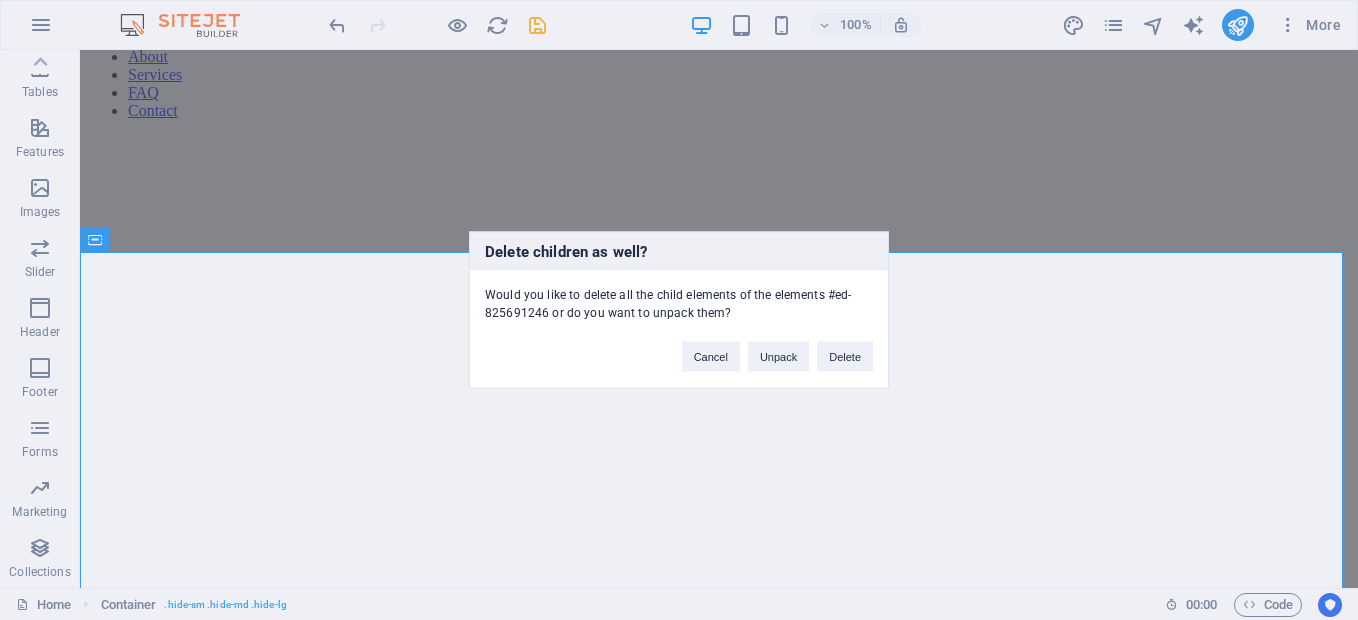 type 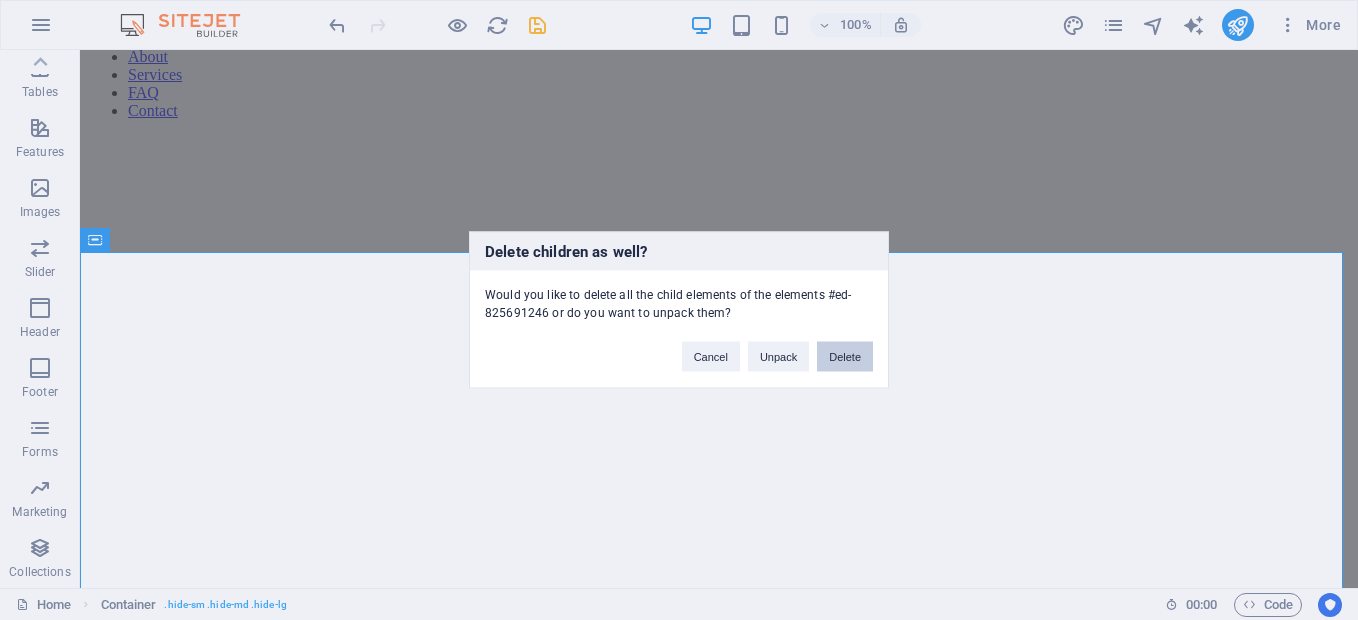 click on "Delete" at bounding box center [845, 357] 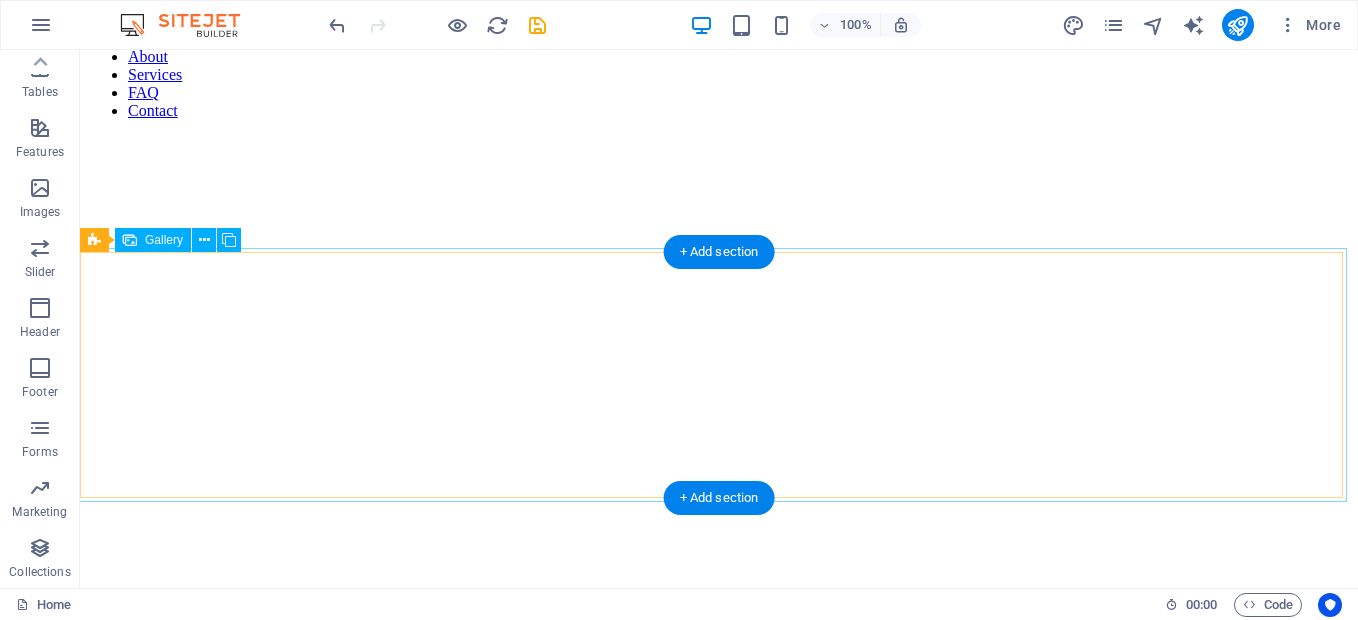 click at bounding box center [528, 11627] 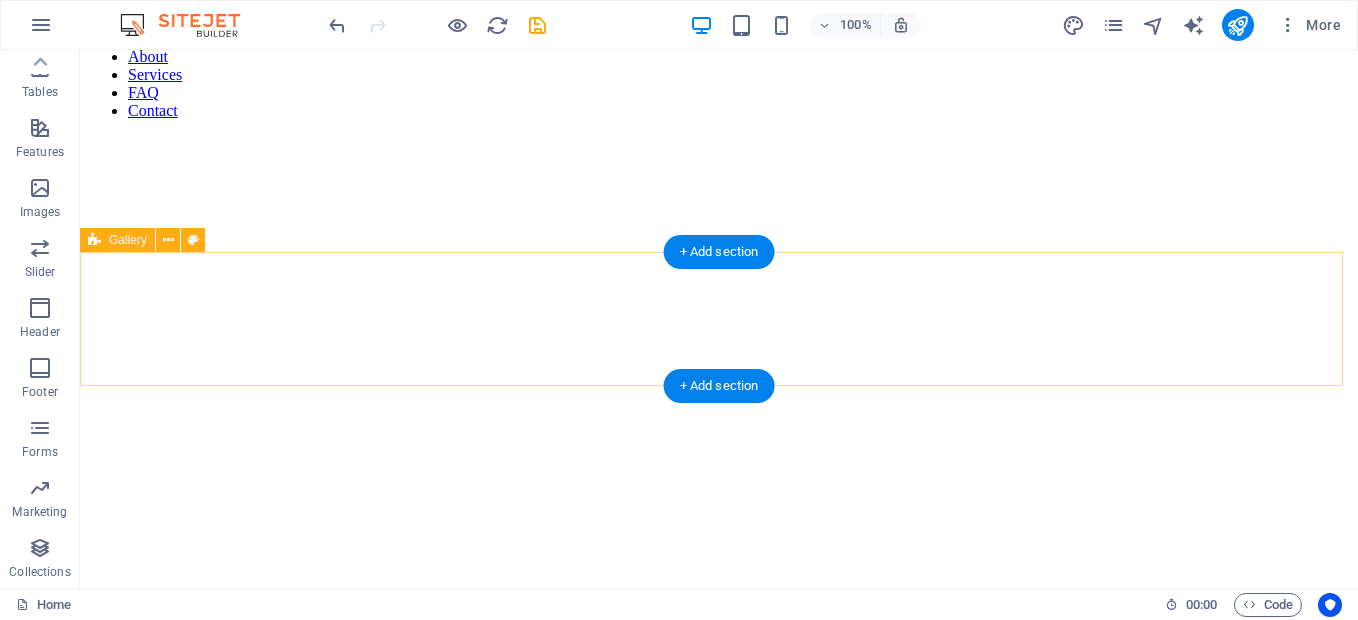 click on "Drop content here or  Add elements  Paste clipboard" at bounding box center [719, 9688] 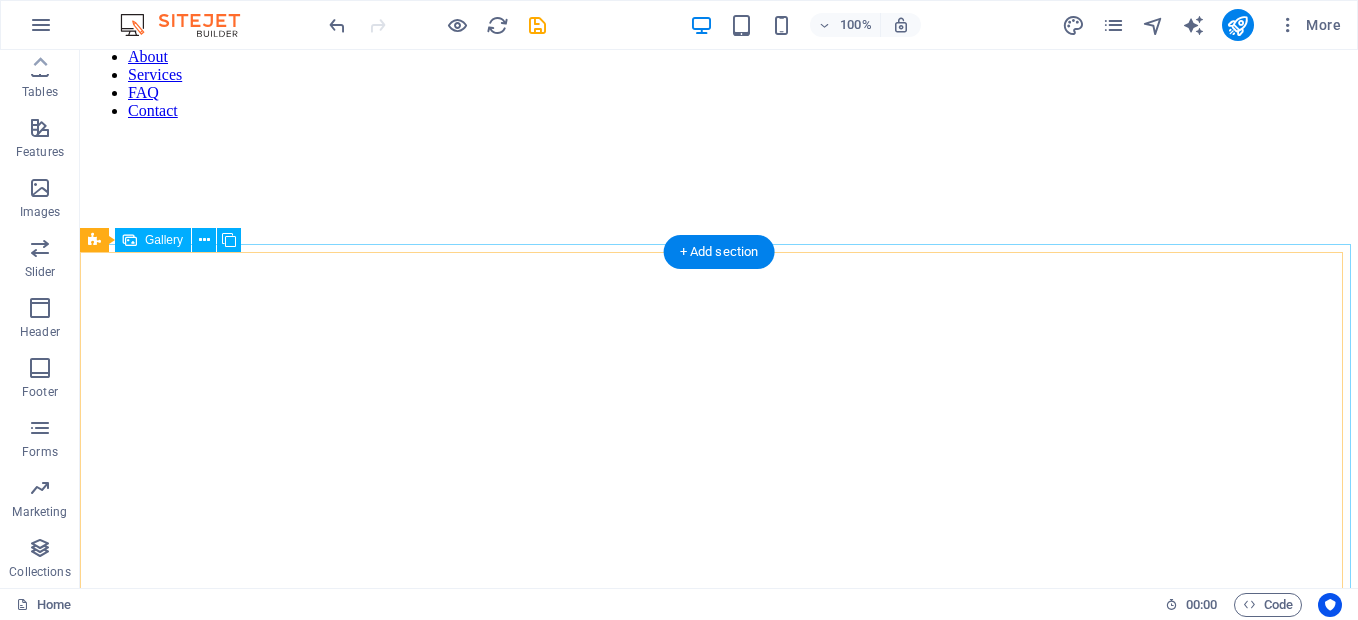 click at bounding box center (528, 10823) 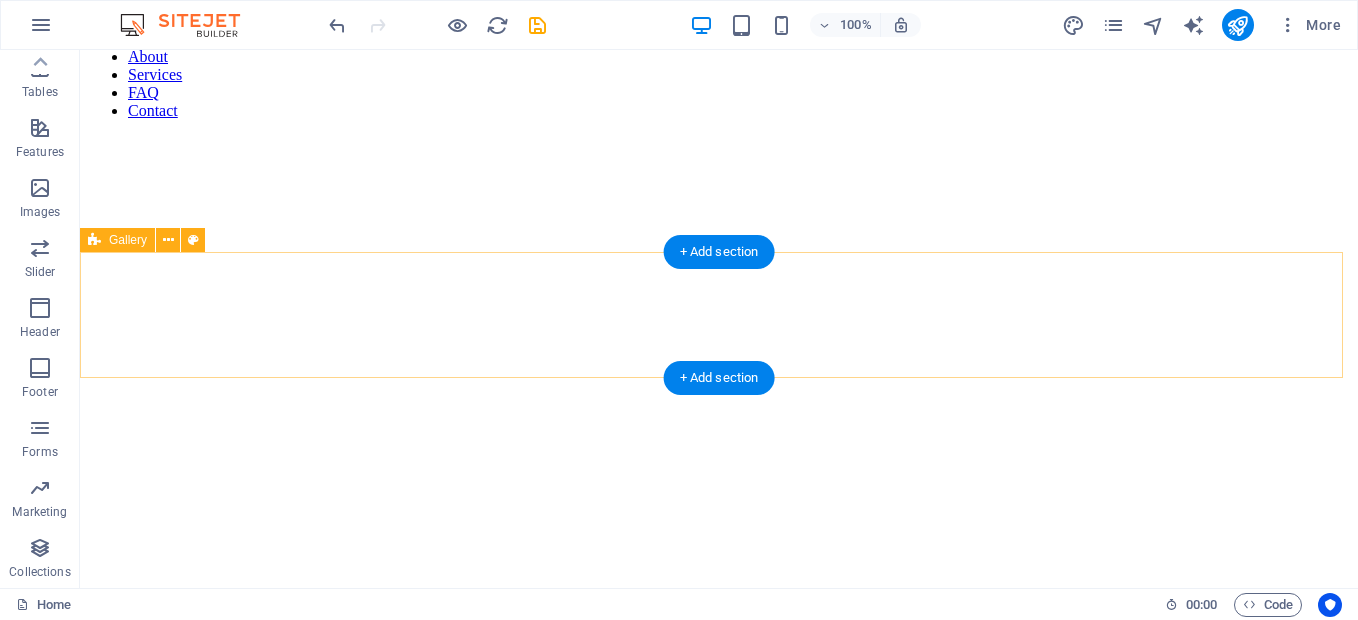 click on "Drop content here or  Add elements  Paste clipboard" at bounding box center (719, 9688) 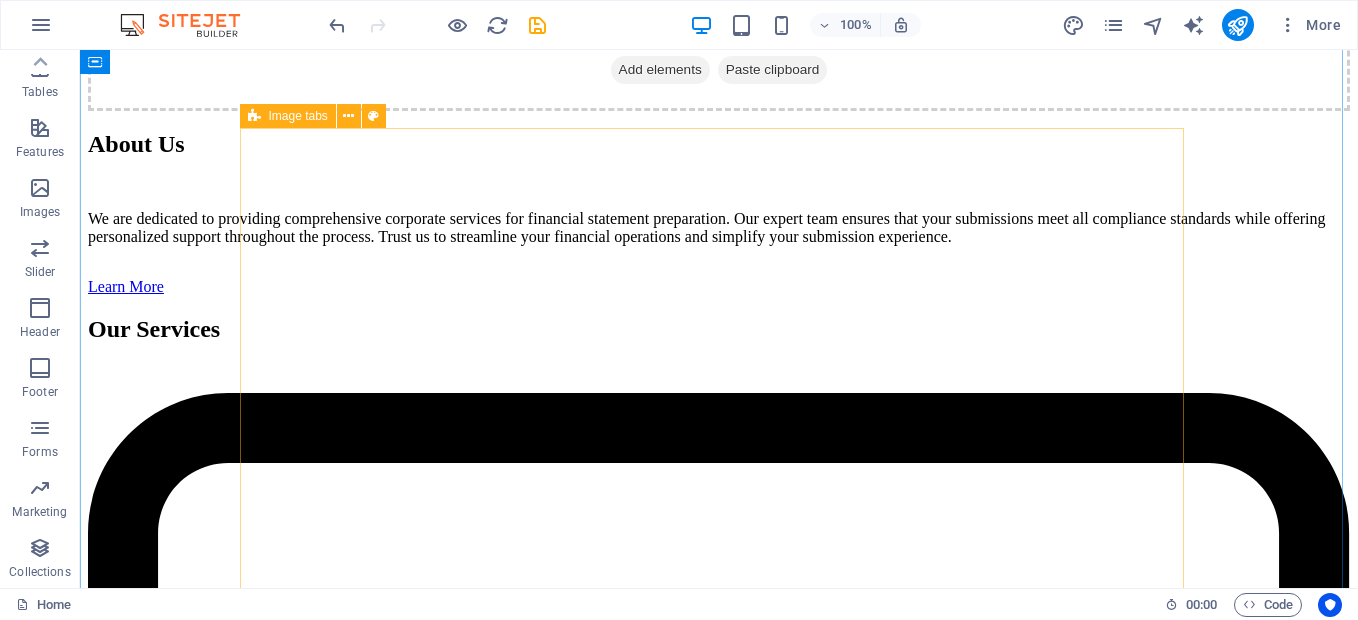 scroll, scrollTop: 3100, scrollLeft: 0, axis: vertical 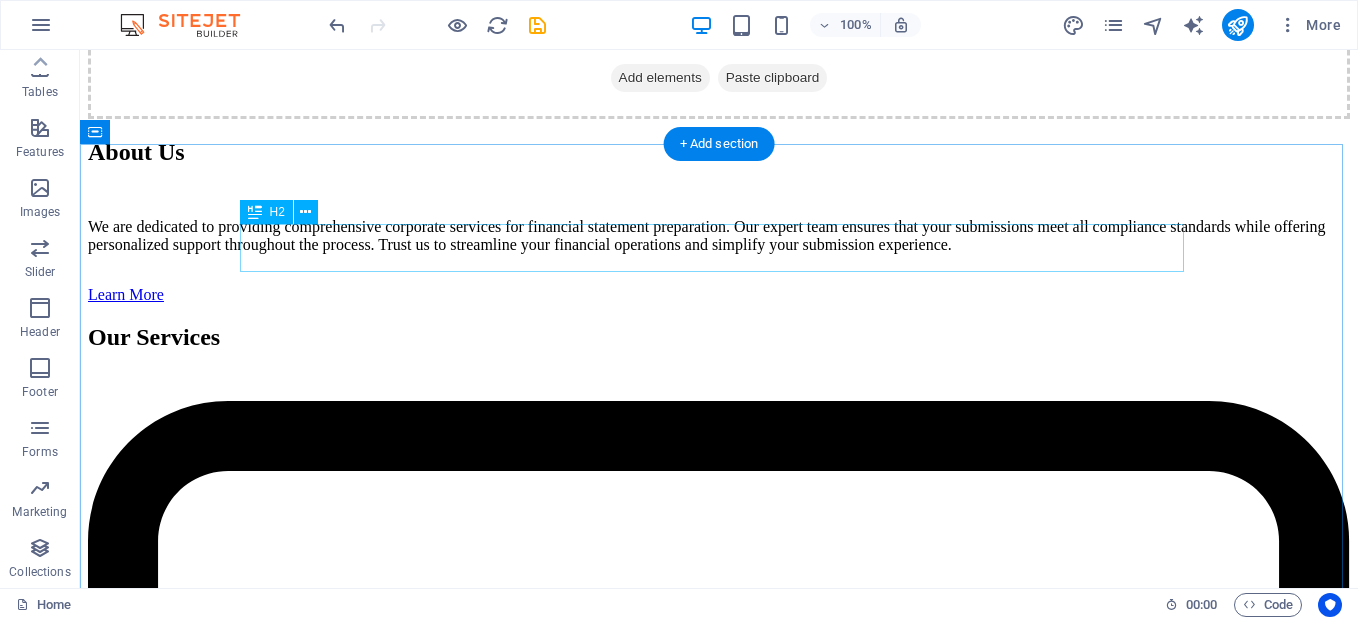 click on "Rooms" at bounding box center [719, 8911] 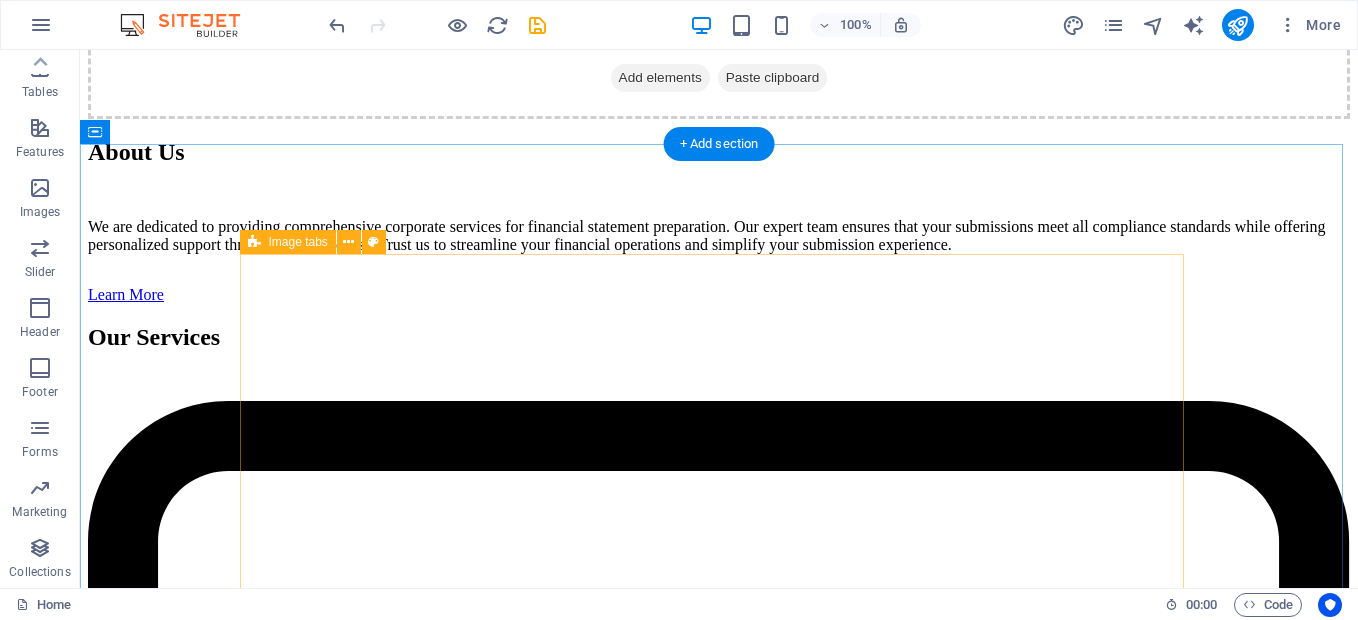 click on "Single Room Single Room Lorem ipsum dolor sit amet, consectetur adipisicing elit. Natus, dolores, at, nisi eligendi repellat voluptatem minima officia veritatis quasi animi porro laudantium dicta dolor voluptate non maiores ipsum reprehenderit odio fugiat reiciendis consectetur fuga pariatur libero accusantium quod minus odit debitis cumque quo adipisci vel vitae aliquid corrupti perferendis voluptates. Double Room Double Room Lorem ipsum dolor sit amet, consectetur adipisicing elit. Natus, dolores, at, nisi eligendi repellat voluptatem minima officia veritatis quasi animi porro laudantium dicta dolor voluptate non maiores ipsum reprehenderit odio fugiat reiciendis consectetur fuga pariatur libero accusantium quod minus odit debitis cumque quo adipisci vel vitae aliquid corrupti perferendis voluptates. Family Room Family Room" at bounding box center [719, 15885] 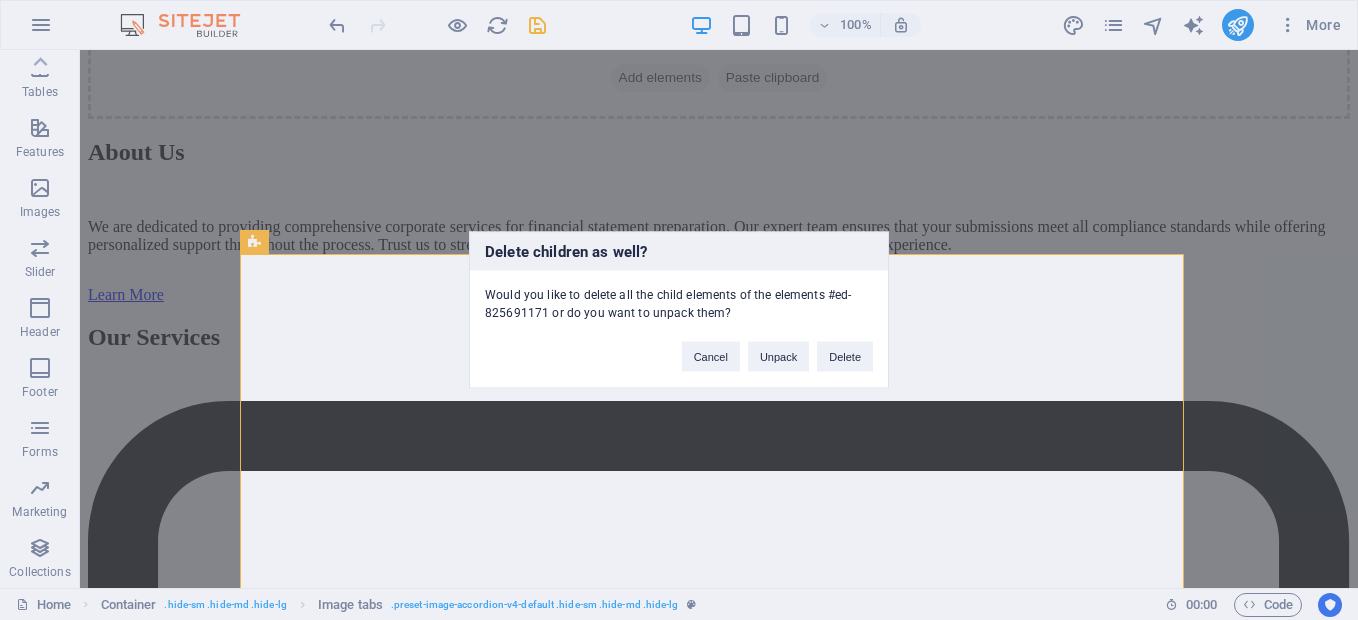 type 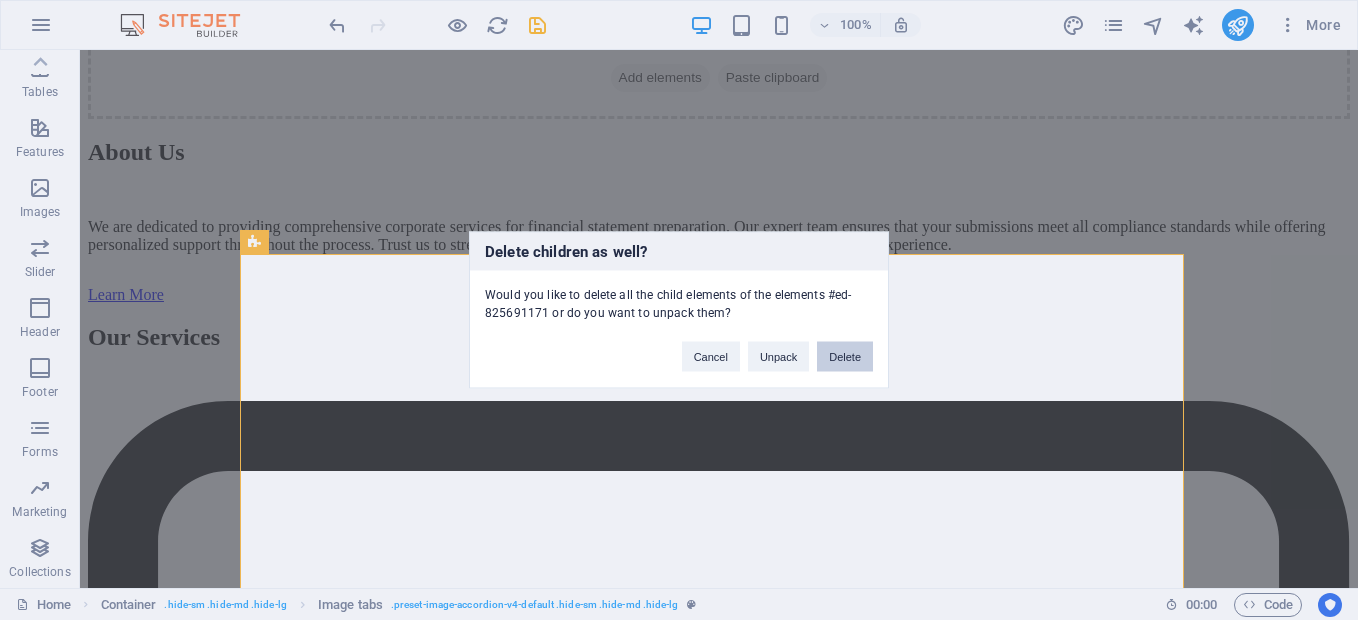 drag, startPoint x: 760, startPoint y: 310, endPoint x: 836, endPoint y: 353, distance: 87.32124 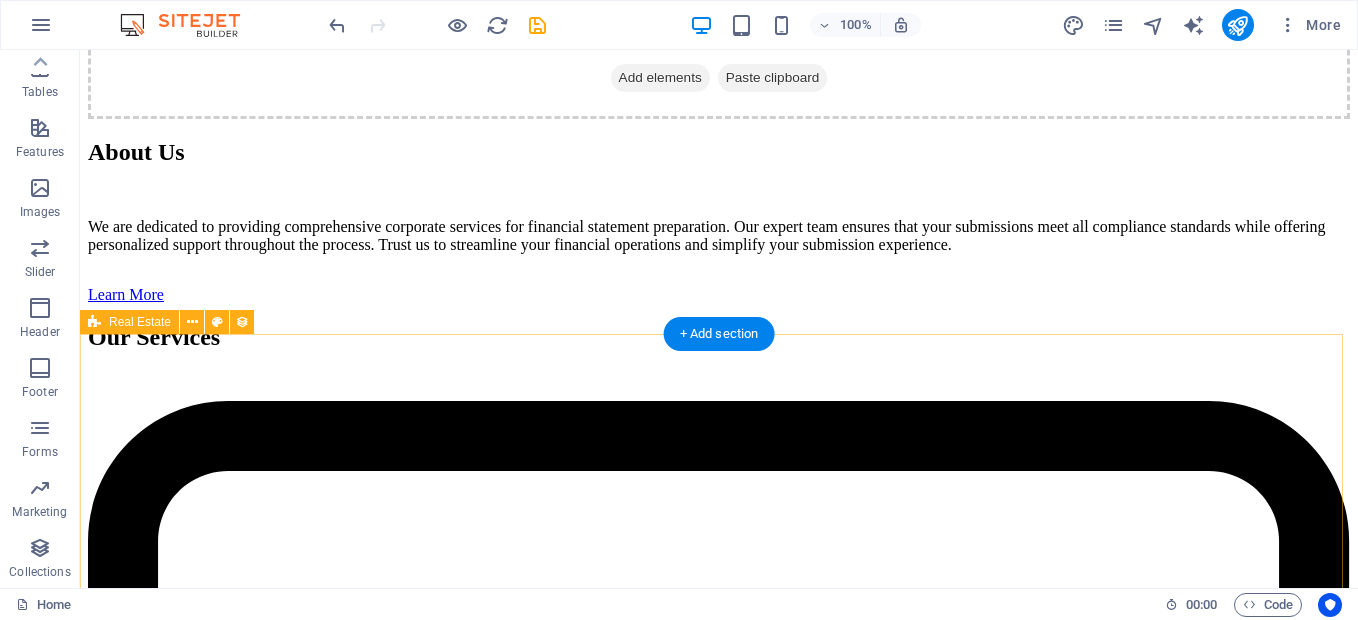 click on "For Rent $ 2,789 mth. rent Office Space in Chicago Chicago, IL 60605 672 sqft 0 2 For Rent $ 2,018 mth. rent Executive Office in Anaheim Anaheim, CA 92807 517 sqft 0 2 For Rent $ 4,123 mth. rent Serviced Office in Denver Denver, CO 80207 1010 sqft 0 10 For Rent $ 1,949,000 Luxury House in Newton Newton, MA 02468 3,354 sqft 4 4 For Rent $ 4,900,000 Beautiful House in Anaheim Anaheim, CA 92807 7,860 sqft 6 6 For Rent $ 695,000 Modern House in Denver Denver, CO 80207 2,136 sqft 3 2 For Rent $ 1,690 mth. rent Apartment in Denver Denver, CO 80207 560 sqft 1 1 For Rent $ 4,617 mth. rent Studio Loft in Chicago Chicago, IL 60605 1,830 sqft 3 3 For Rent $ 2,560 mth. rent 2-Bedroom Apartment in Chicago Chicago, IL 60605 751 sqft 2 2  Previous Next" at bounding box center (719, 11554) 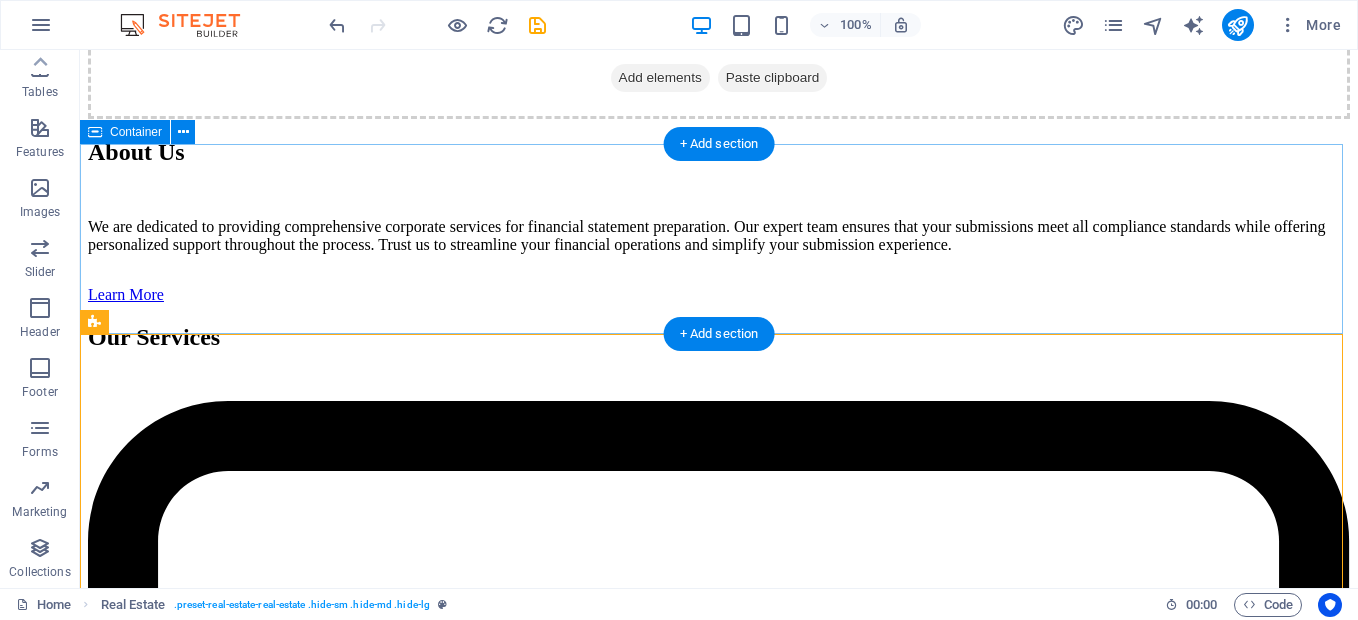 click at bounding box center (719, 8909) 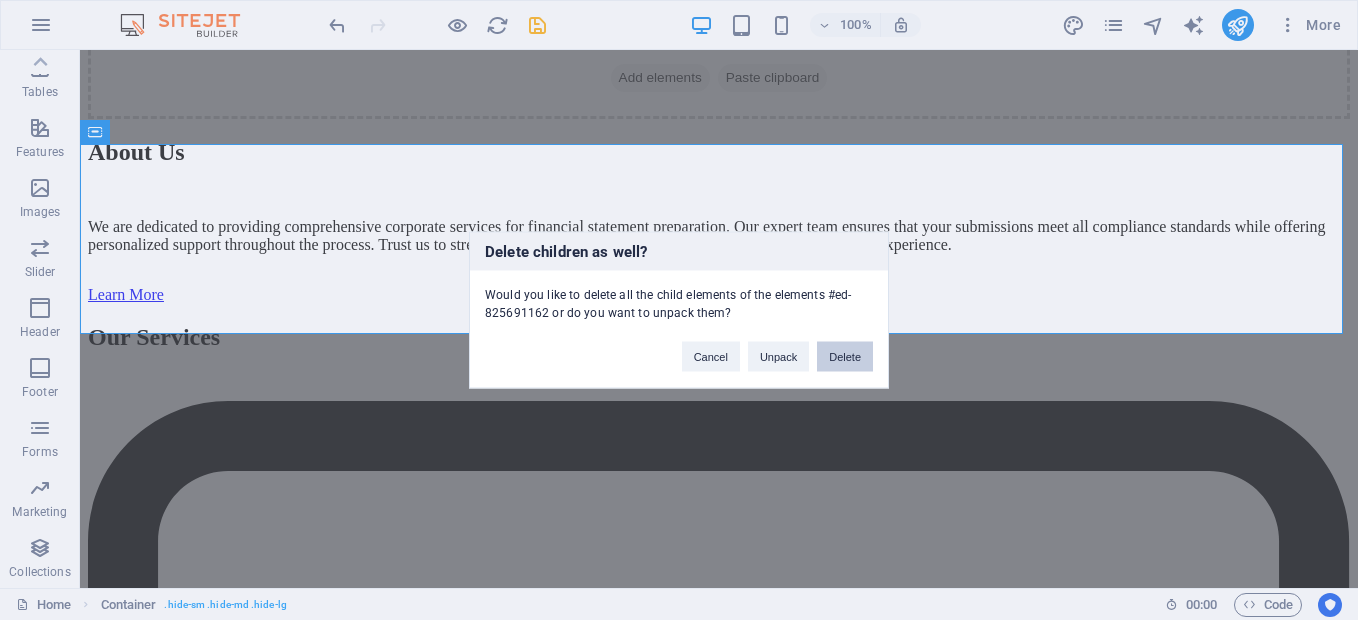 click on "Delete" at bounding box center [845, 357] 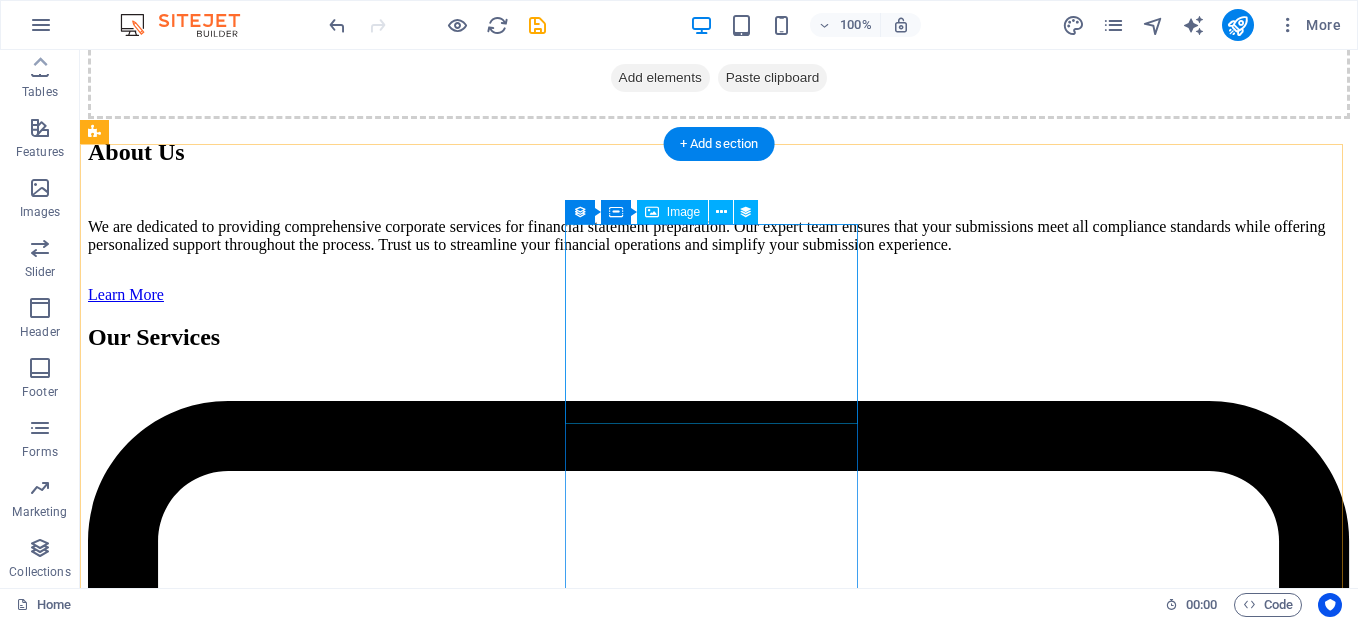 click at bounding box center [719, 9576] 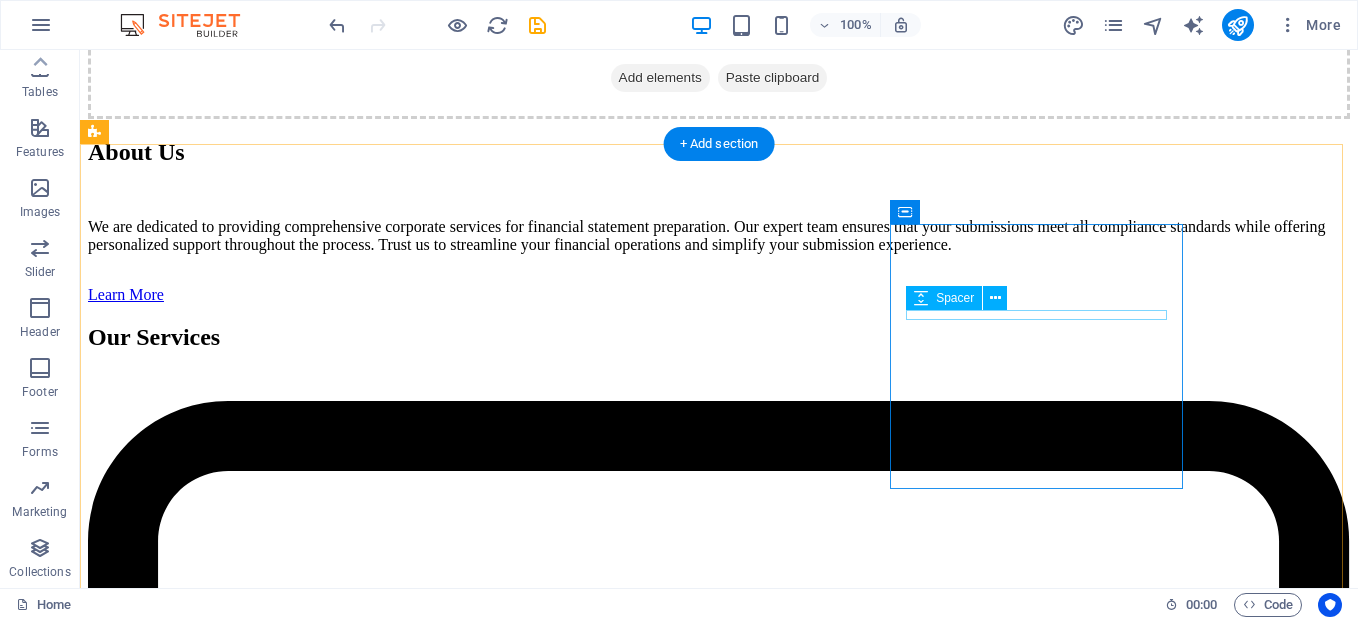 click at bounding box center [719, 9739] 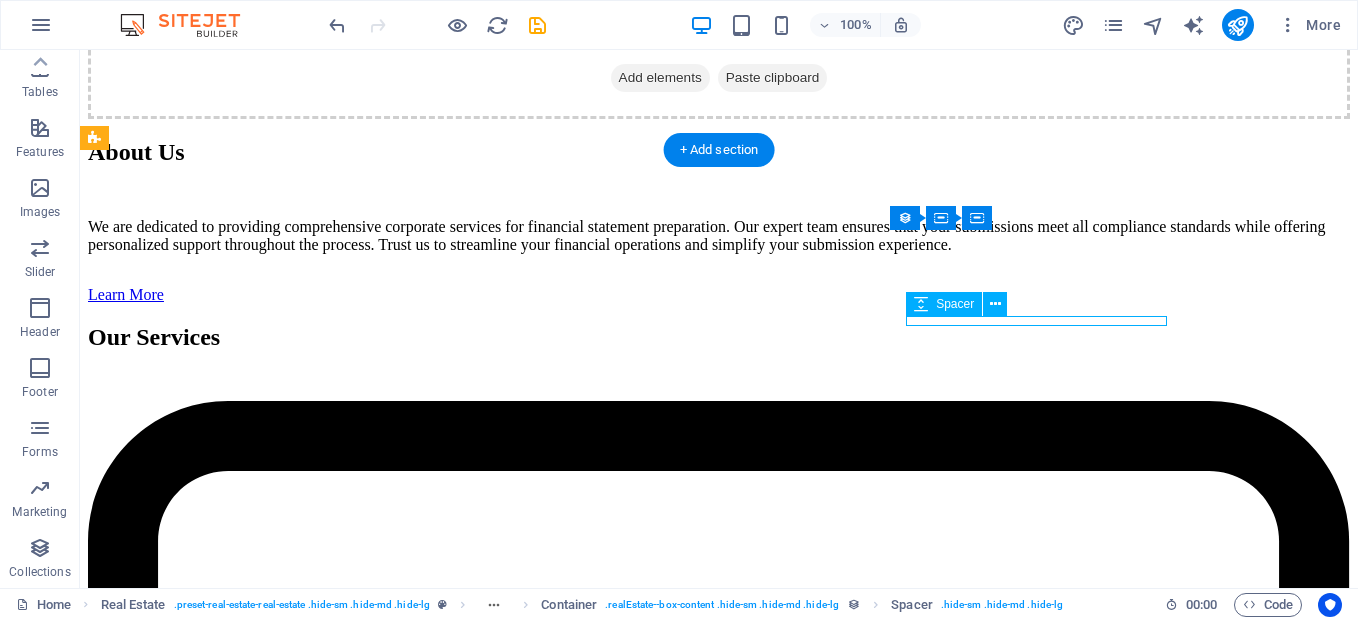 scroll, scrollTop: 2800, scrollLeft: 0, axis: vertical 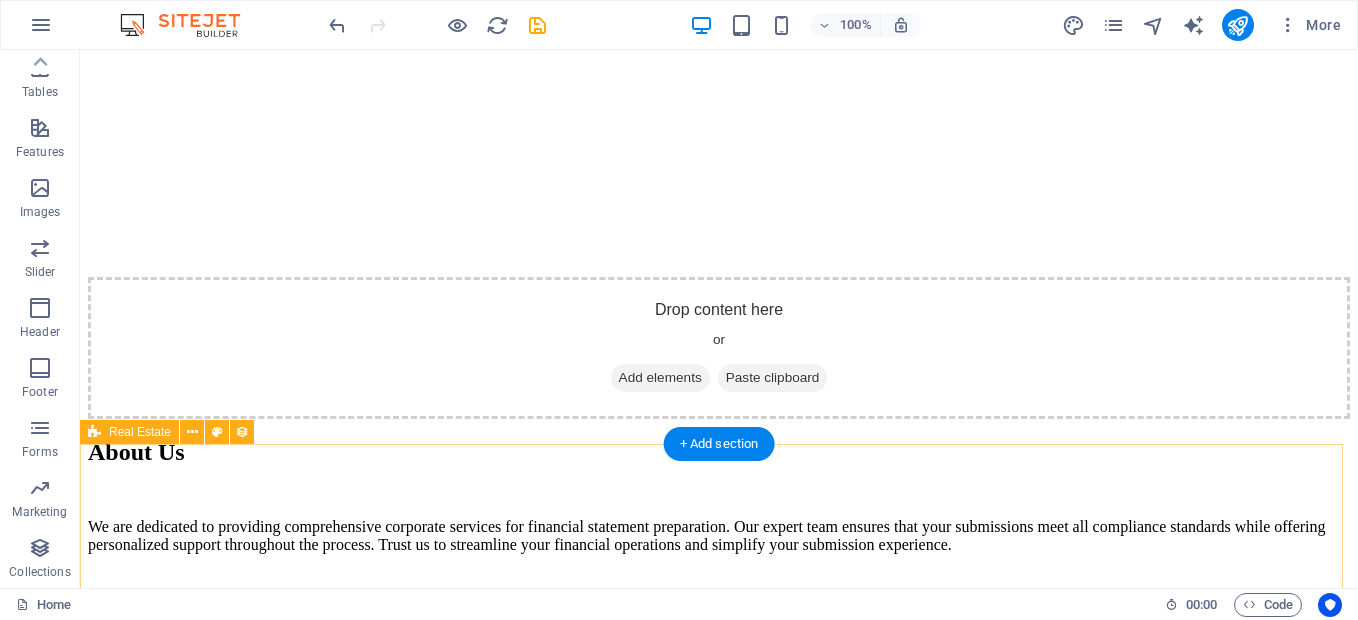 click on "For Rent $ 2,789 mth. rent Office Space in Chicago Chicago, IL 60605 672 sqft 0 2 For Rent $ 2,018 mth. rent Executive Office in Anaheim Anaheim, CA 92807 517 sqft 0 2 For Rent $ 4,123 mth. rent Serviced Office in Denver Denver, CO 80207 1010 sqft 0 10 For Rent $ 1,949,000 Luxury House in Newton Newton, MA 02468 3,354 sqft 4 4 For Rent $ 4,900,000 Beautiful House in Anaheim Anaheim, CA 92807 7,860 sqft 6 6 For Rent $ 695,000 Modern House in Denver Denver, CO 80207 2,136 sqft 3 2 For Rent $ 1,690 mth. rent Apartment in Denver Denver, CO 80207 560 sqft 1 1 For Rent $ 4,617 mth. rent Studio Loft in Chicago Chicago, IL 60605 1,830 sqft 3 3 For Rent $ 2,560 mth. rent 2-Bedroom Apartment in Chicago Chicago, IL 60605 751 sqft 2 2  Previous Next" at bounding box center (719, 10906) 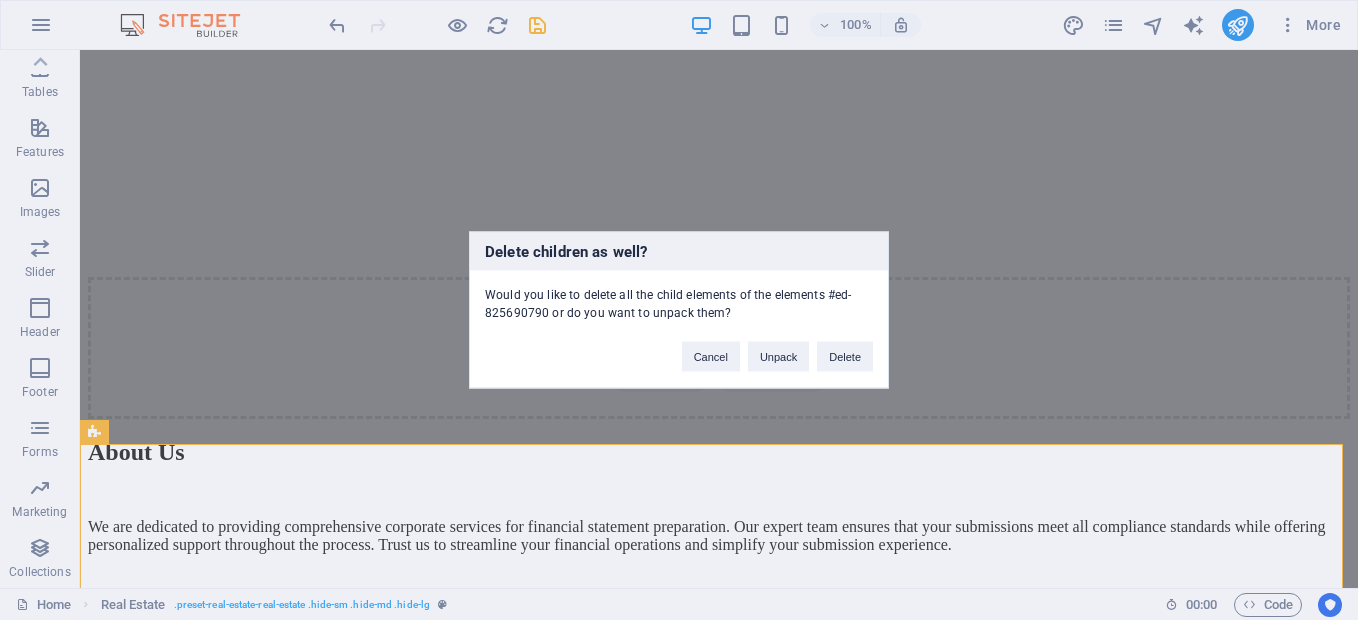 type 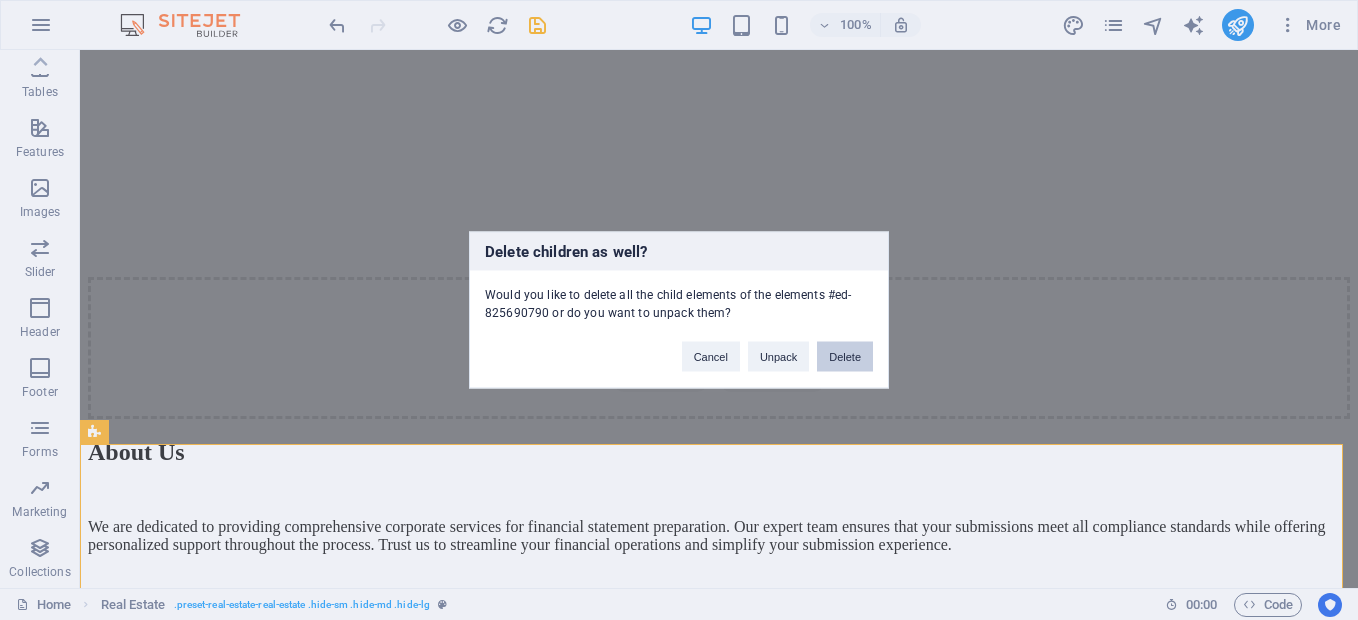 click on "Delete" at bounding box center (845, 357) 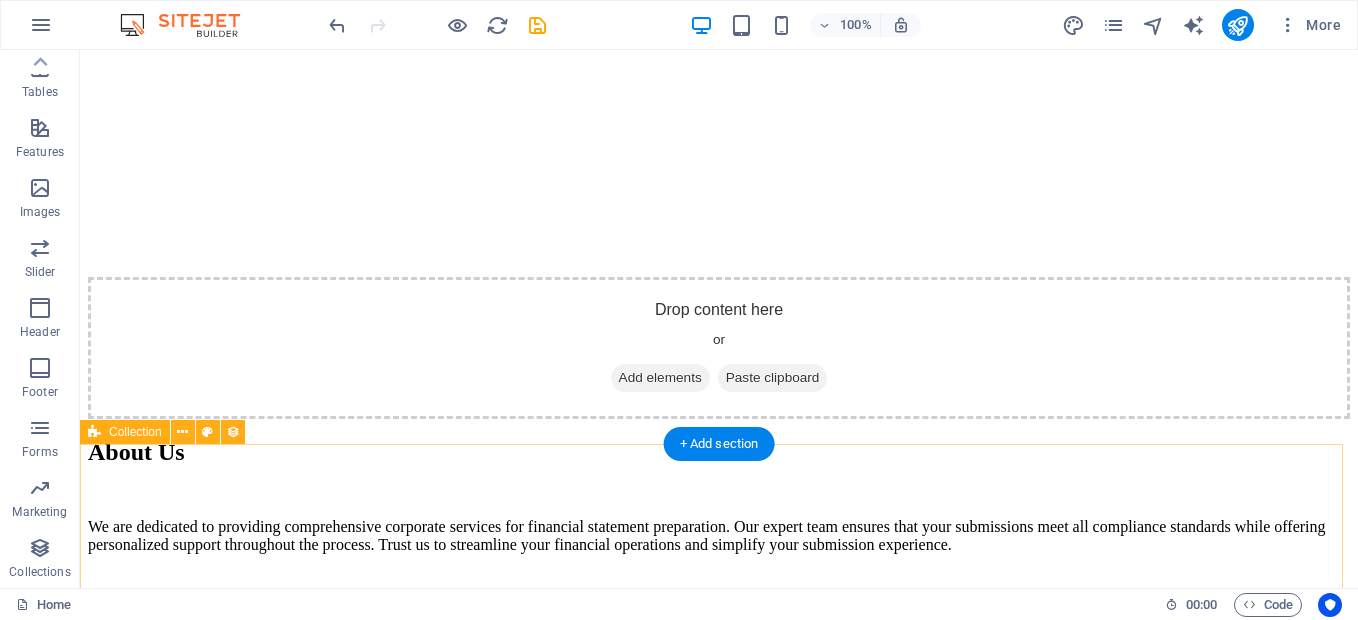 click on "Blog Post 6 Category 2 08/26/2024 Aliquet suspendisse habitasse fringilla facilisis? Venenatis himenaeos mattis nam condimentum. Dictumst etiam risus, vivamus maecenas dictumst. Volutpat vulputate sagittis, nulla aliquam mollis pulvinar porttitor. Risus ornare tortor! Quis ante mollis eu erat aenean facilisis diam. Lorem fames sagittis id vehicula. Blog Post 5 Category 2 08/25/2024 Luctus inceptos. Phasellus eget eros malesuada vulputate turpis non bibendum taciti! A integer consequat. At morbi et lacinia nisi sociosqu? Metus feugiat at, nisl felis vestibulum. Laoreet nec vel bibendum nec. Sodales orci. Hendrerit ornare cubilia. Habitasse elementum! Blog Post 4 Category 1 08/24/2024 Volutpat aliquet class enim, a vivamus. Auctor netus sagittis laoreet at dolor, tempus metus nullam? Nunc tortor eget. Ad odio conubia augue duis aliquam non. Dictumst netus curae hac nibh. Erat ipsum lectus conubia! Blog Post 3 Category 1 08/23/2024 Blog Post 2 Category 1 08/22/2024 Blog Post 1 Category 1 08/21/2024  Previous" at bounding box center (719, 10578) 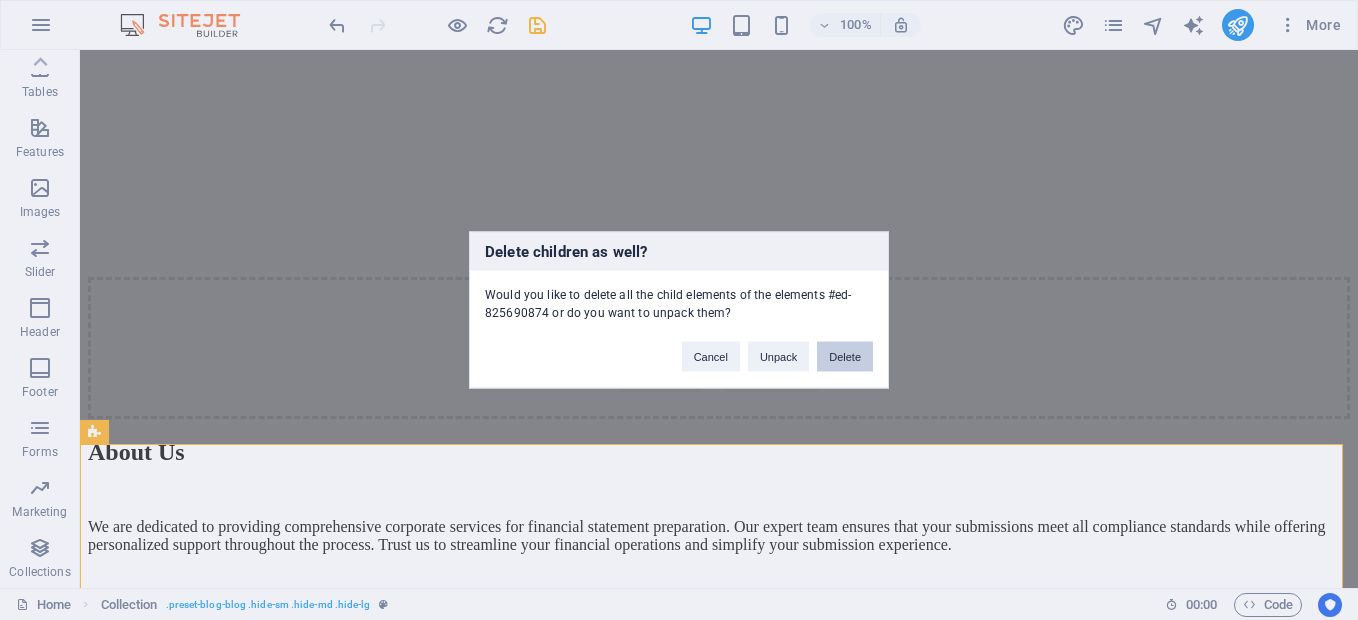 drag, startPoint x: 856, startPoint y: 365, endPoint x: 743, endPoint y: 324, distance: 120.20815 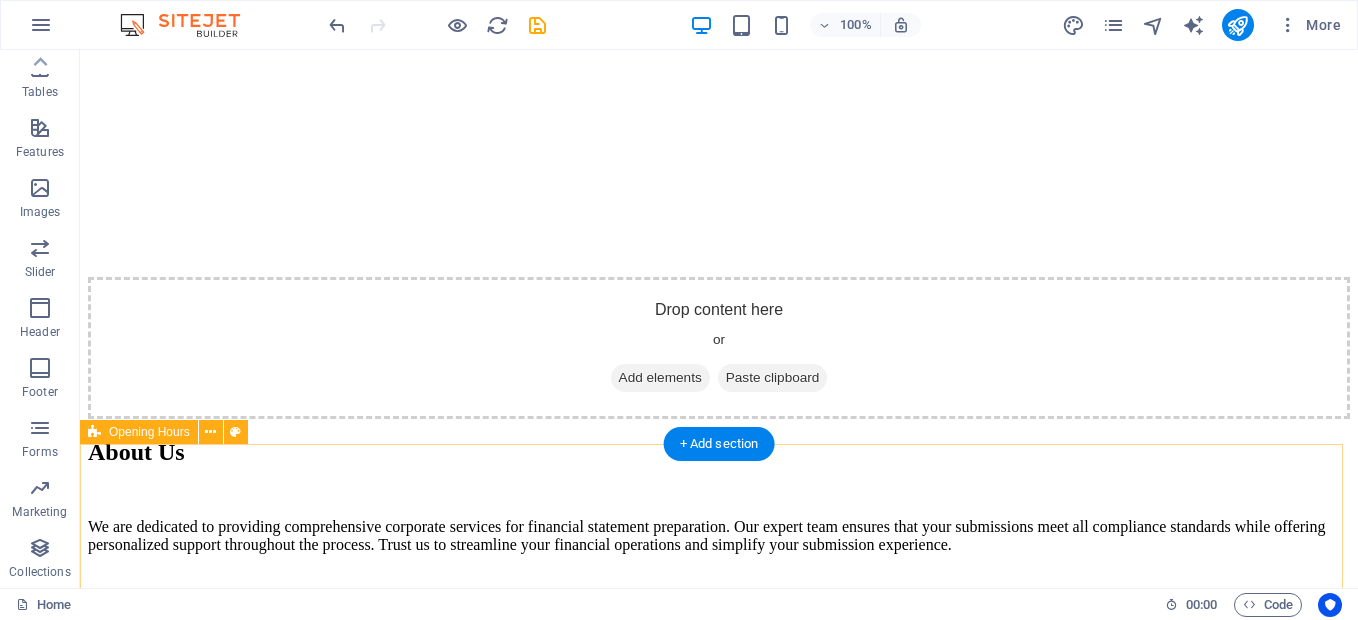 click on "Monday closed Tuesday 09:00 - 18:30 Wednesday 09:00 - 18:30 Thursday 09:00 - 18:30 Friday 09:00 - 18:30 Saturday 09:00 - 18:30 Sunday 09:00 - 18:30" at bounding box center (719, 10073) 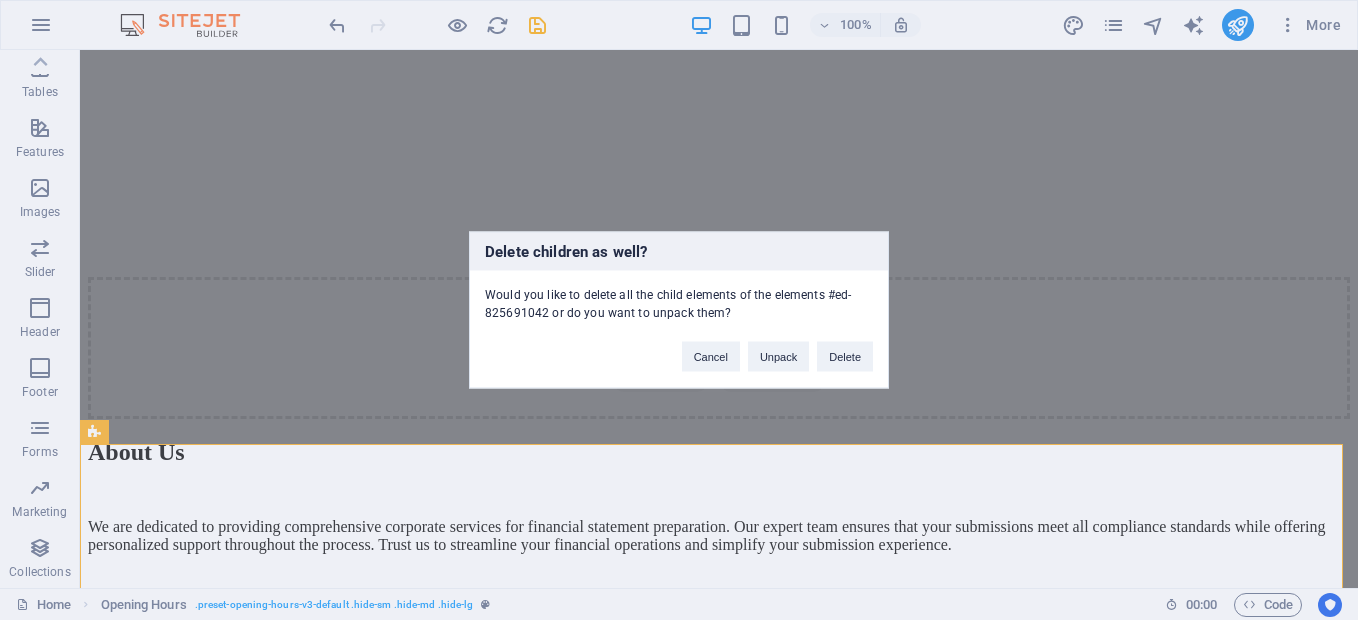 type 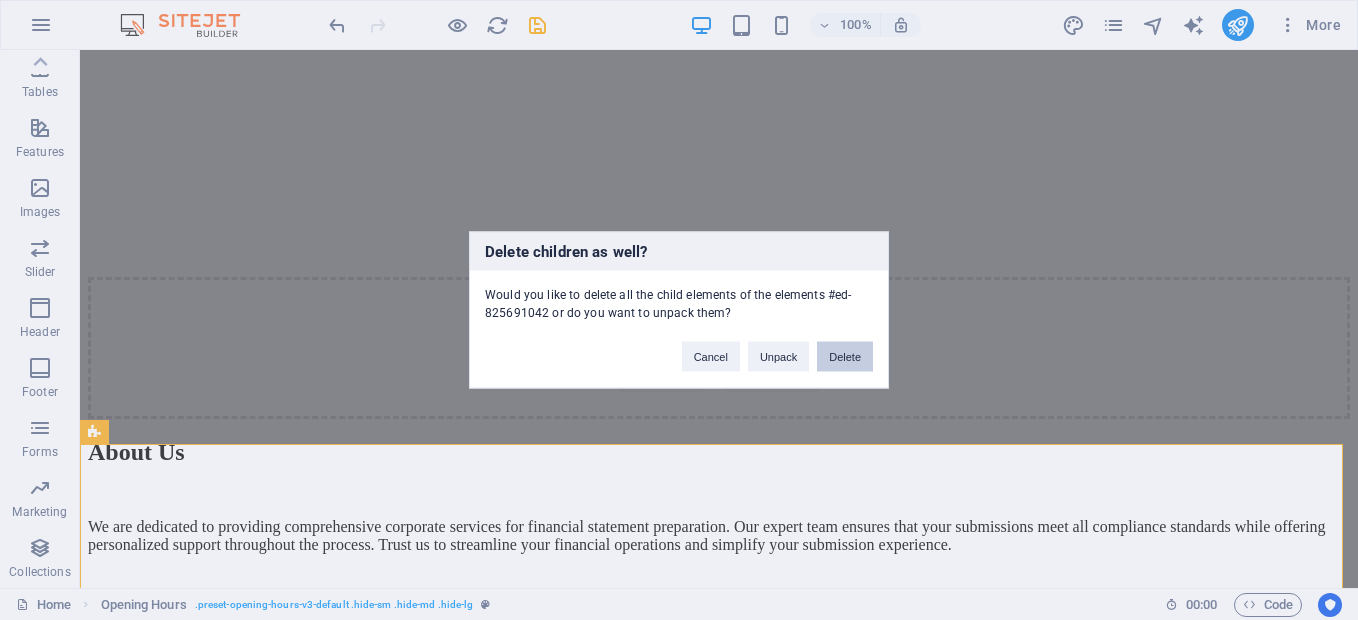 drag, startPoint x: 858, startPoint y: 349, endPoint x: 777, endPoint y: 298, distance: 95.71834 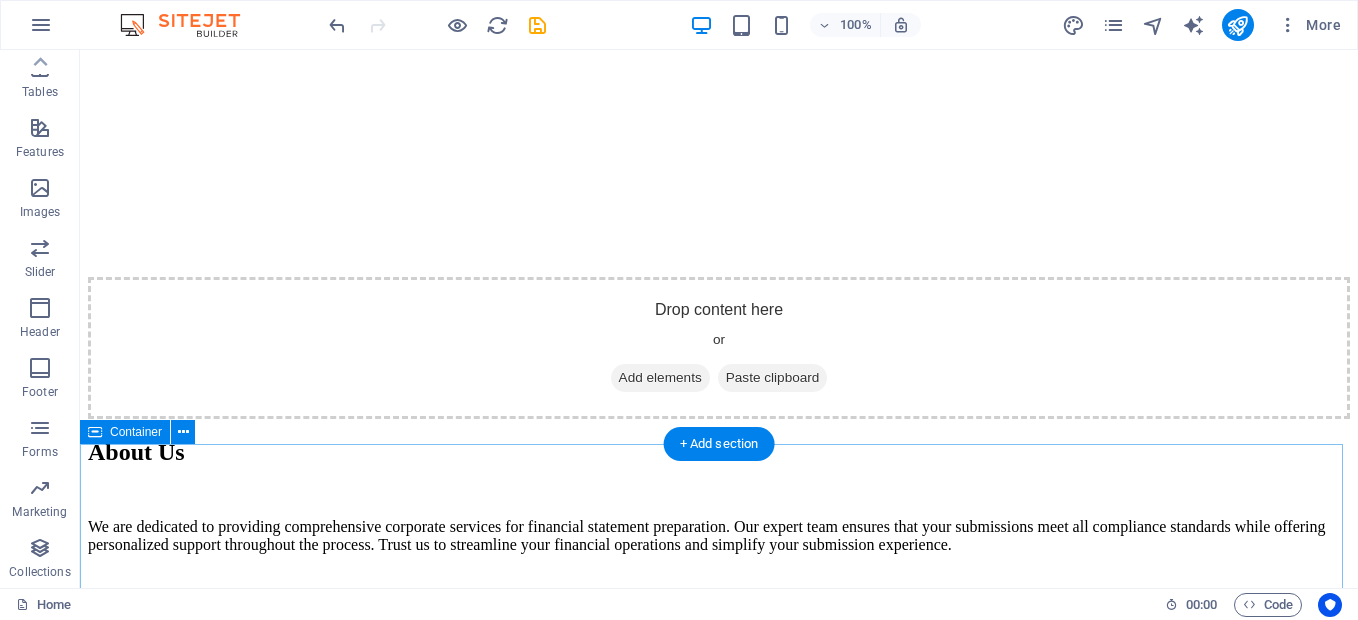 click on "Get In Touch With Us   I have read and understand the privacy policy. Unreadable? Load new Submit Inquiry" at bounding box center [719, 9414] 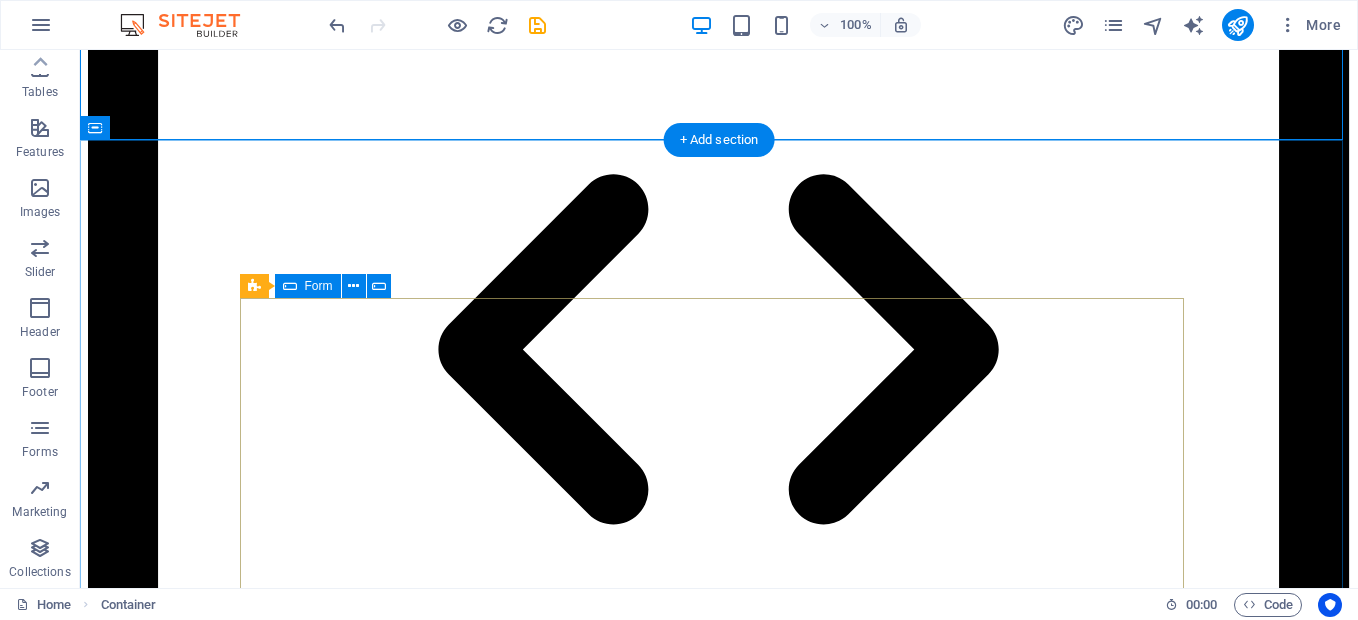 scroll, scrollTop: 3600, scrollLeft: 0, axis: vertical 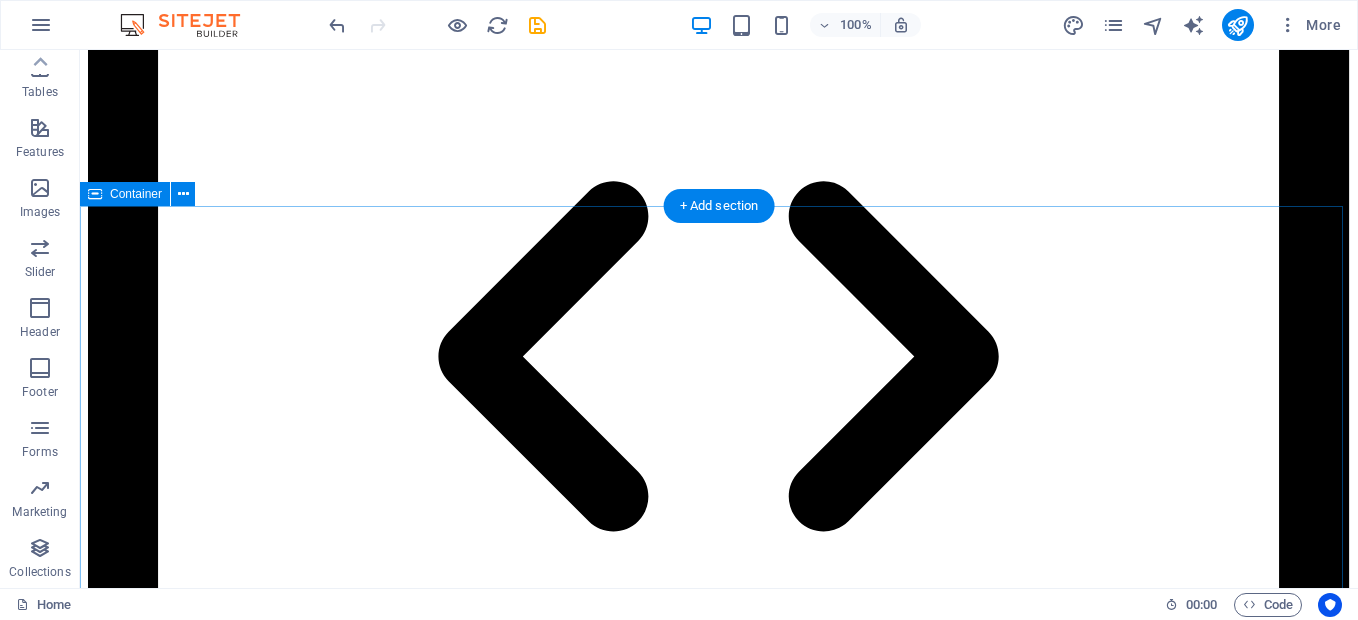 click on "Book a Table   I have read and understand the privacy policy. Unreadable? Load new Send" at bounding box center [719, 9088] 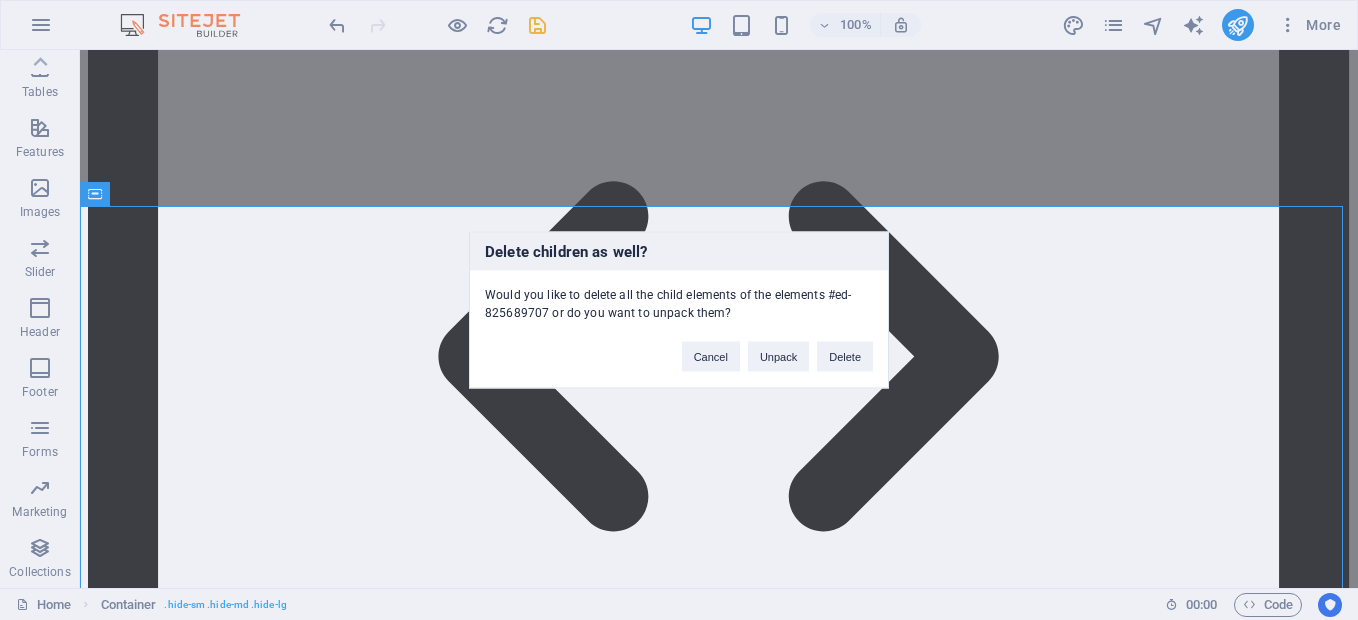 type 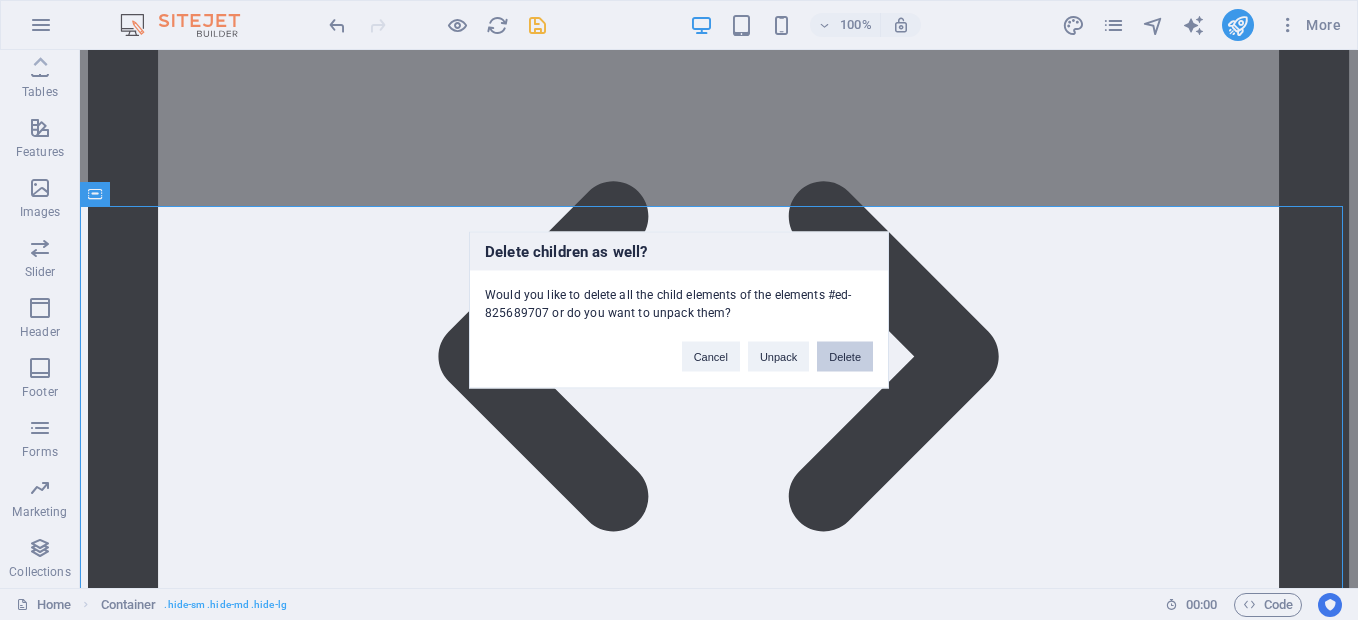 click on "Delete" at bounding box center (845, 357) 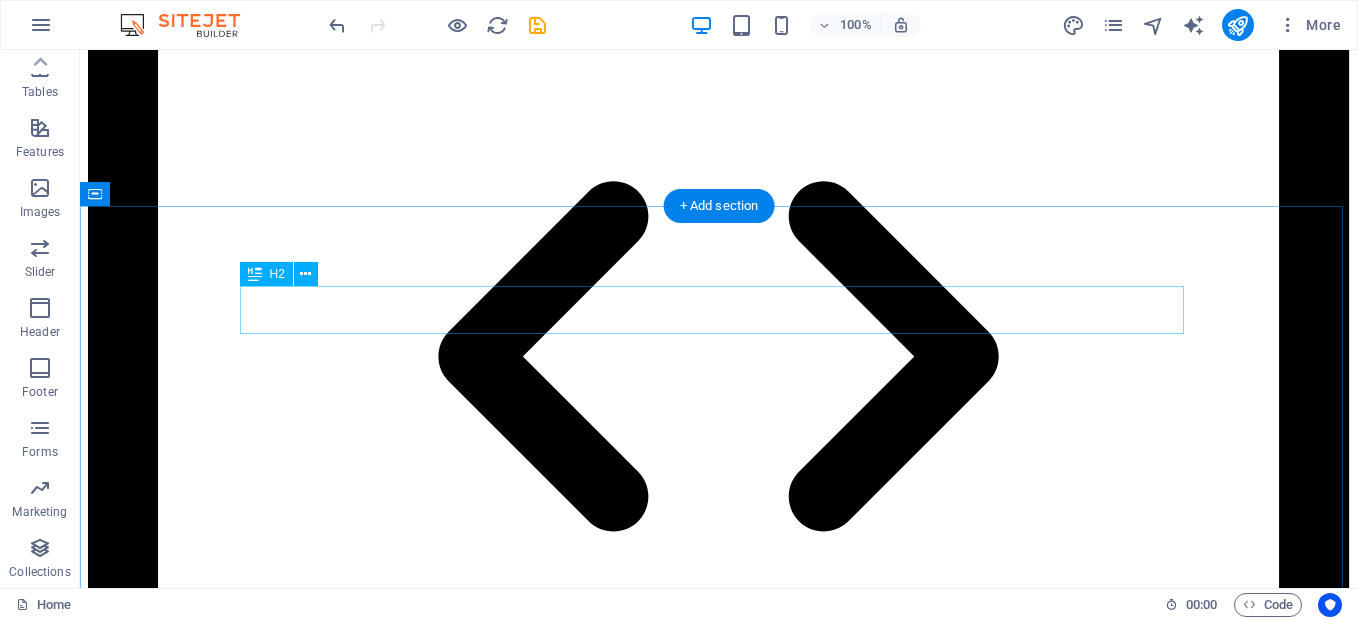 click on "Book an Appointment   I have read and understand the privacy policy. Unreadable? Load new Submit" at bounding box center [719, 9067] 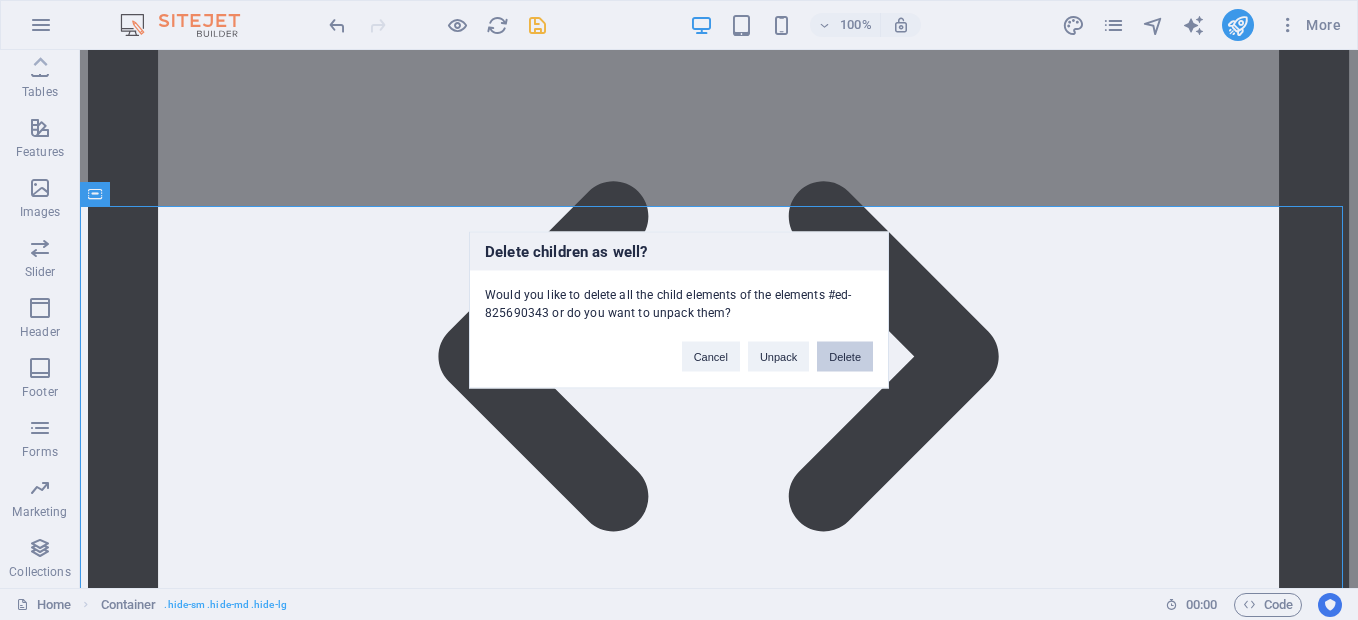 drag, startPoint x: 850, startPoint y: 358, endPoint x: 769, endPoint y: 309, distance: 94.66784 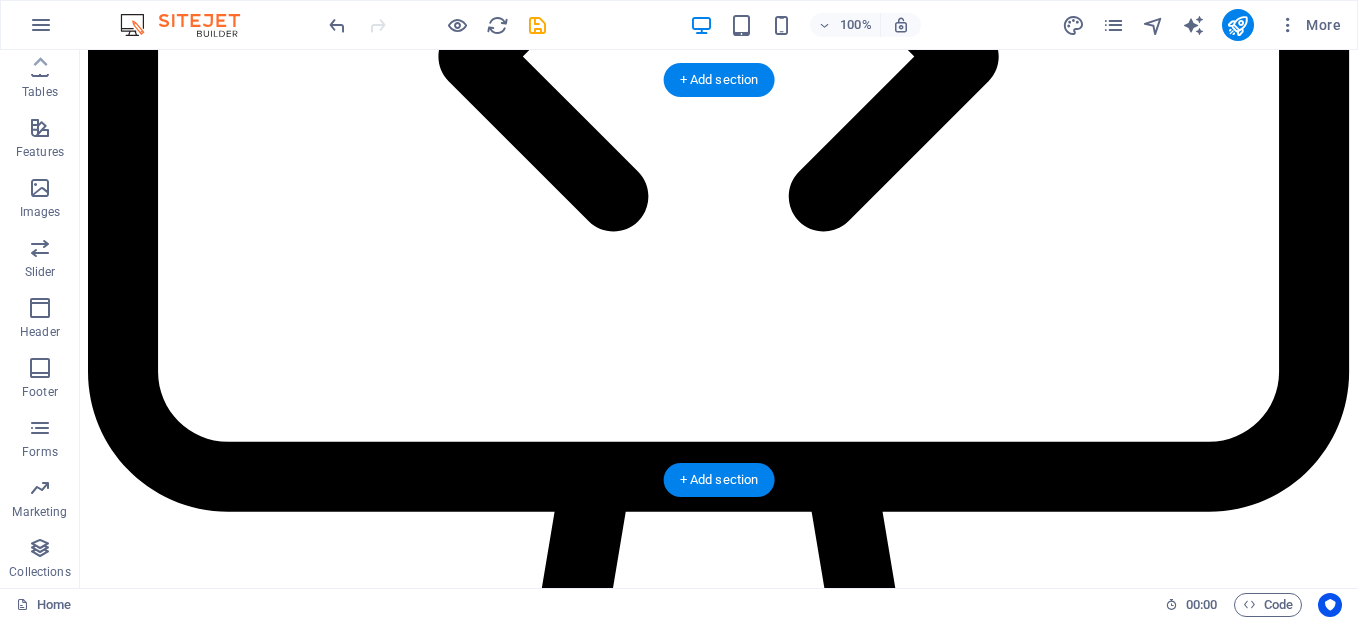 scroll, scrollTop: 4020, scrollLeft: 0, axis: vertical 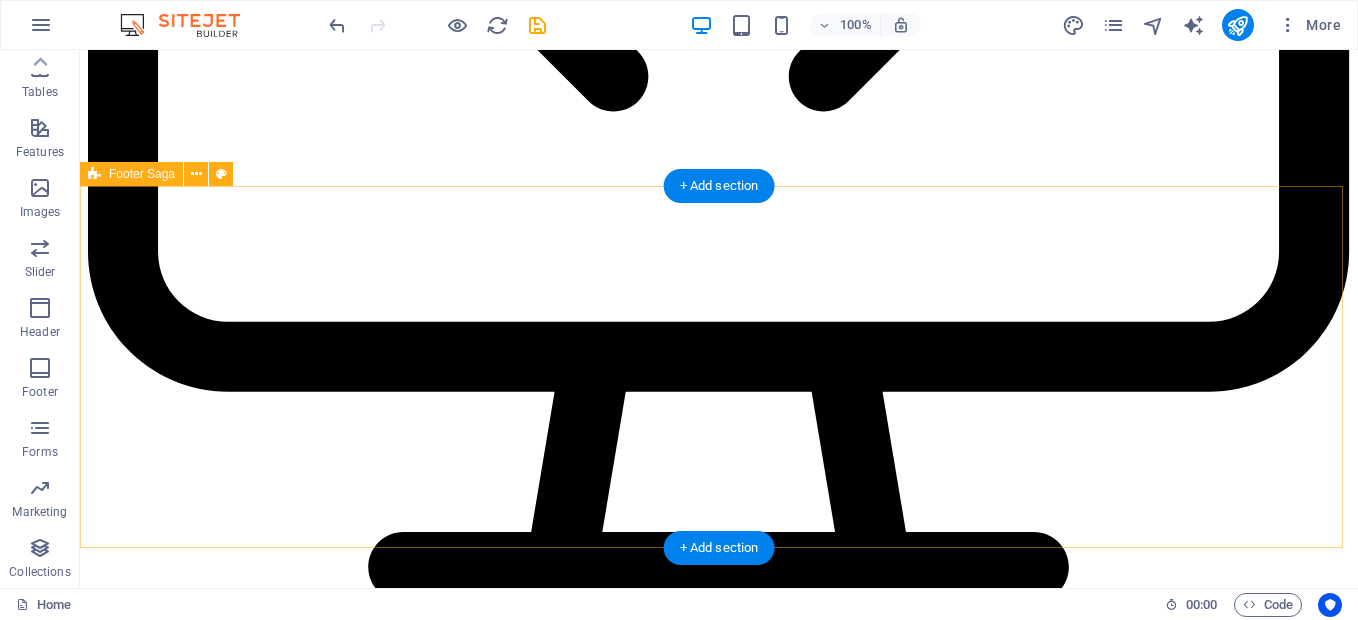 click on "mbrs.faraain23.com Lorem ipsum dolor sit amet, consectetuer adipiscing elit. Aenean commodo ligula eget dolor. Contact 123 Corporate Avenue 50000   Kuala Lumpur Phone:  +60 12-345 6789 Mobile:  Email:  info@mbrs.faraain23.com Navigation Home About Service Contact Legal Notice Privacy Policy Social media Facebook X Instagram" at bounding box center (719, 17887) 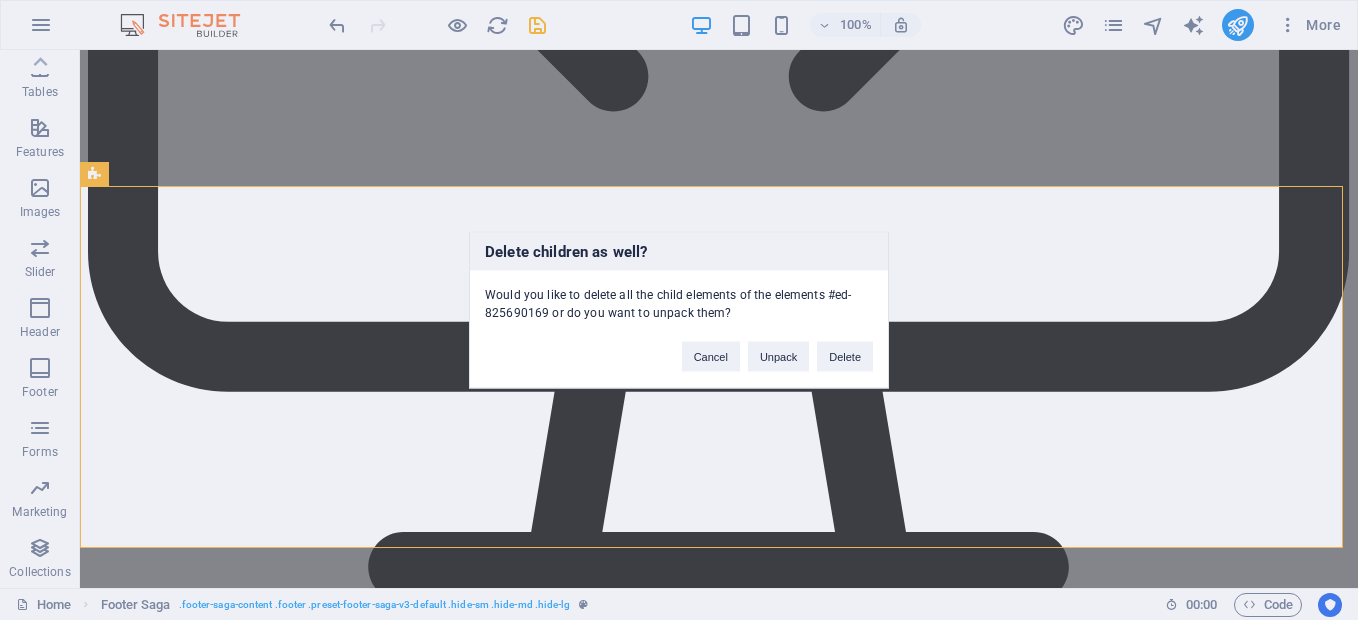 type 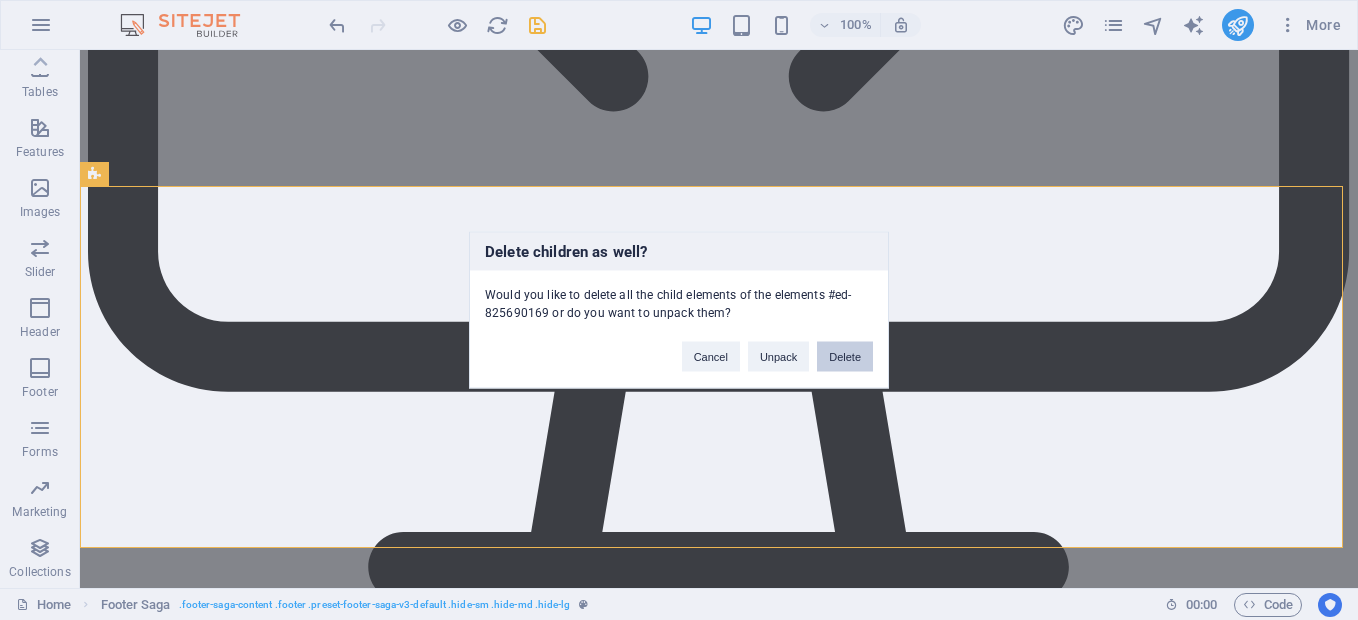 click on "Delete" at bounding box center (845, 357) 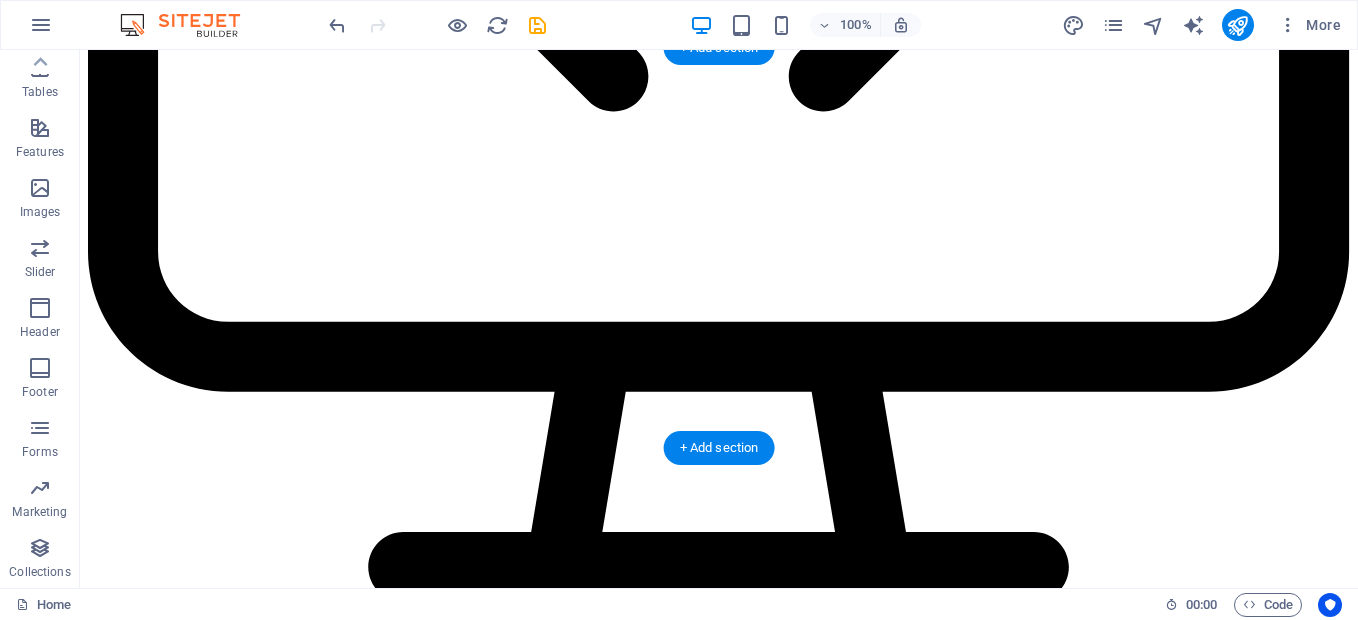 scroll, scrollTop: 3758, scrollLeft: 0, axis: vertical 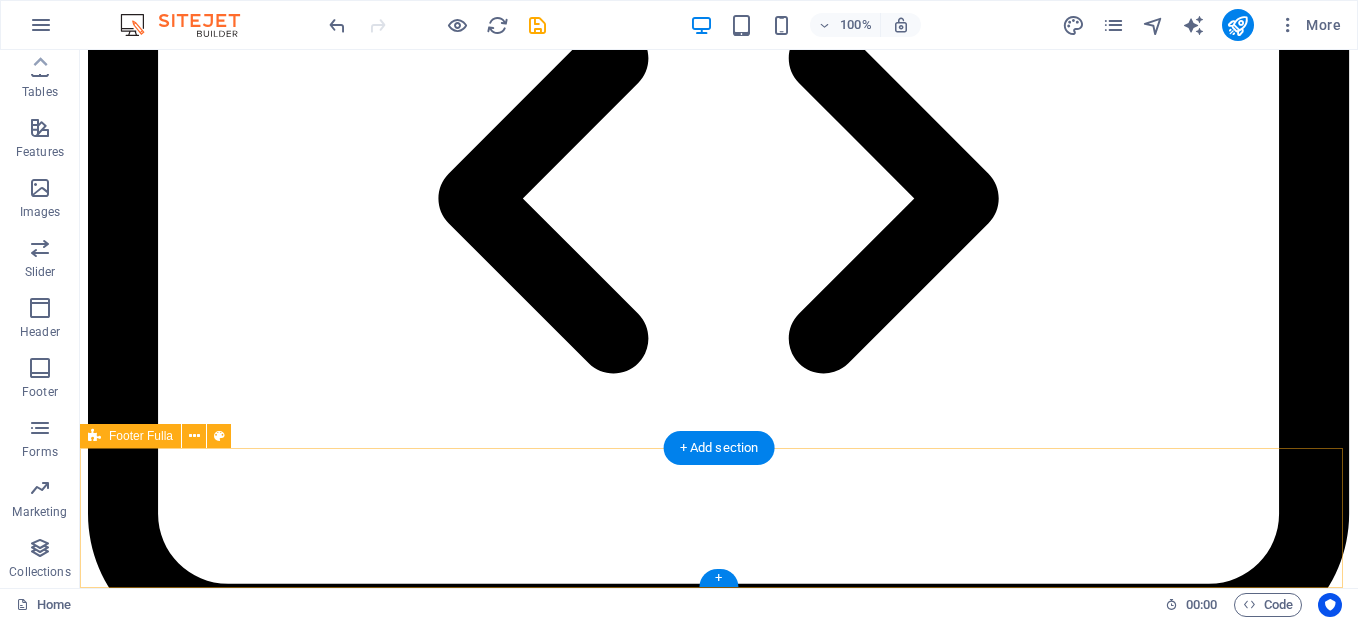 click on "Home About Service Contact mbrs.faraain23.com Legal Notice  |  Privacy Policy" at bounding box center (719, 15973) 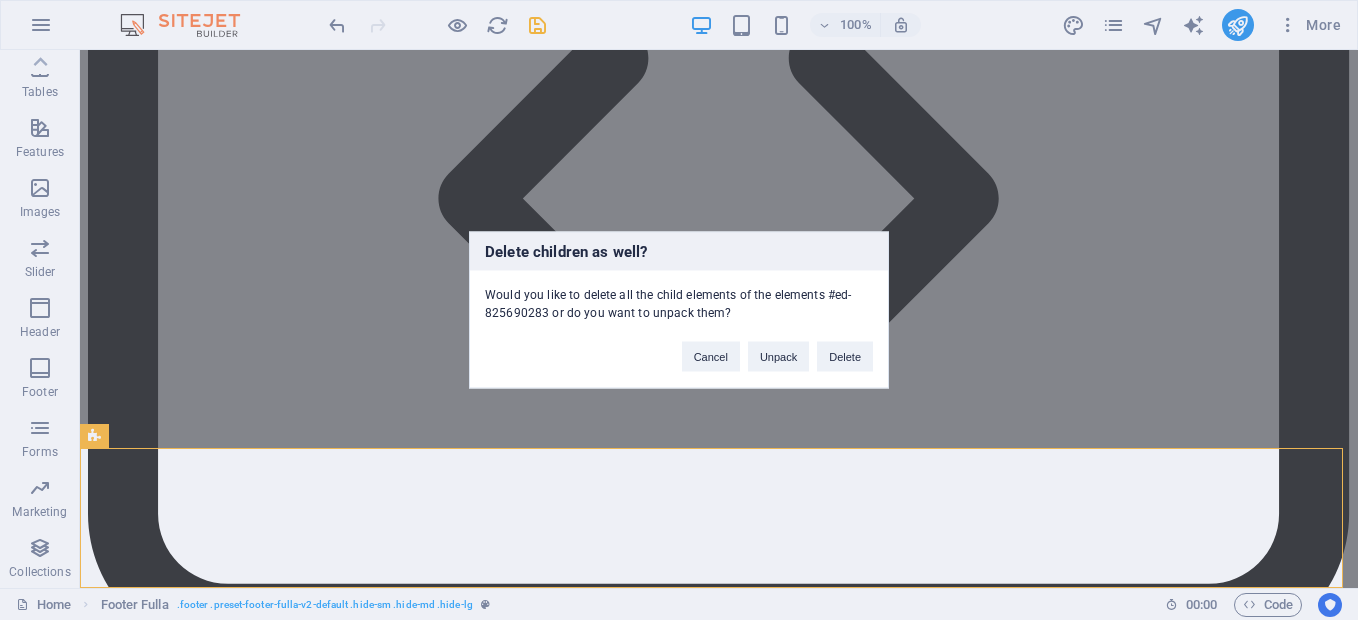 type 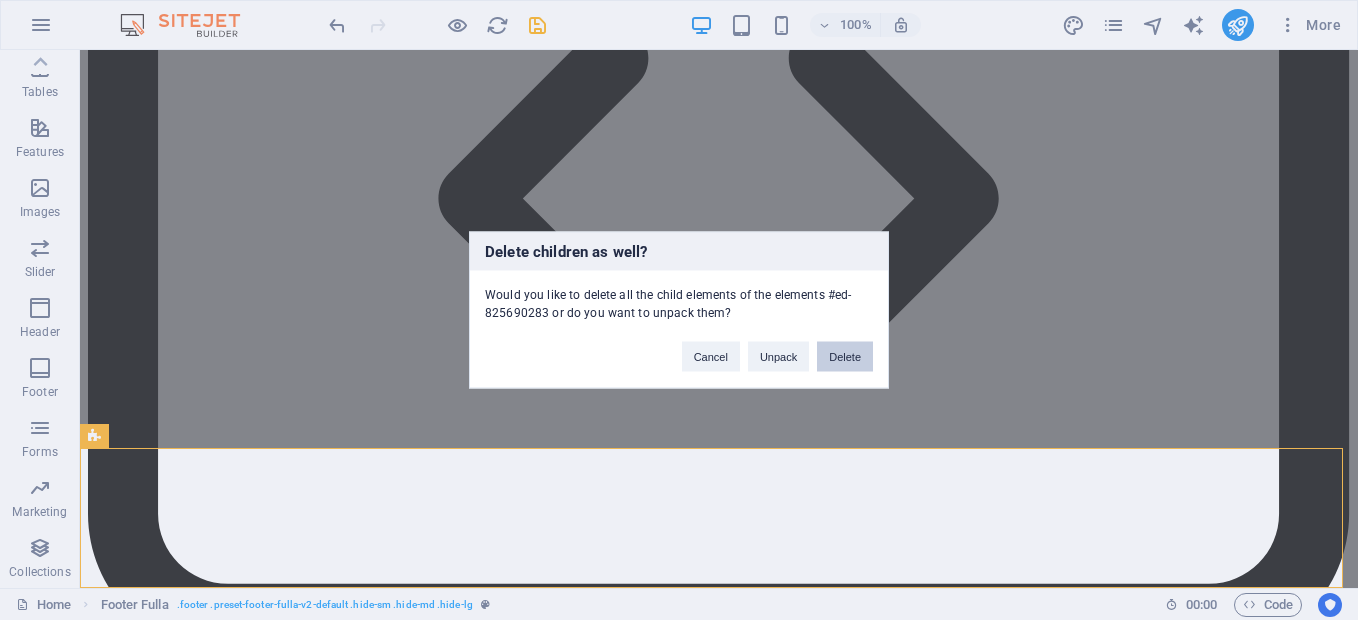 click on "Delete" at bounding box center (845, 357) 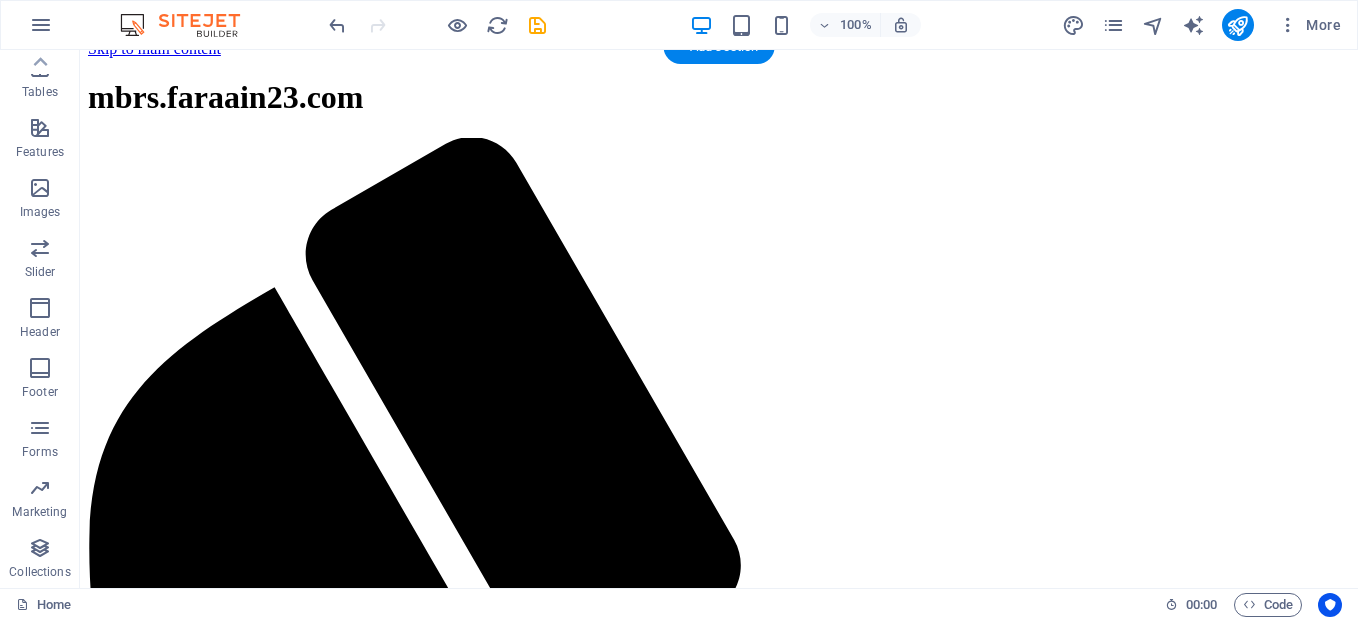 scroll, scrollTop: 0, scrollLeft: 0, axis: both 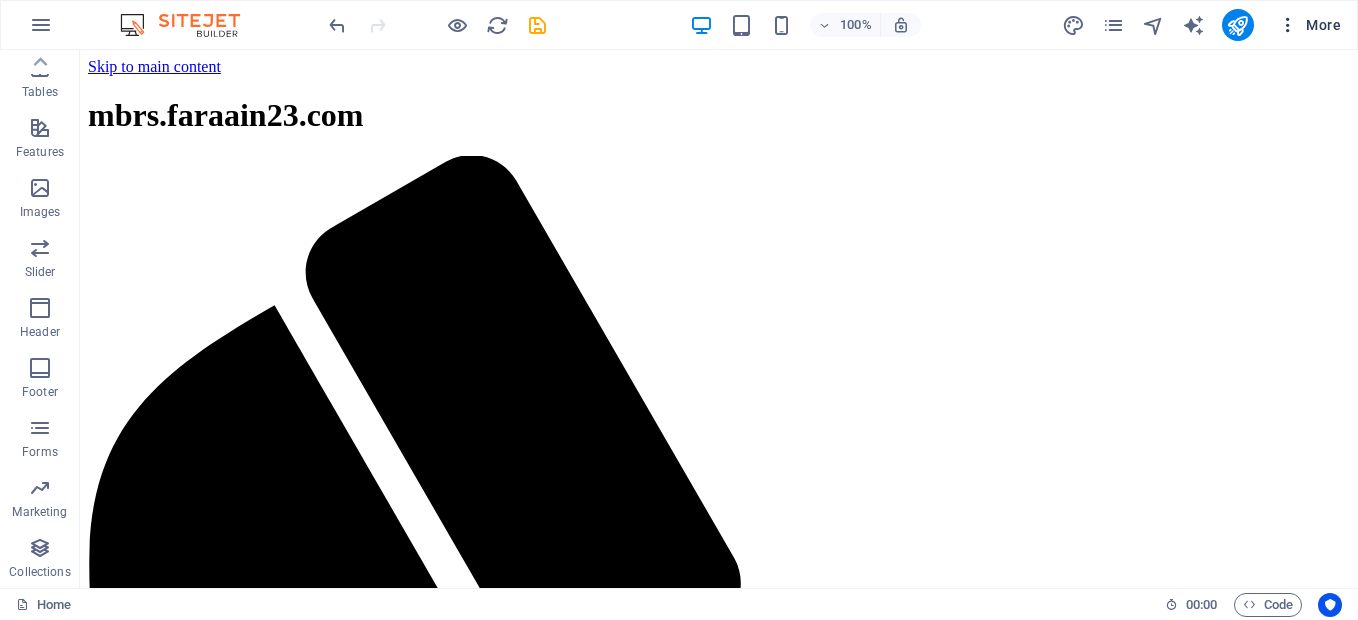 click at bounding box center (1288, 25) 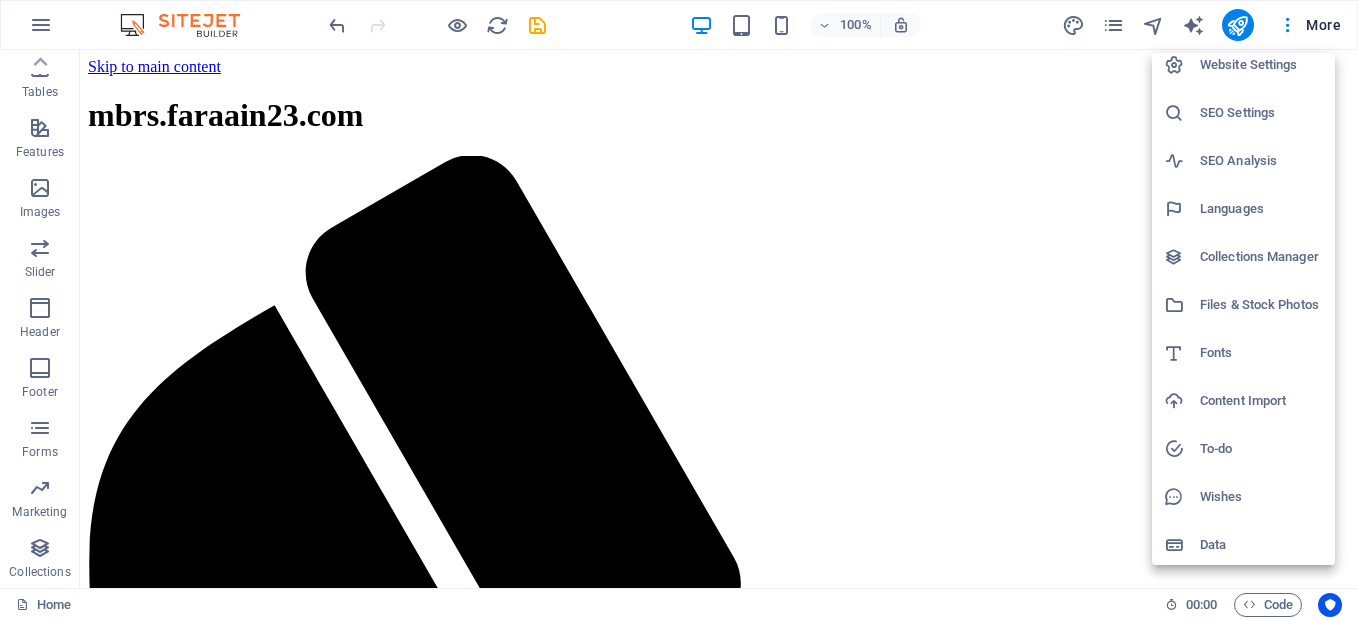 scroll, scrollTop: 16, scrollLeft: 0, axis: vertical 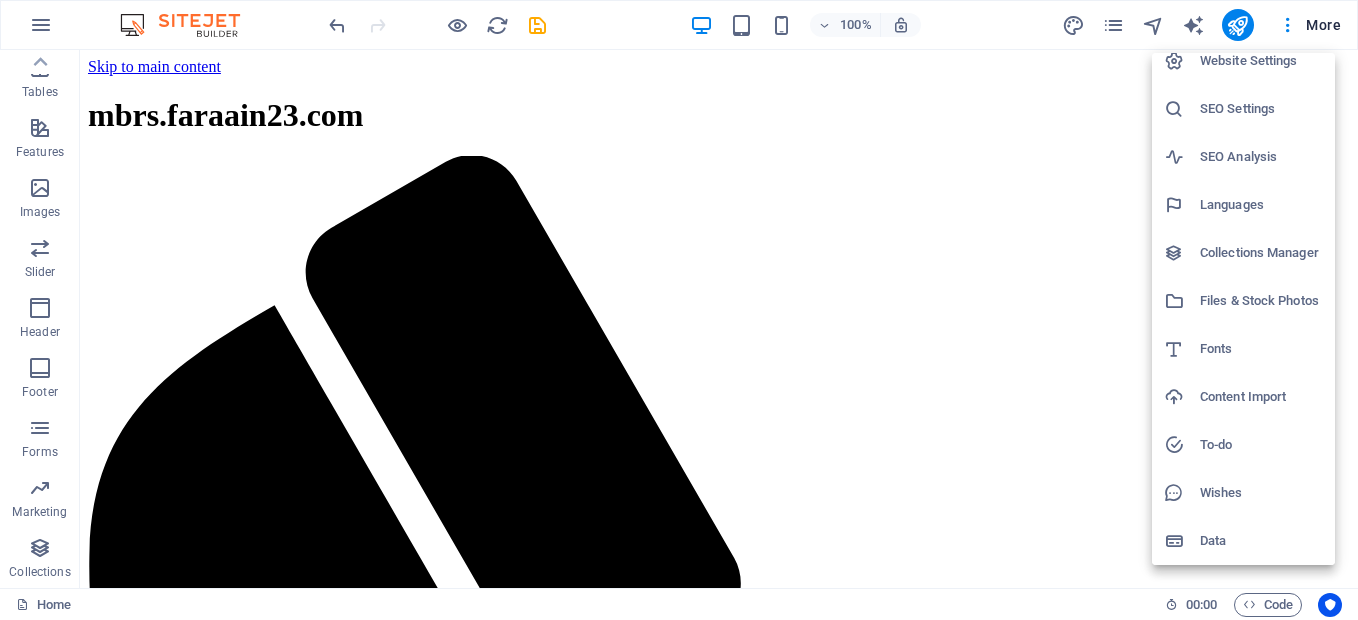 click at bounding box center (679, 310) 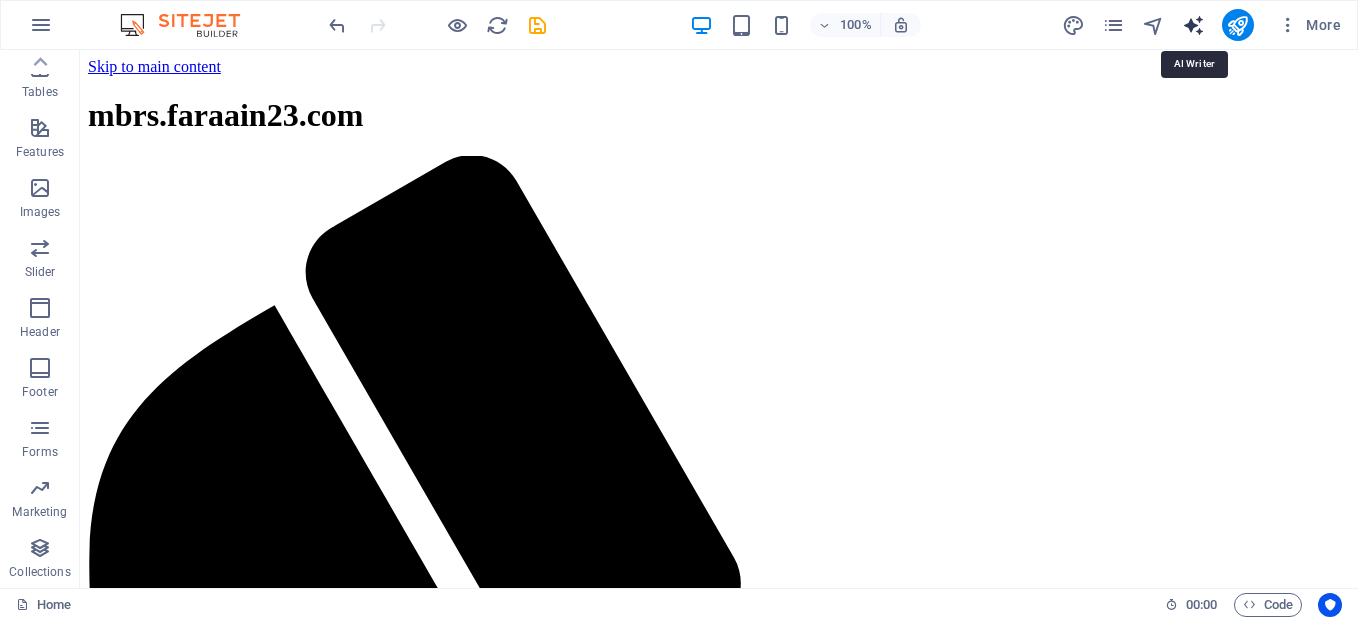 click at bounding box center (1193, 25) 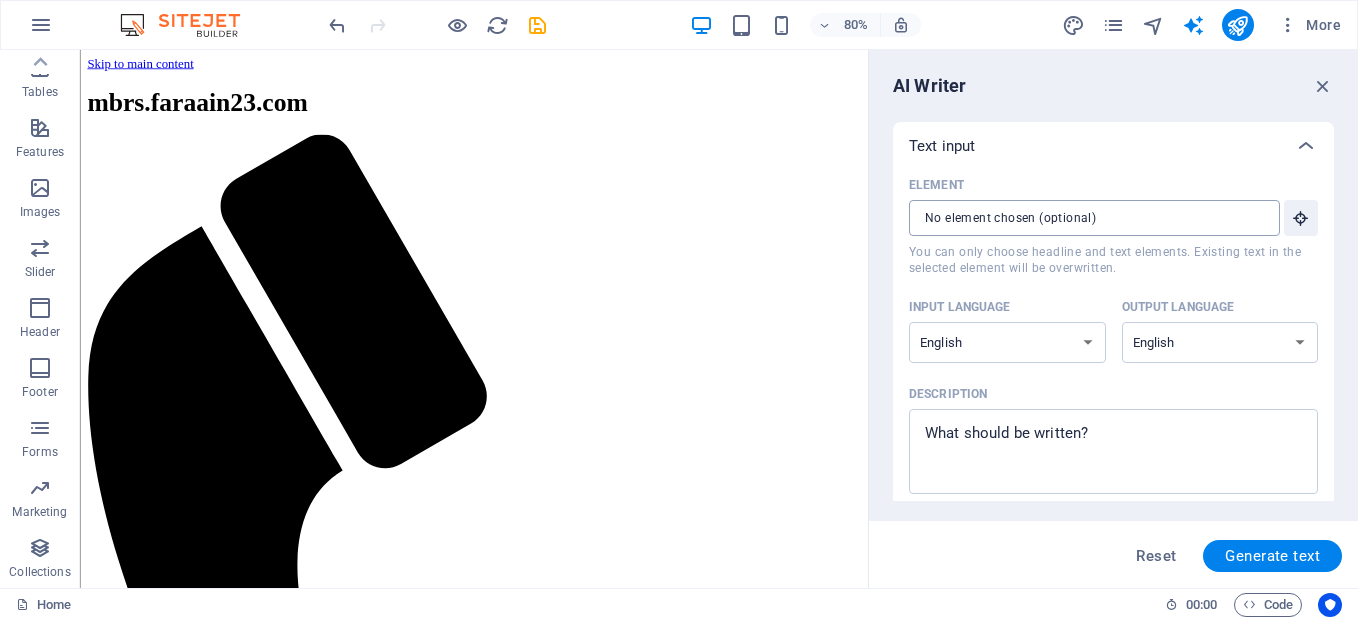 scroll, scrollTop: 0, scrollLeft: 0, axis: both 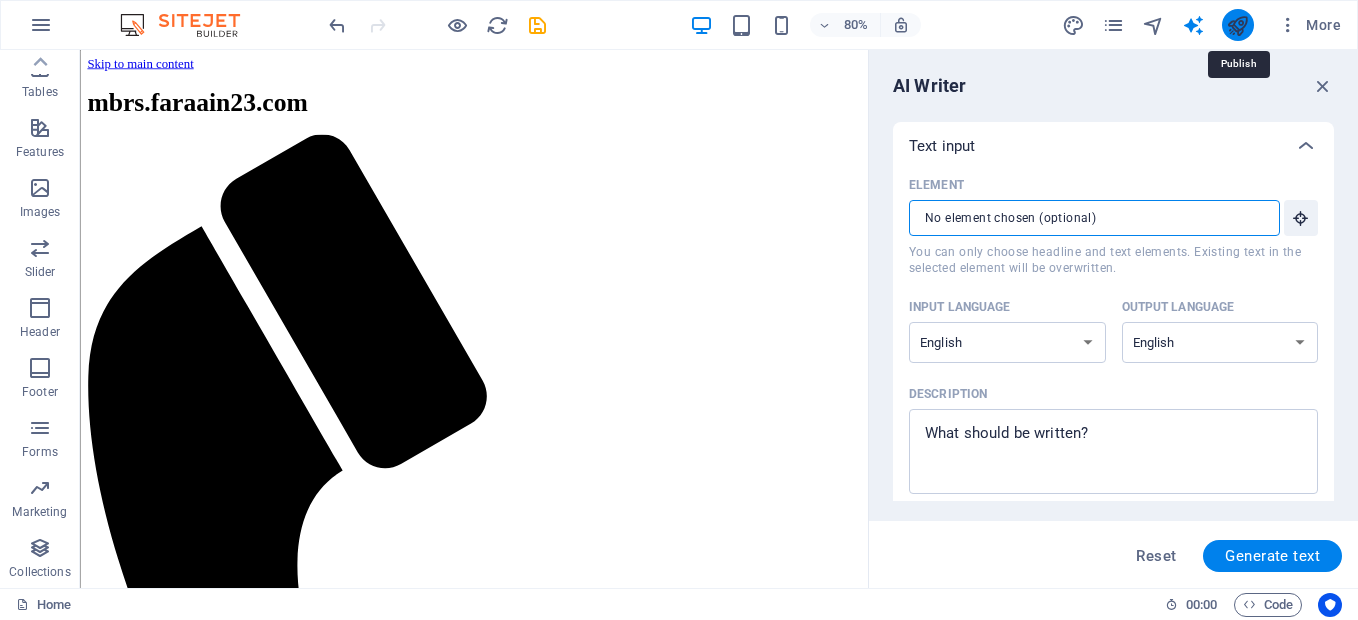 click at bounding box center [1237, 25] 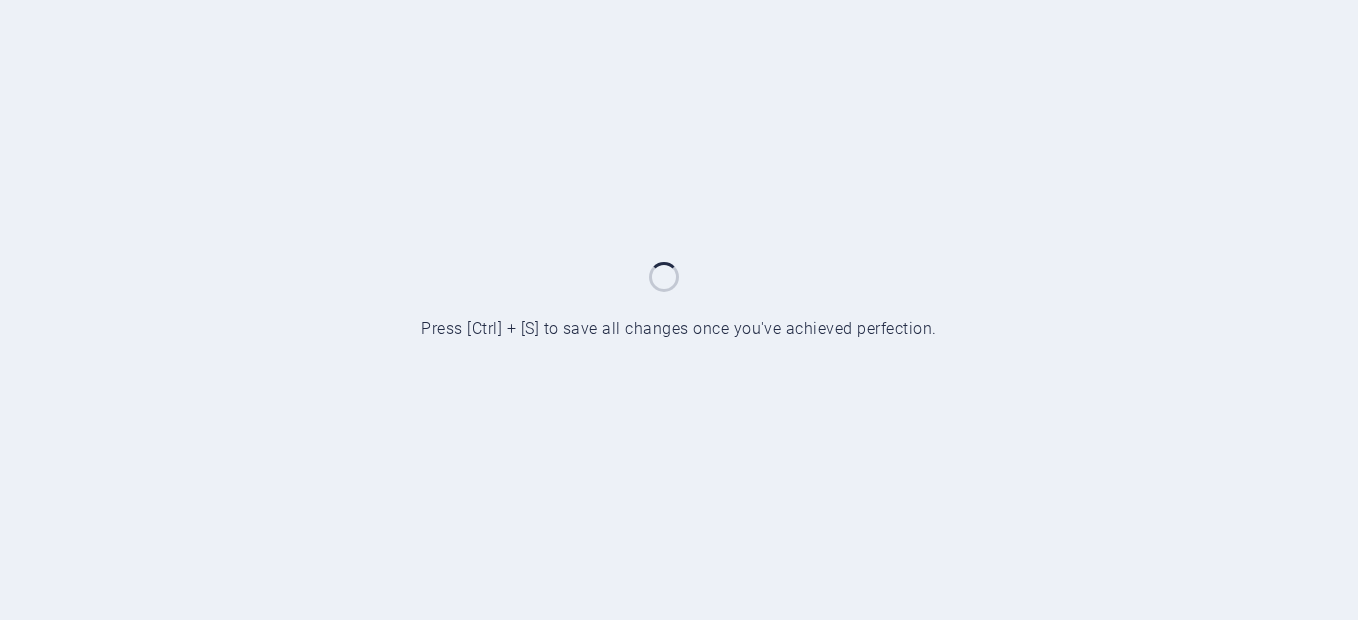 scroll, scrollTop: 0, scrollLeft: 0, axis: both 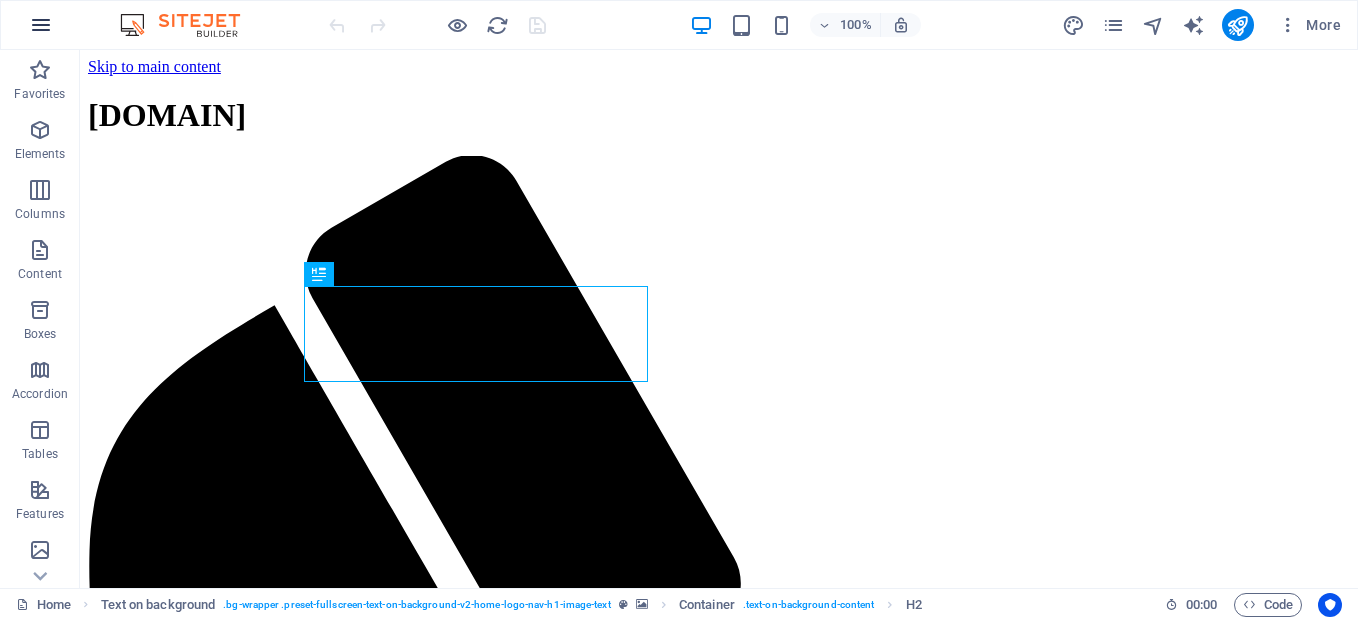 click at bounding box center (41, 25) 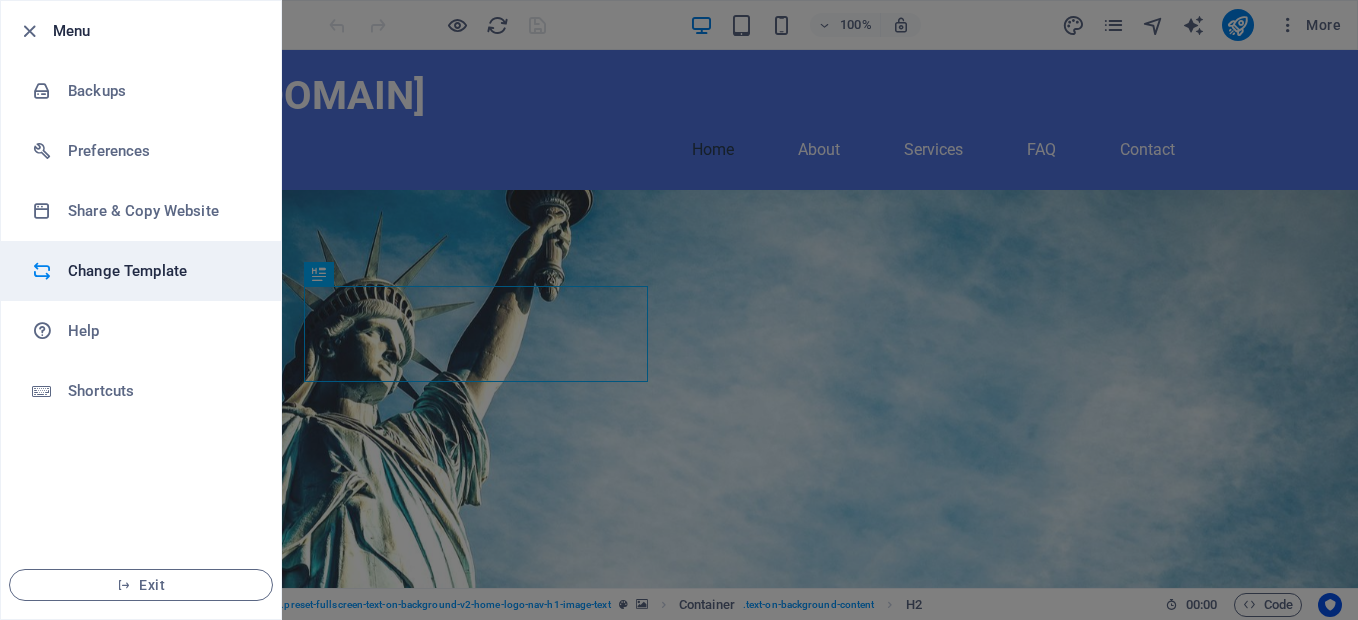click on "Change Template" at bounding box center [160, 271] 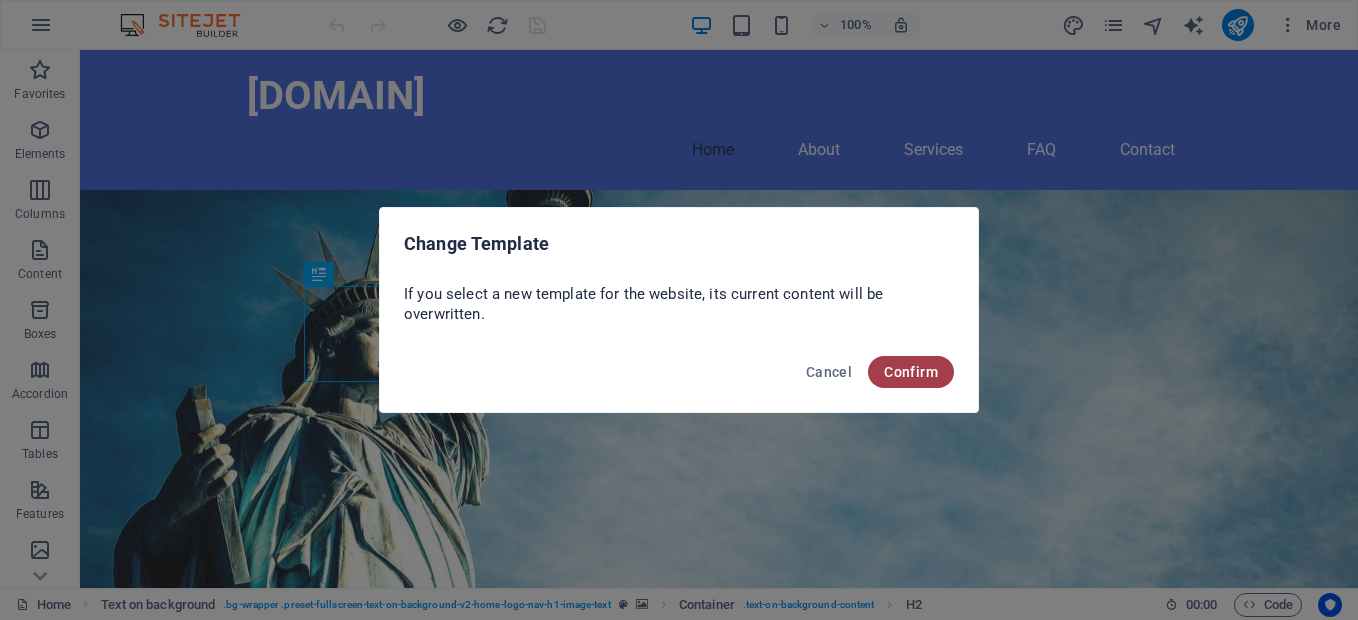 click on "Confirm" at bounding box center (911, 372) 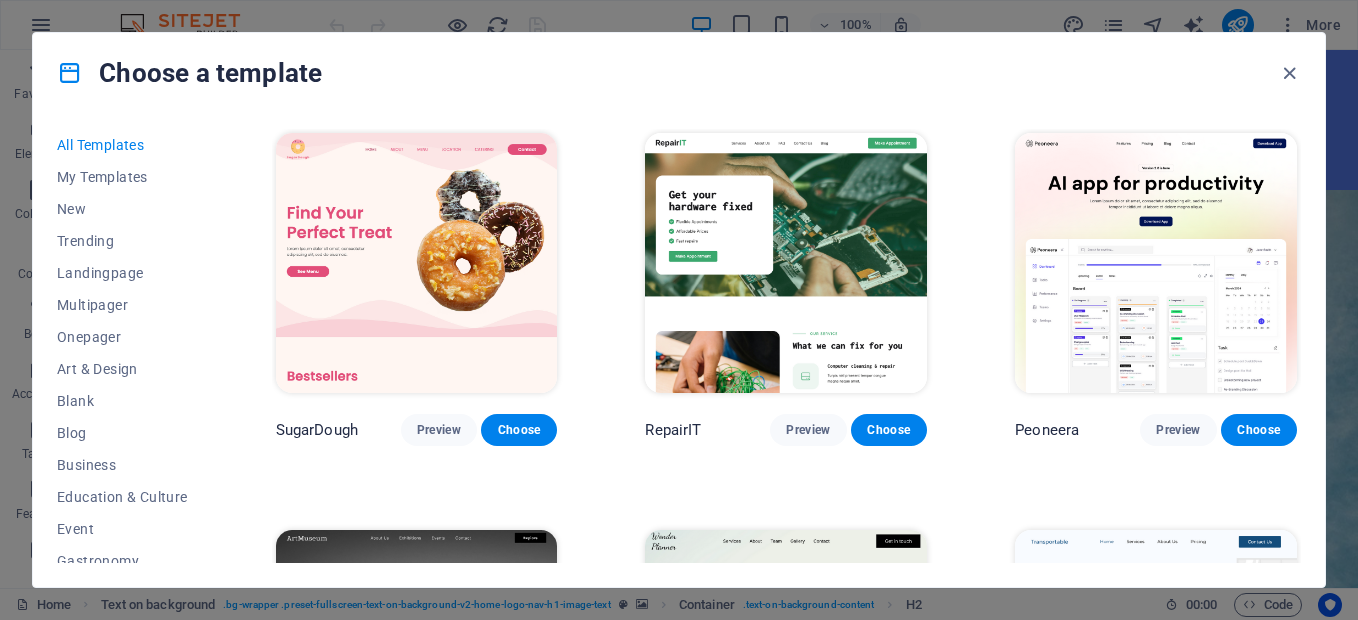 scroll, scrollTop: 200, scrollLeft: 0, axis: vertical 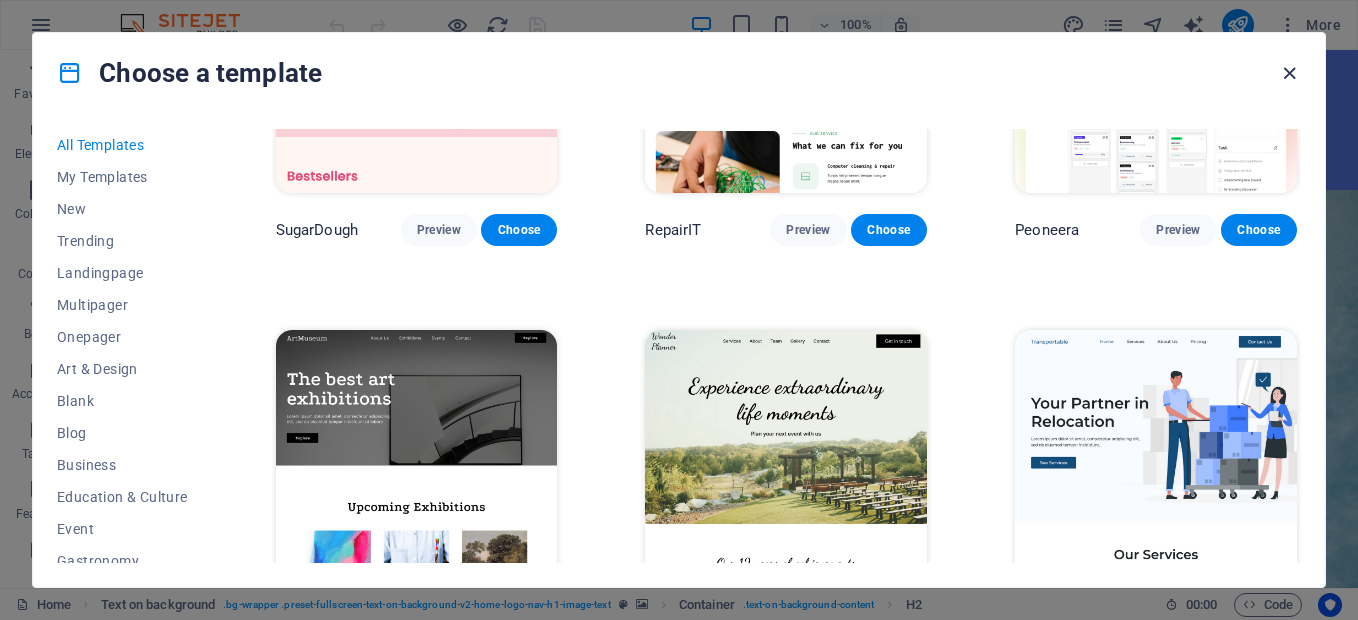 click at bounding box center [1289, 73] 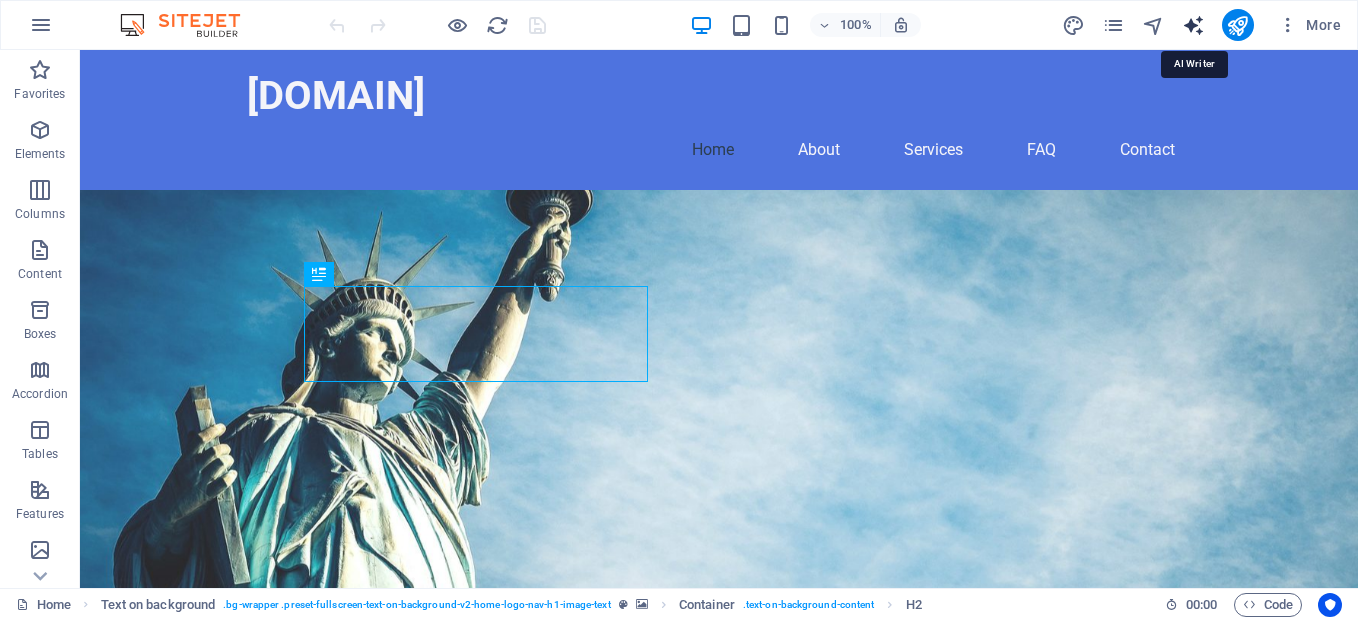 click at bounding box center [1193, 25] 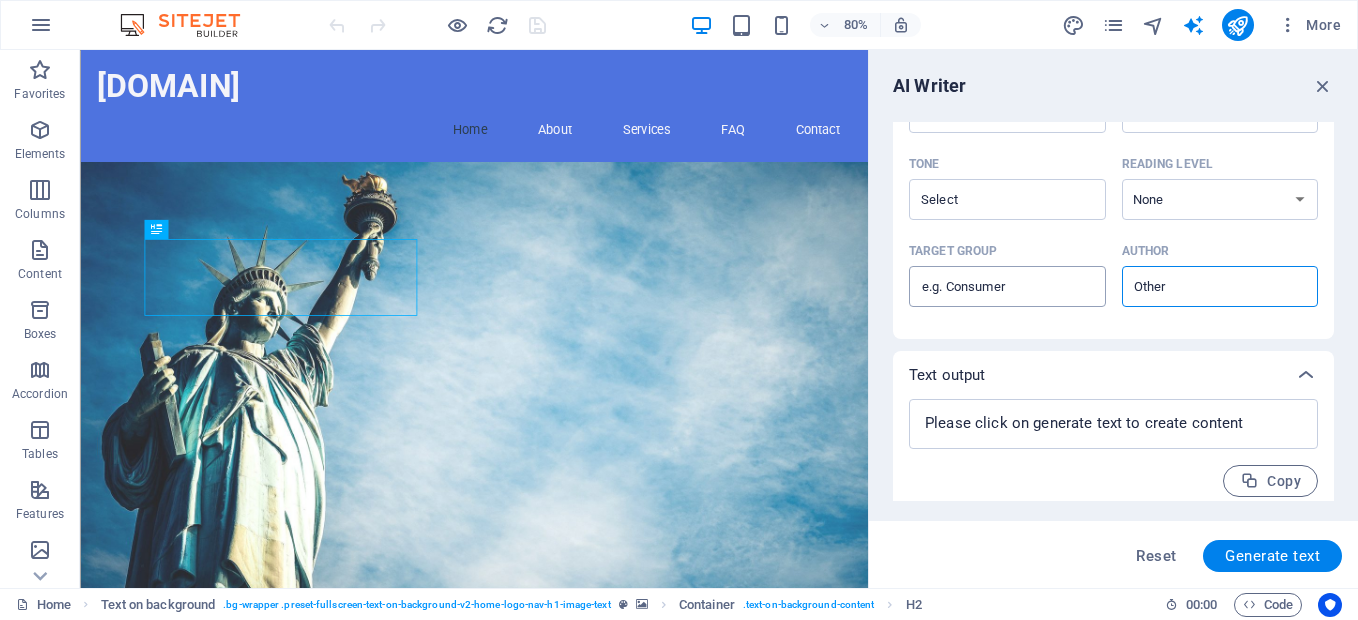 scroll, scrollTop: 536, scrollLeft: 0, axis: vertical 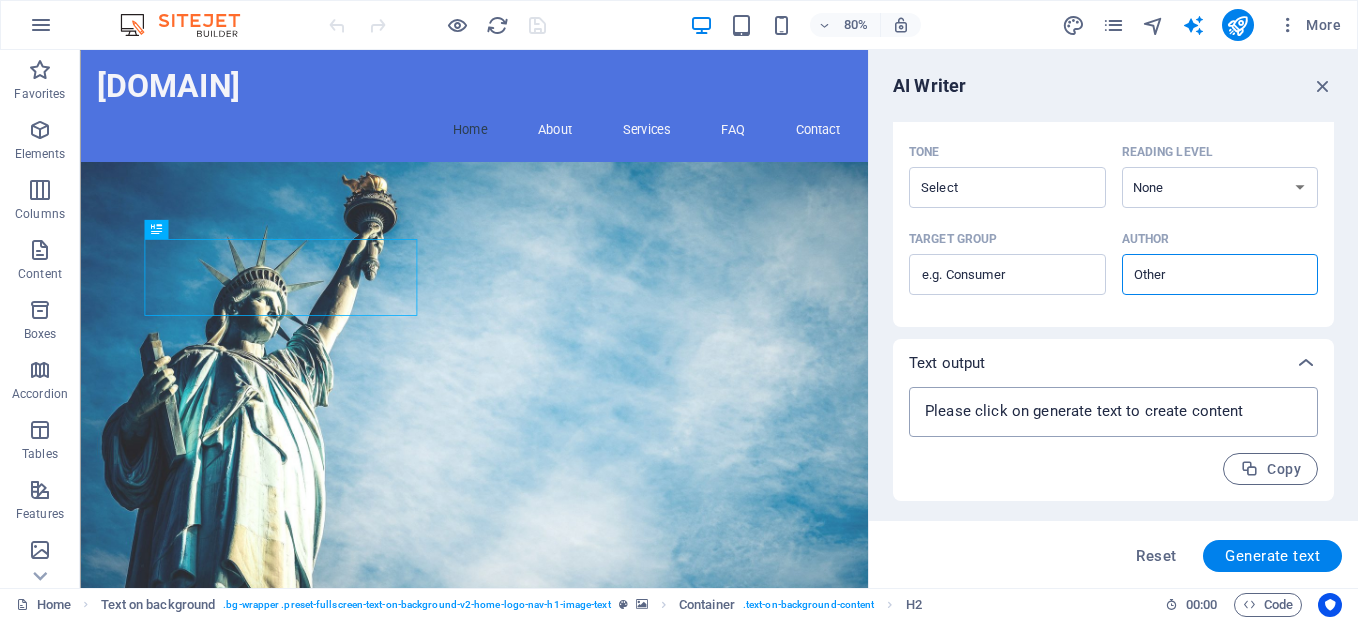 click at bounding box center [1113, 412] 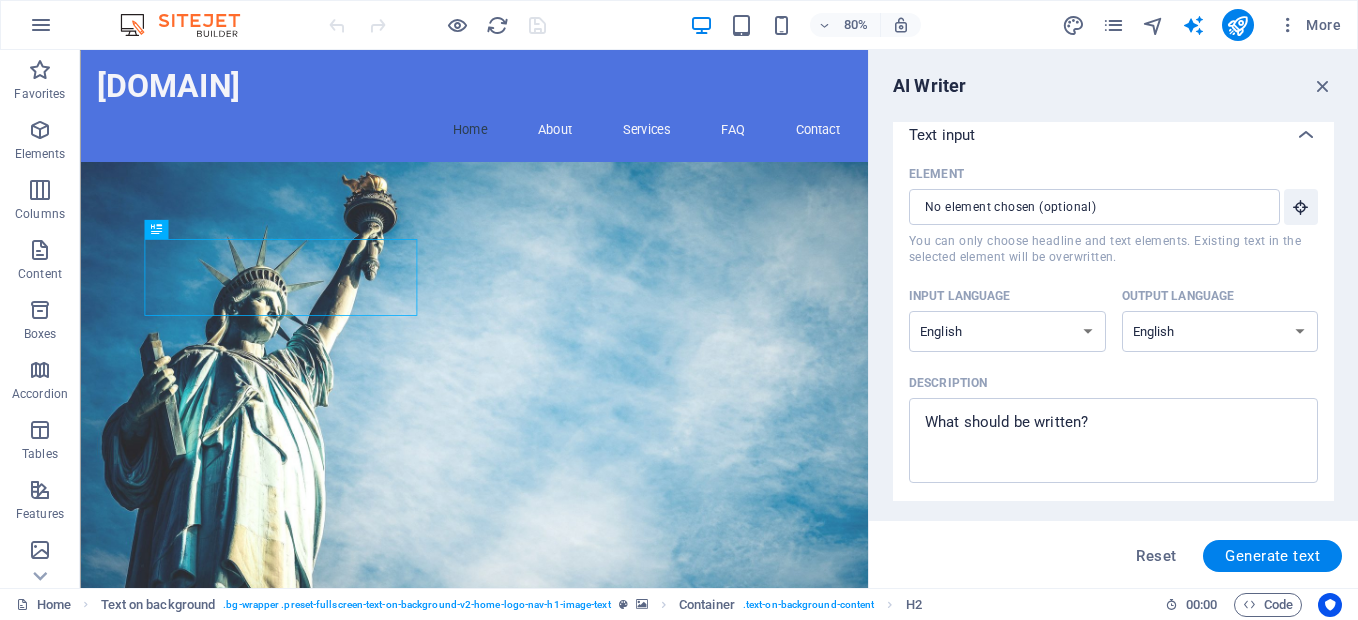 scroll, scrollTop: 0, scrollLeft: 0, axis: both 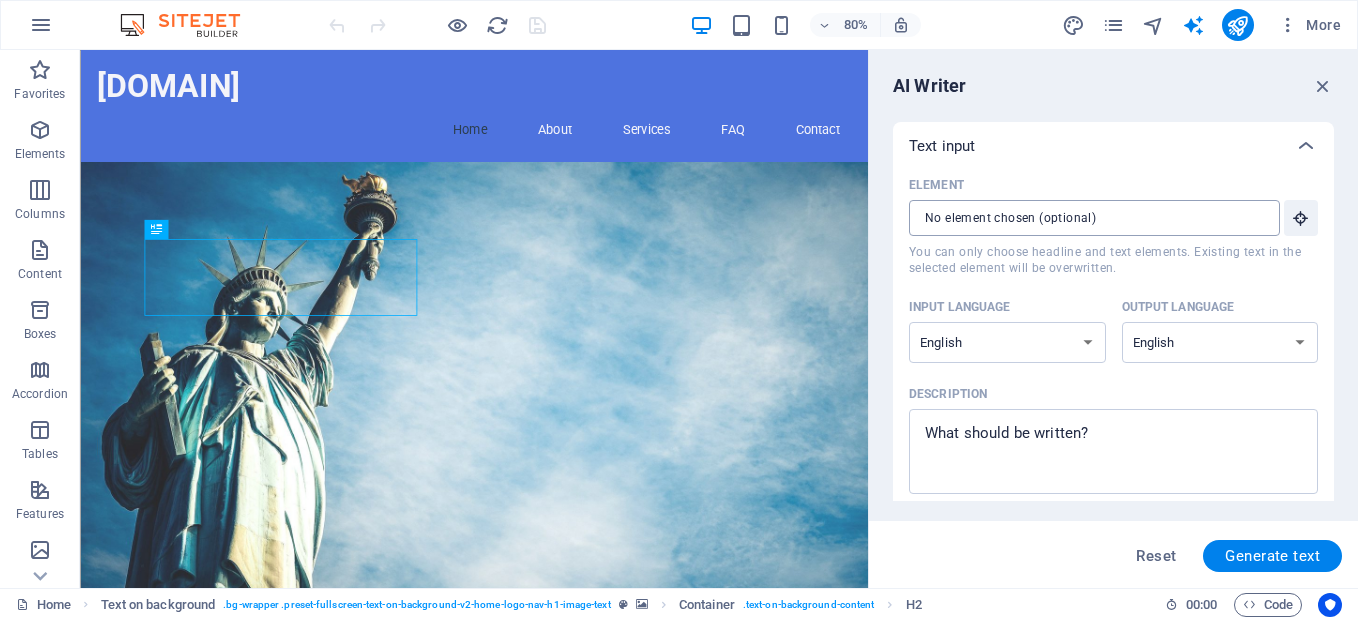 type on "x" 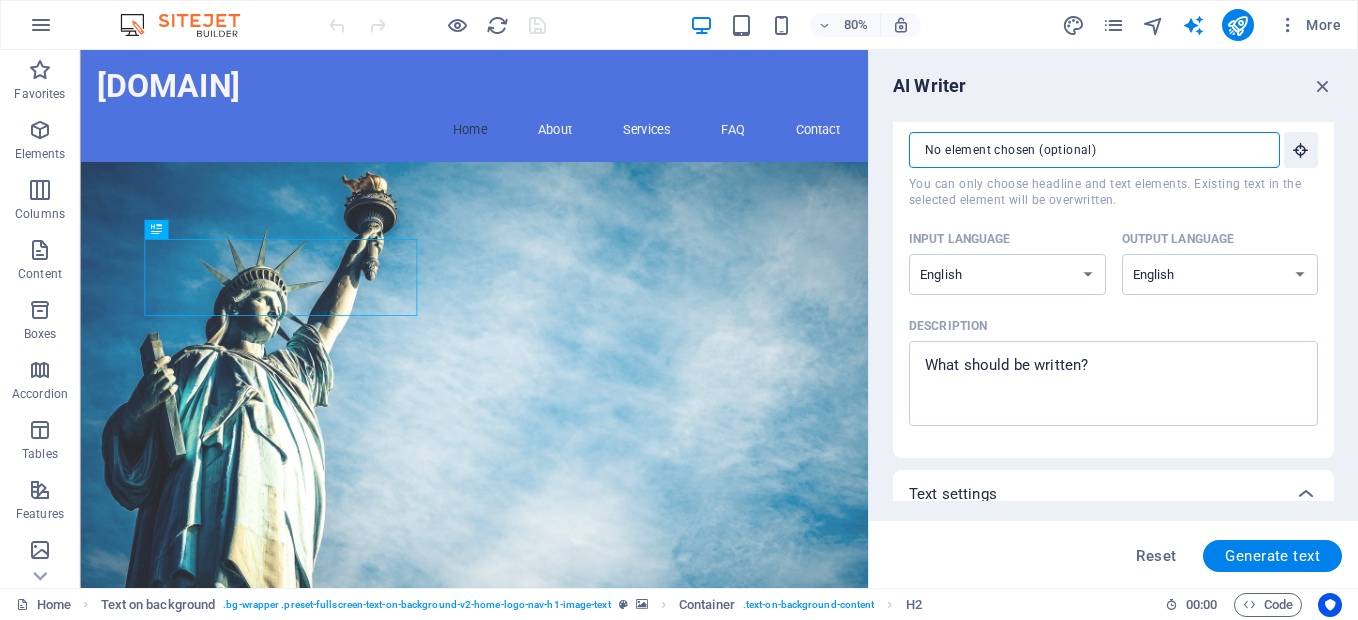 scroll, scrollTop: 100, scrollLeft: 0, axis: vertical 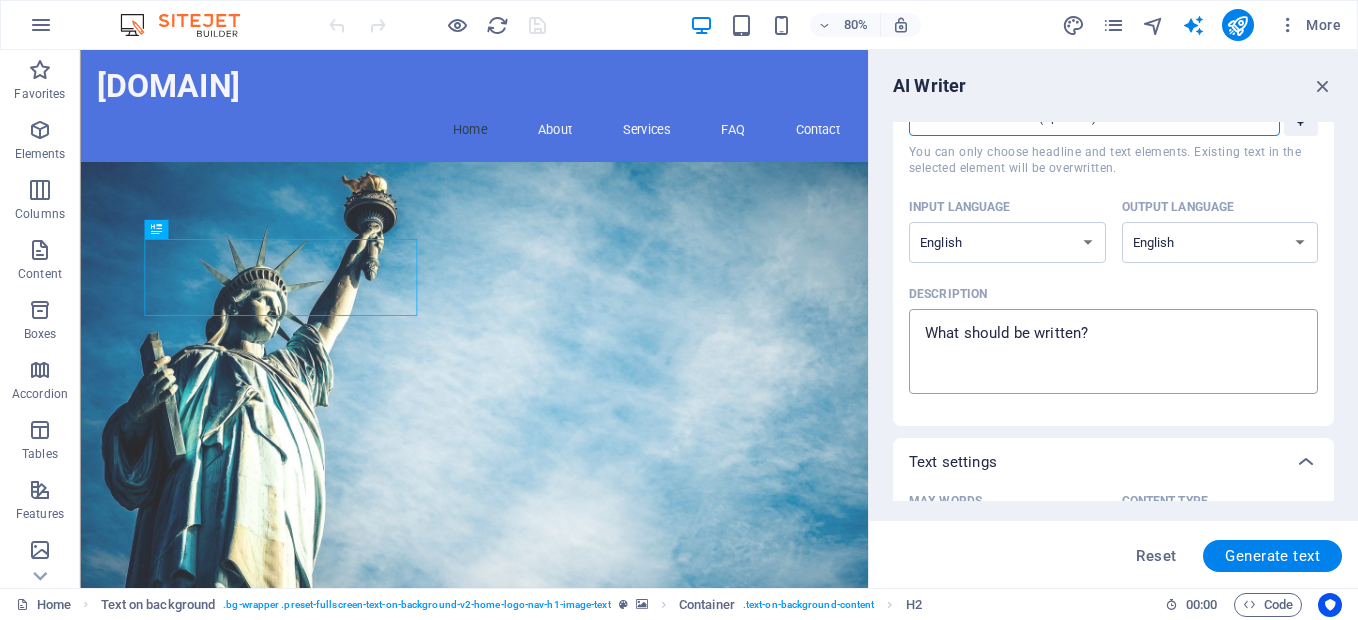 click on "Description x ​" at bounding box center [1113, 351] 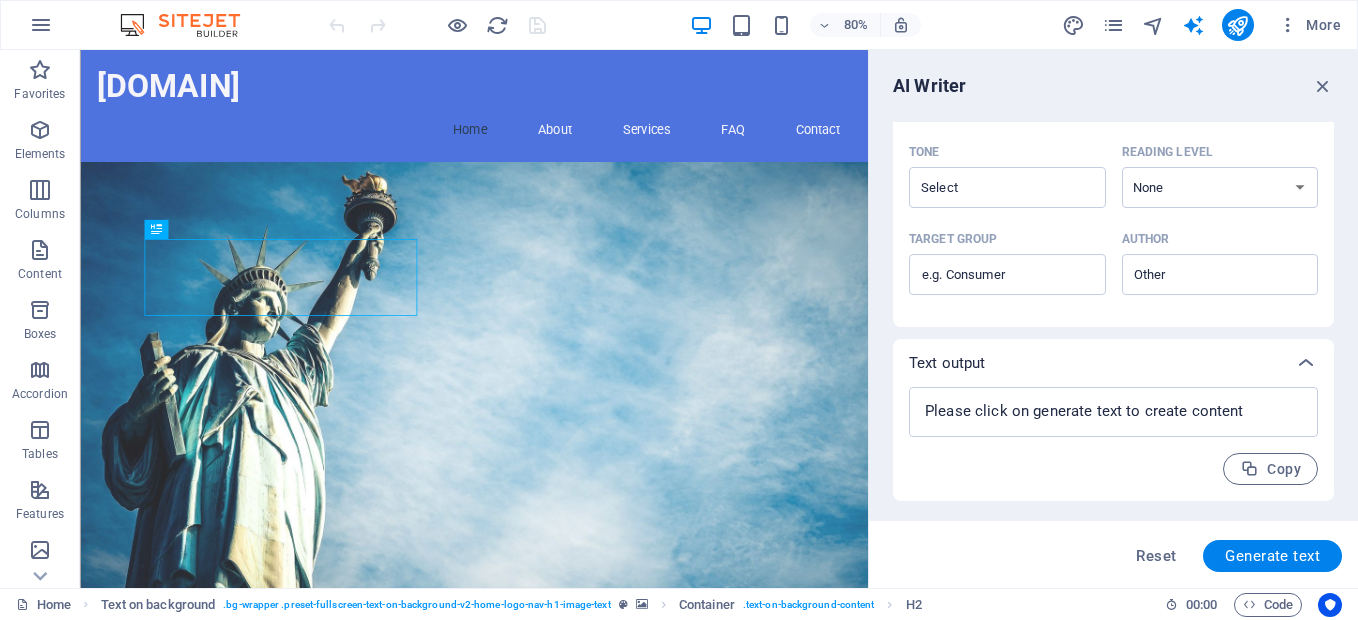 scroll, scrollTop: 0, scrollLeft: 0, axis: both 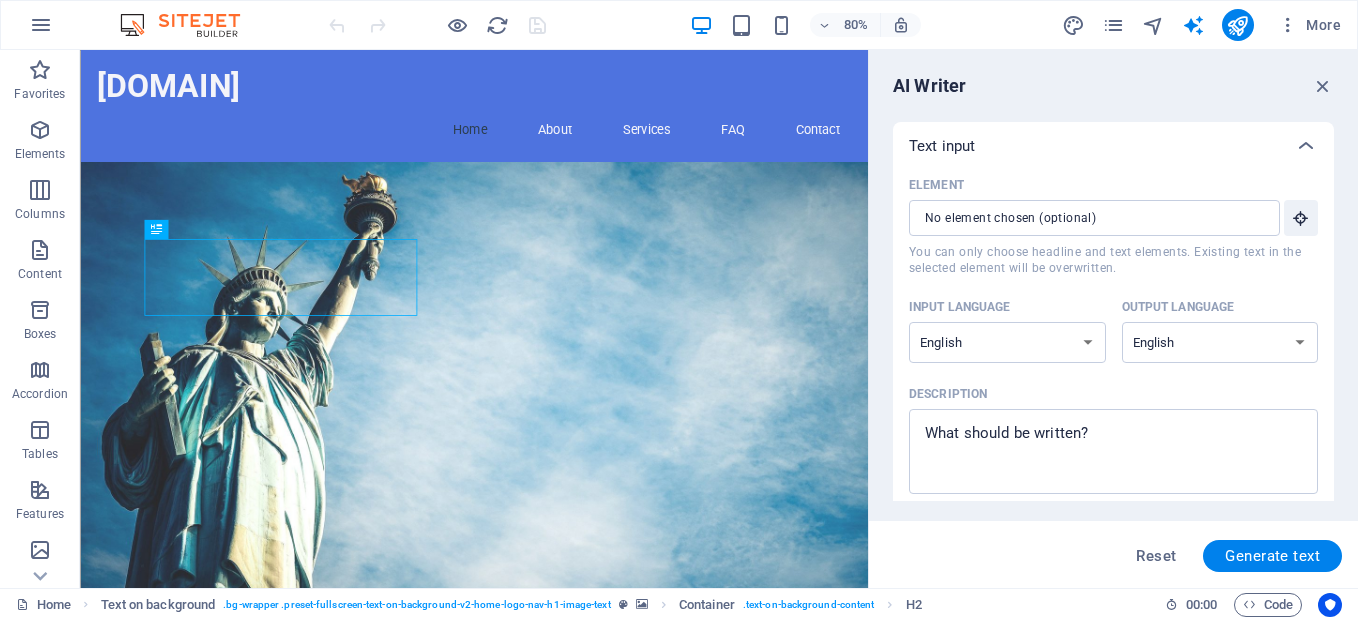 type on "x" 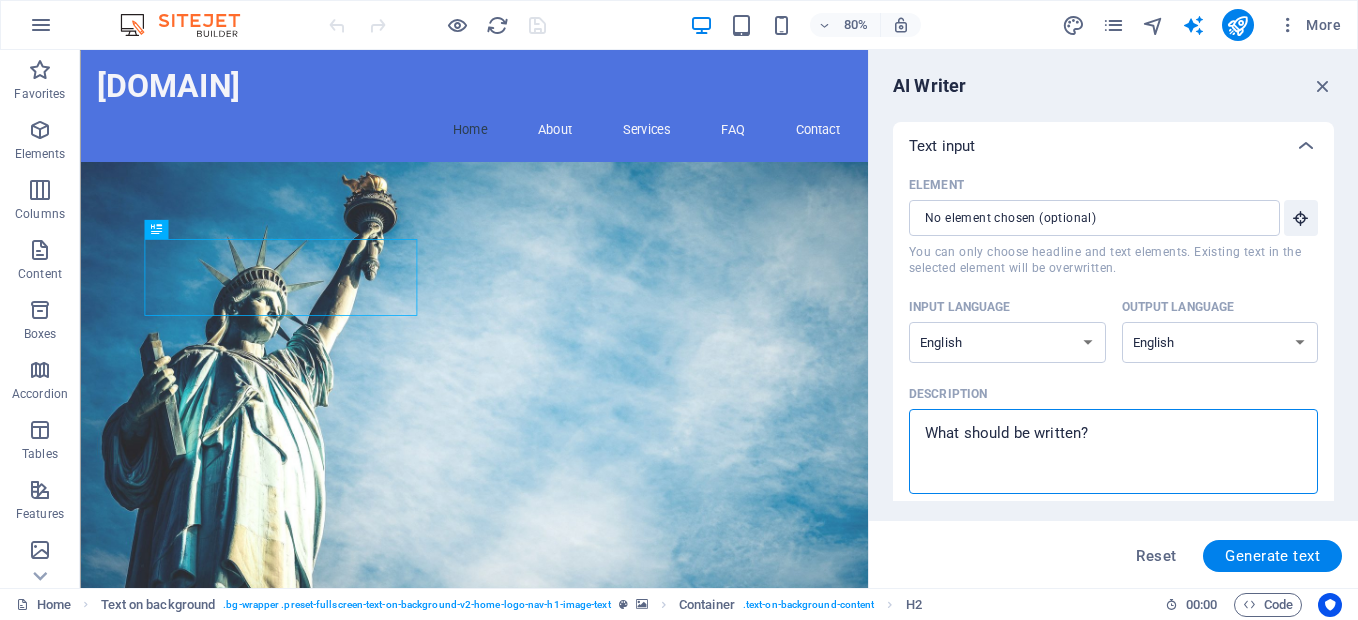 click on "Description x ​" at bounding box center [1113, 451] 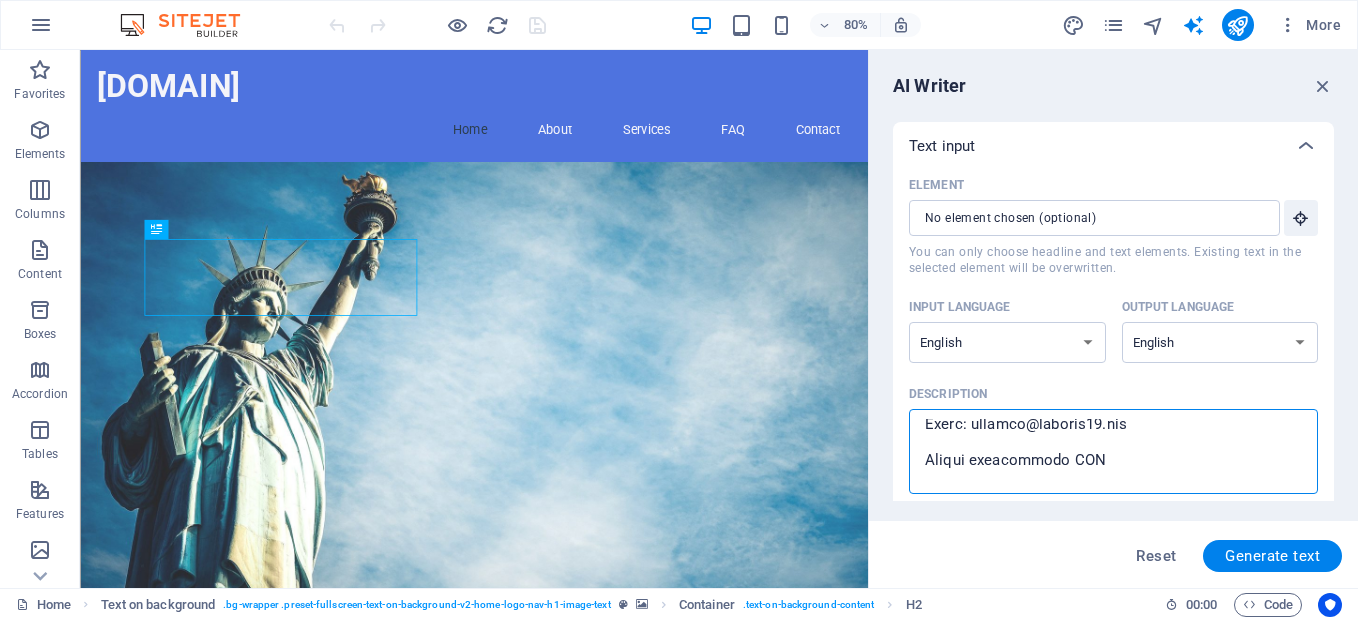 scroll, scrollTop: 927, scrollLeft: 0, axis: vertical 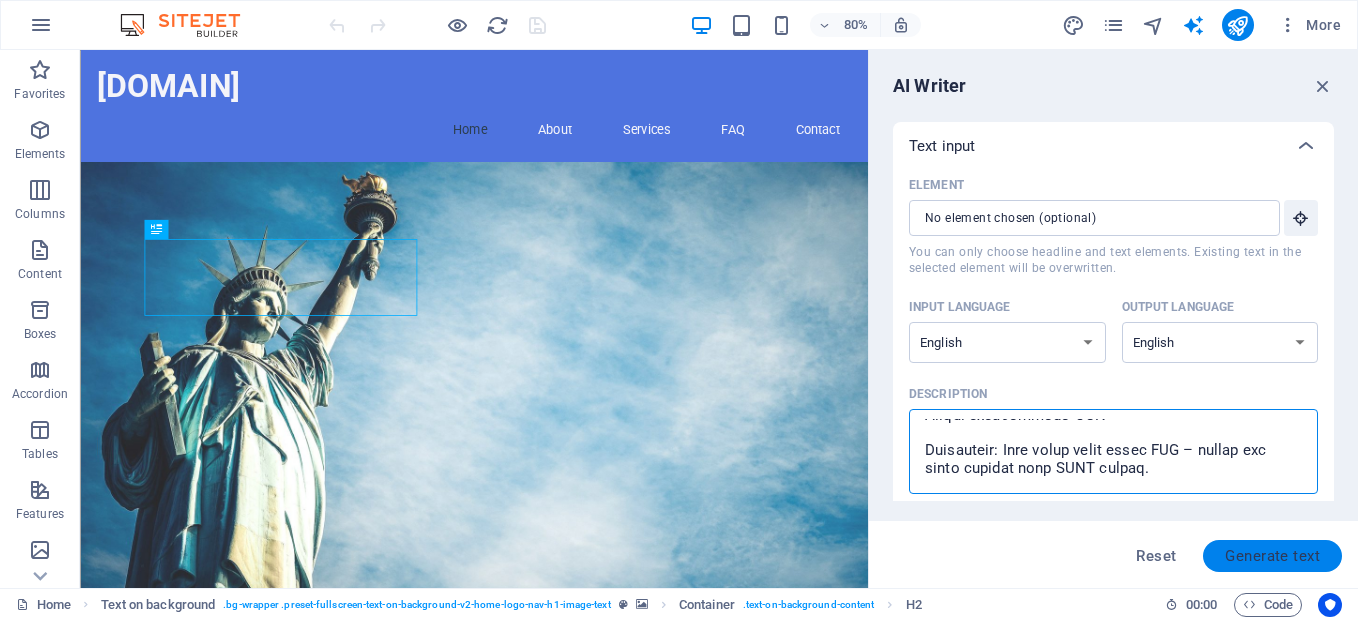 type on "🔷 Tajuk Utama (Headline)
Servis MBRS (XBRL .ZIP) Siap Cepat & Mudah!
Sesuai untuk syarikat baru, freelancer, dan SME. Format ikut keperluan SSM.
🔹 Kenapa Pilih Faraain23?
✅ Express 24 jam – untuk submission last minute
✅ Harga berpatutan – dari RM89 sahaja
✅ Semakan percuma sebelum hantar ke SSM
✅ Support mesra WhatsApp
✅ Pakej fleksibel & ikut bajet founder
🔸 Pakej Harga
Pakej	Harga	Sesuai Untuk	Siap Dalam
Basic	RM89	Syarikat tanpa audit	2–3 hari
Standard	RM129	Syarikat audited	2–3 hari
Ekspres	RM179	Semua jenis syarikat	24 jam
📝 Termasuk fail .ZIP XBRL ikut format SSM
💬 1x semakan fail percuma
🔹 Proses Kerja Kami
📩 Hantar maklumat syarikat & laporan kewangan
🔍 Kami semak & proses fail XBRL
✅ Siap! Kami hantar fail MBRS .ZIP terus ke email
📎 Boleh terus submit ke SSM
🟢 Testimoni Pelanggan (contoh dummy)
“Senang kerja dengan Faraain23, terus siap & cepat submit ke SSM!” – Nurin, pengasas startup
“Harga mesra poket, servis pun jelas. Terbaik!” – Faiz, akauntan freelance
📲 Call-to-Action
🔗 Whats..." 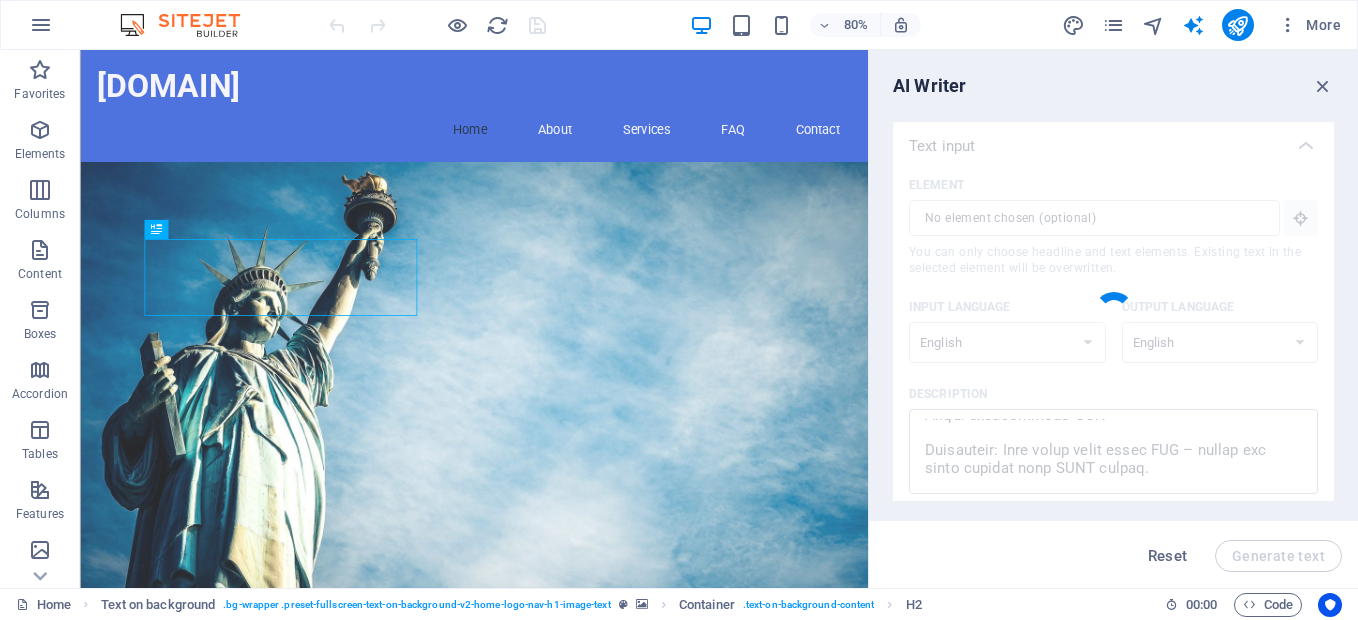 type on "x" 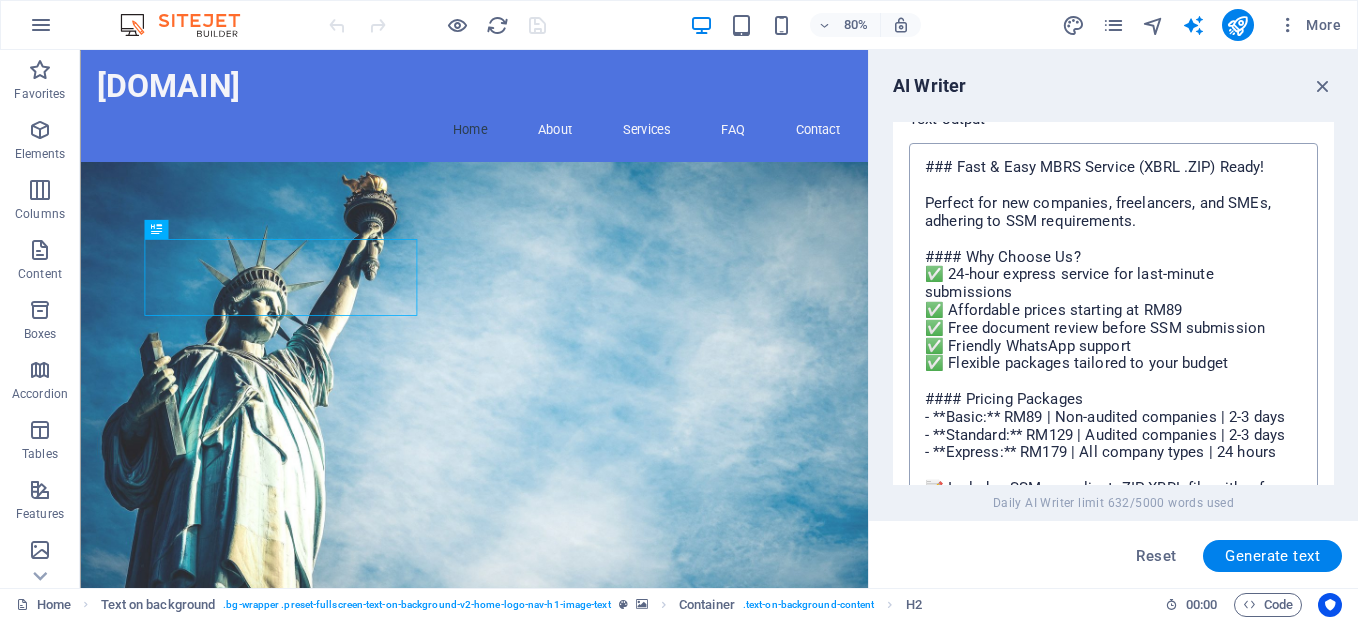 scroll, scrollTop: 782, scrollLeft: 0, axis: vertical 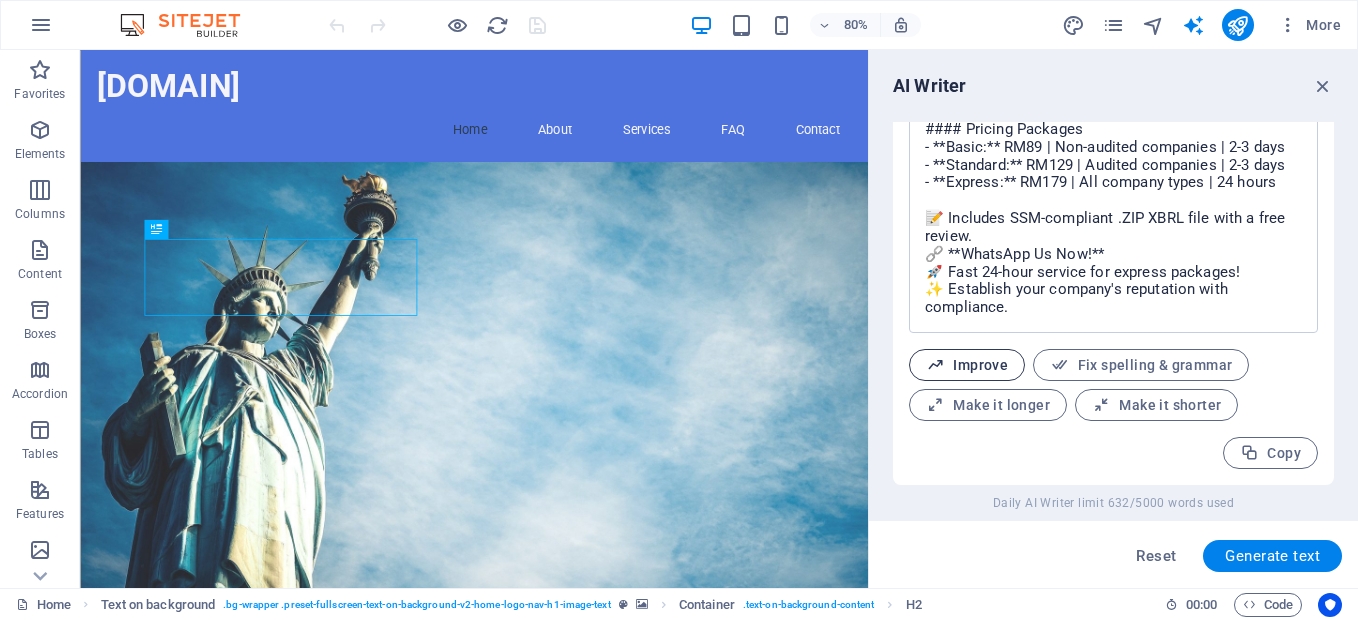 click on "Improve" at bounding box center [967, 365] 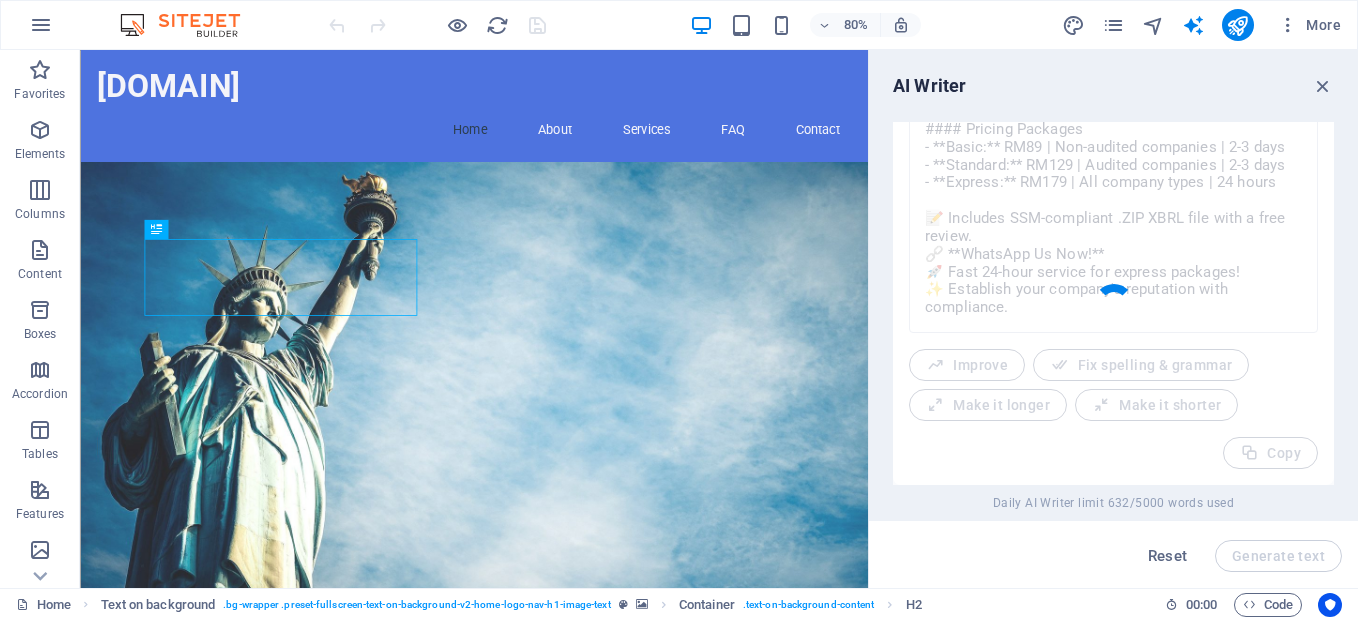 type on "x" 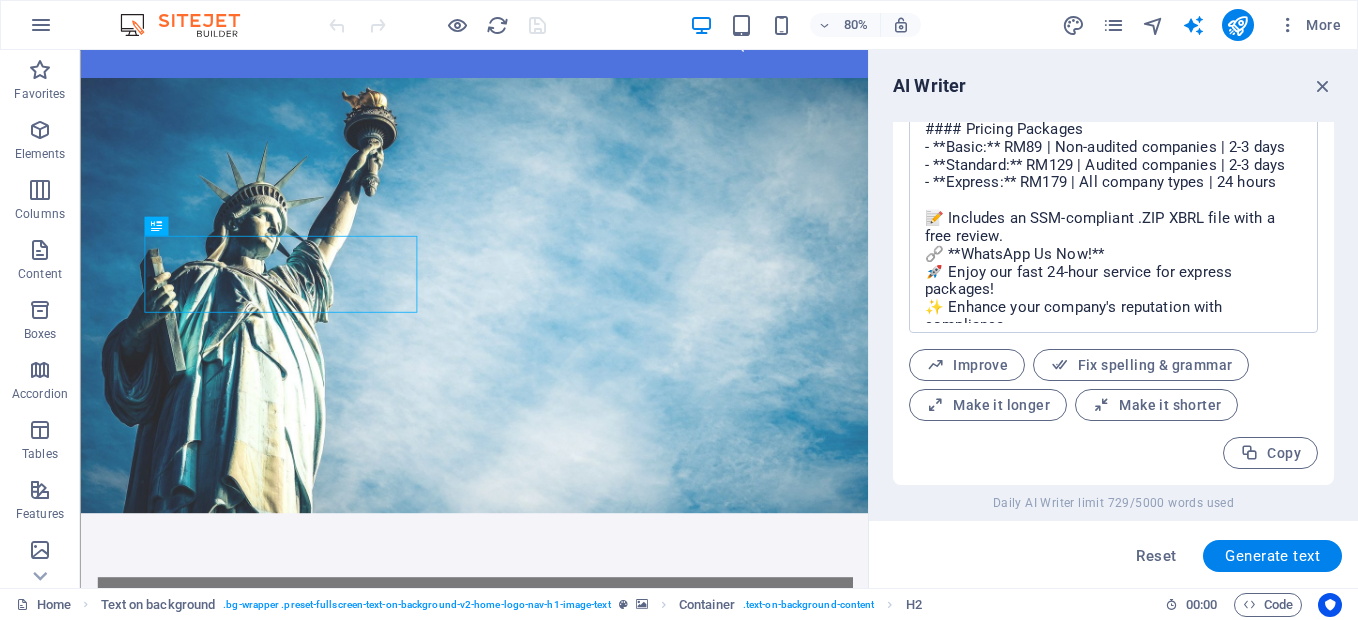 scroll, scrollTop: 400, scrollLeft: 0, axis: vertical 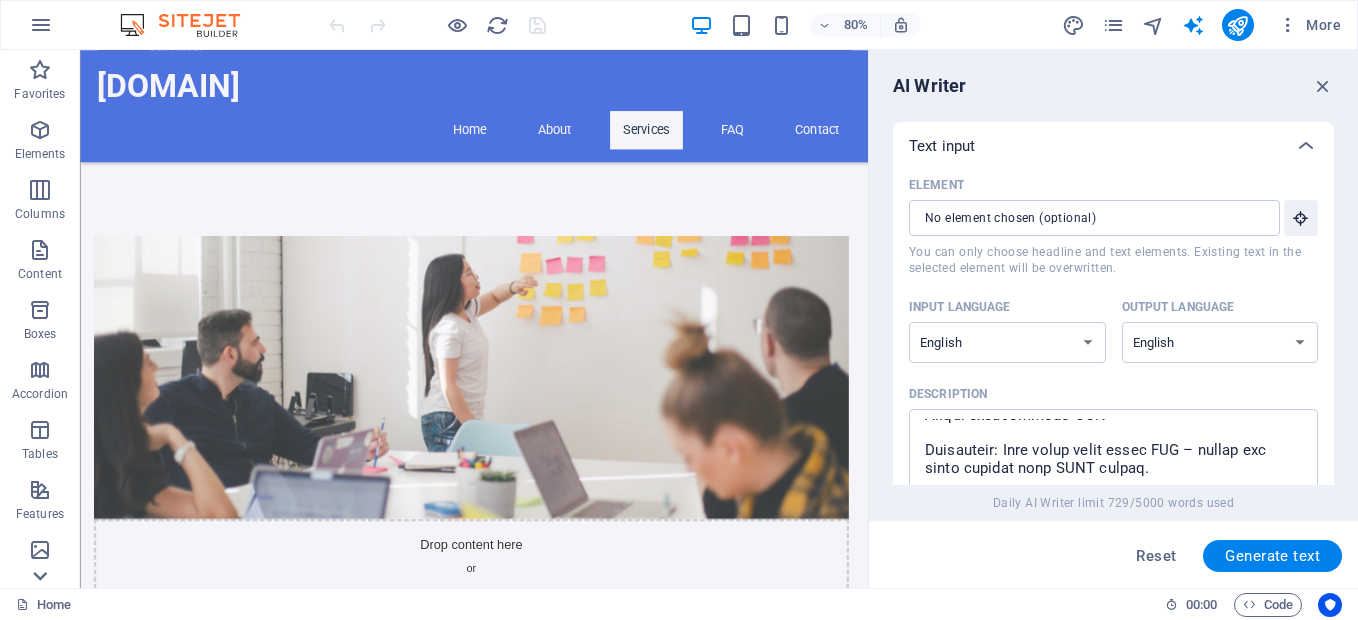 click at bounding box center (40, 576) 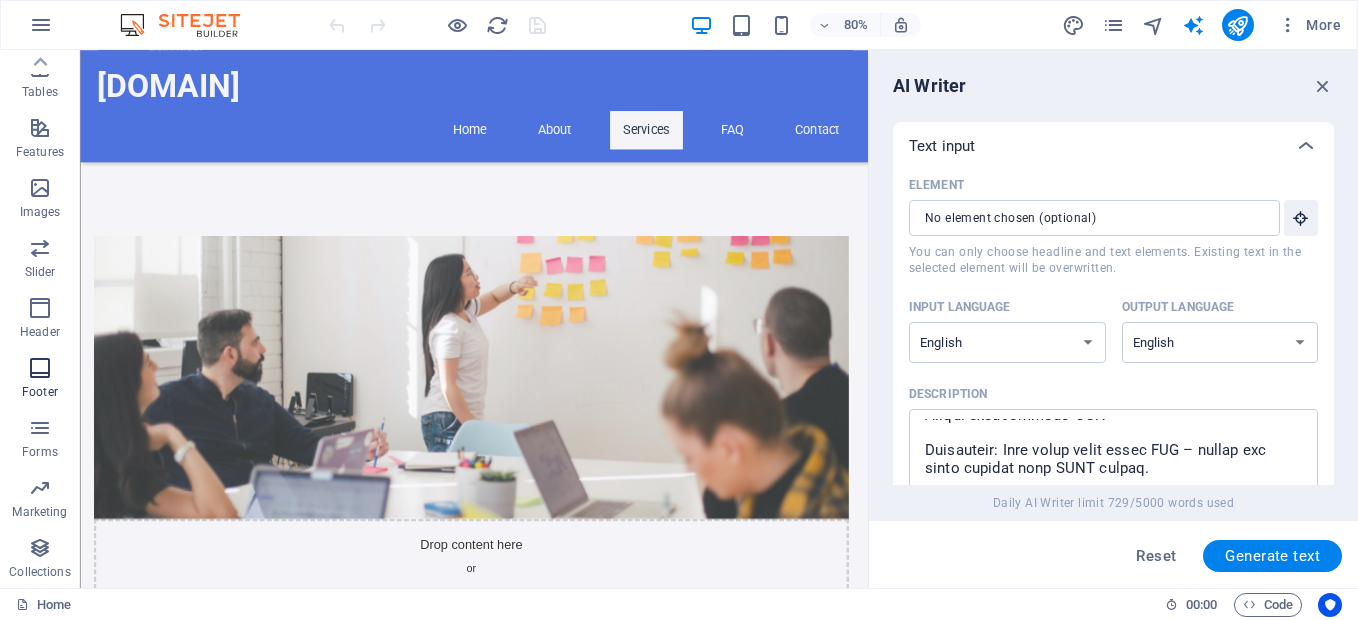 scroll, scrollTop: 0, scrollLeft: 0, axis: both 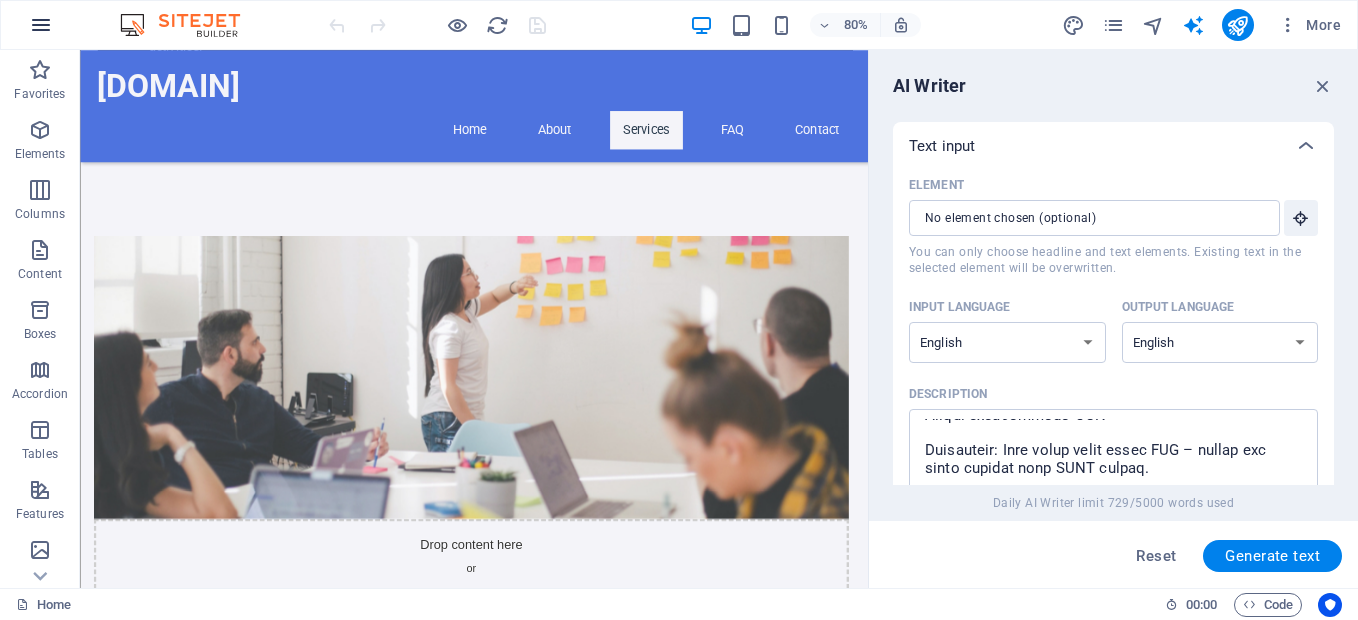 click at bounding box center [41, 25] 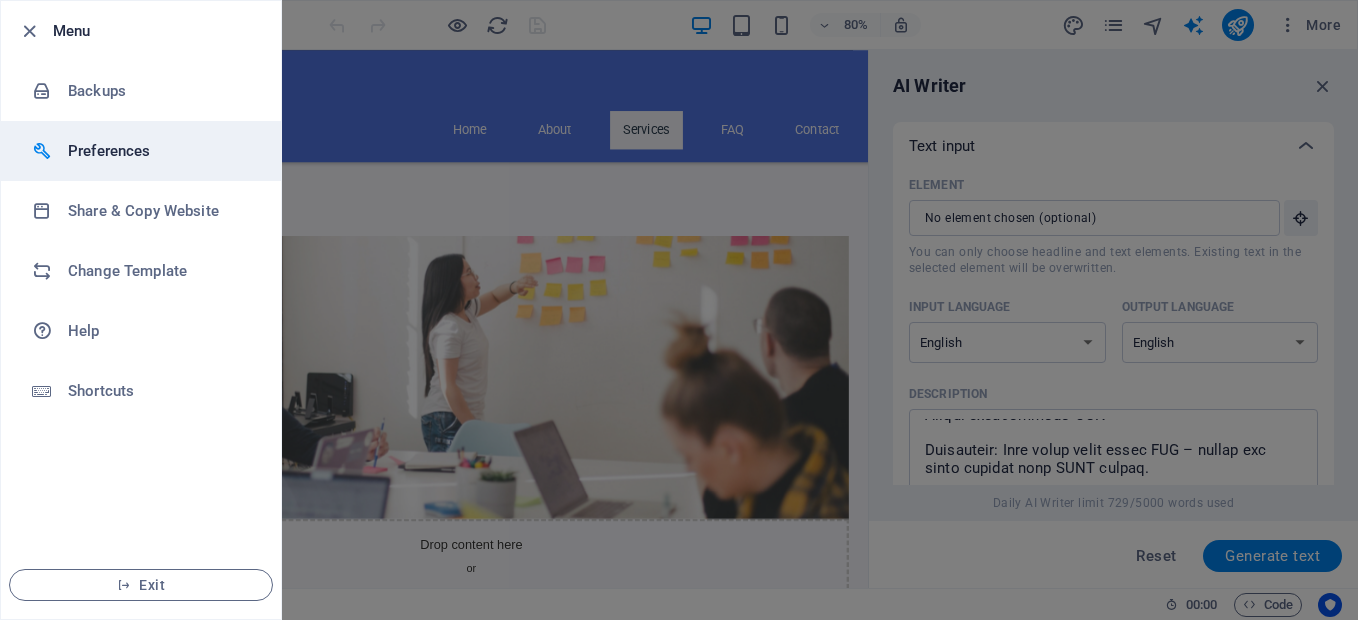 click on "Preferences" at bounding box center (160, 151) 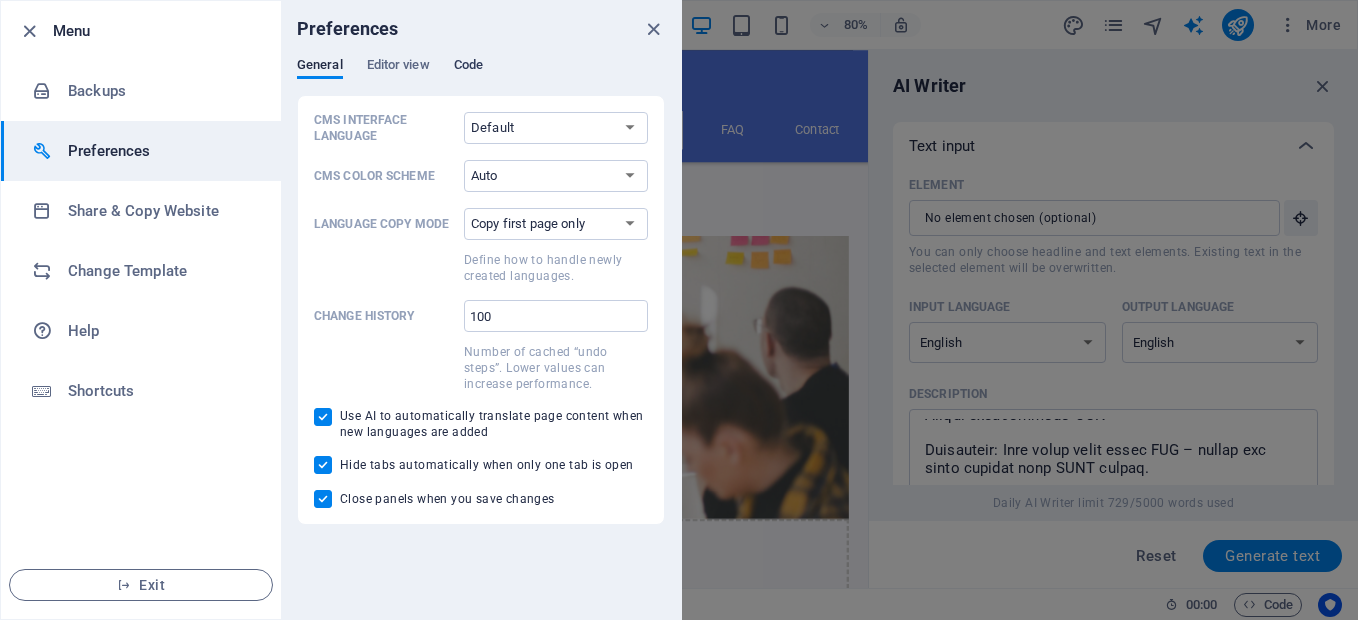 click on "Code" at bounding box center (468, 67) 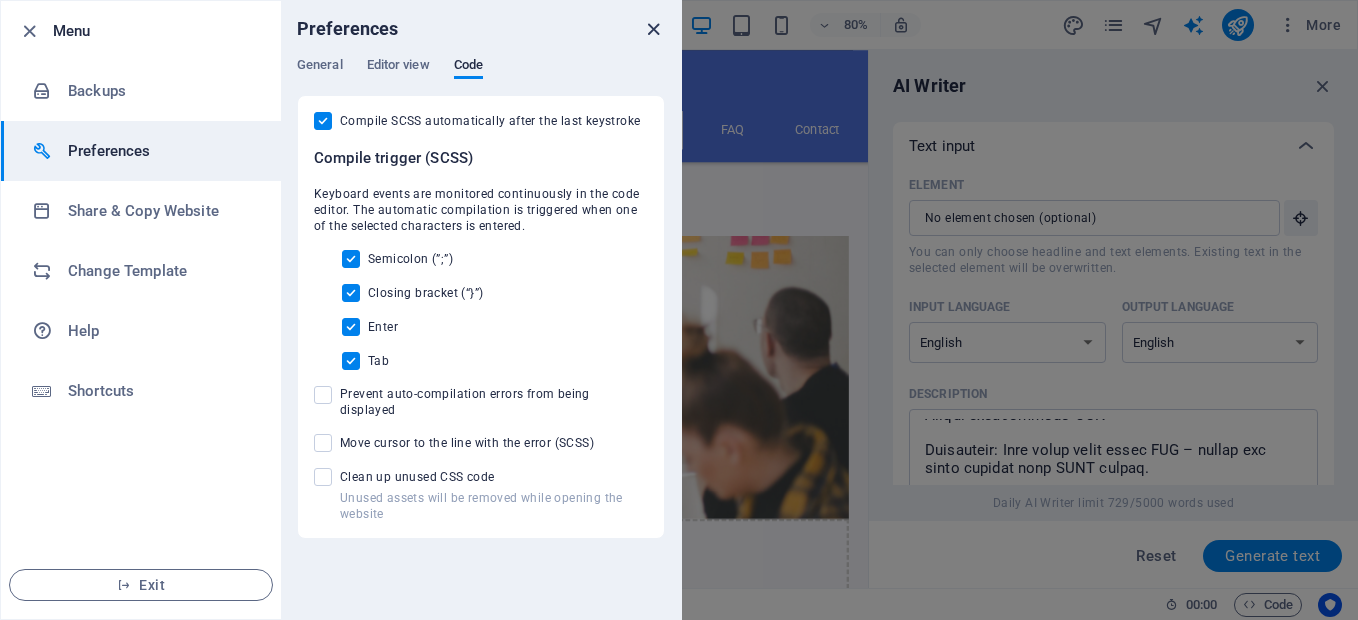 click at bounding box center [653, 29] 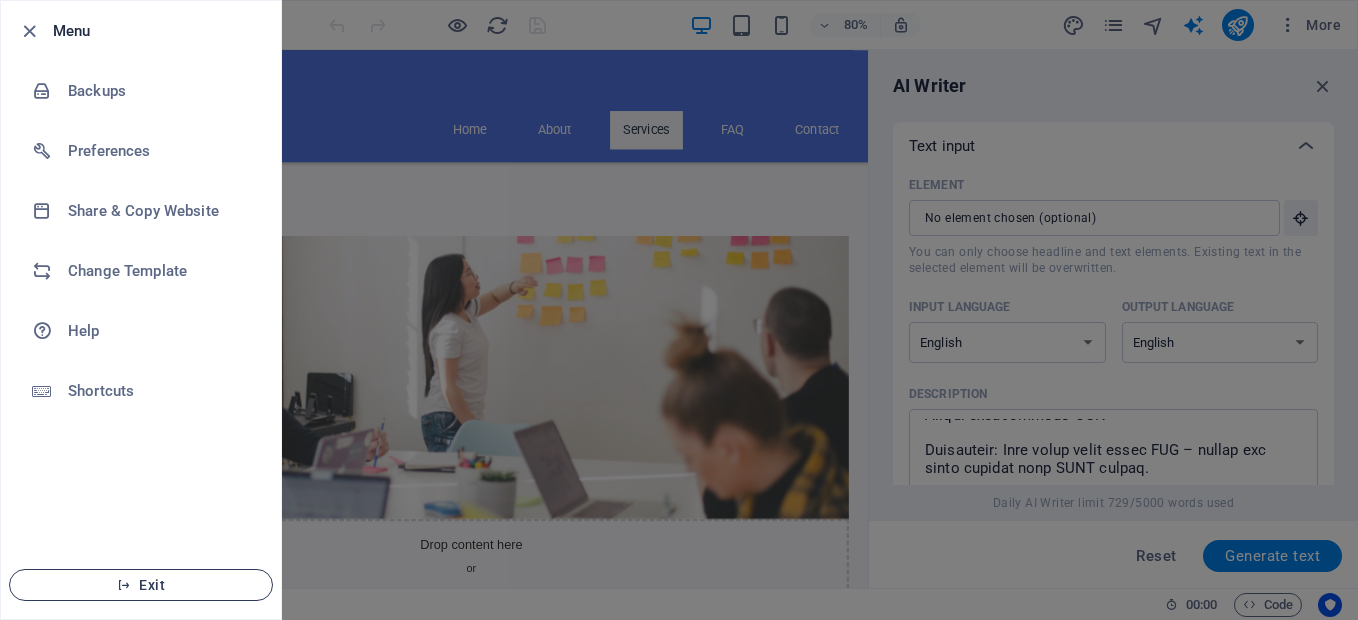 click at bounding box center (124, 585) 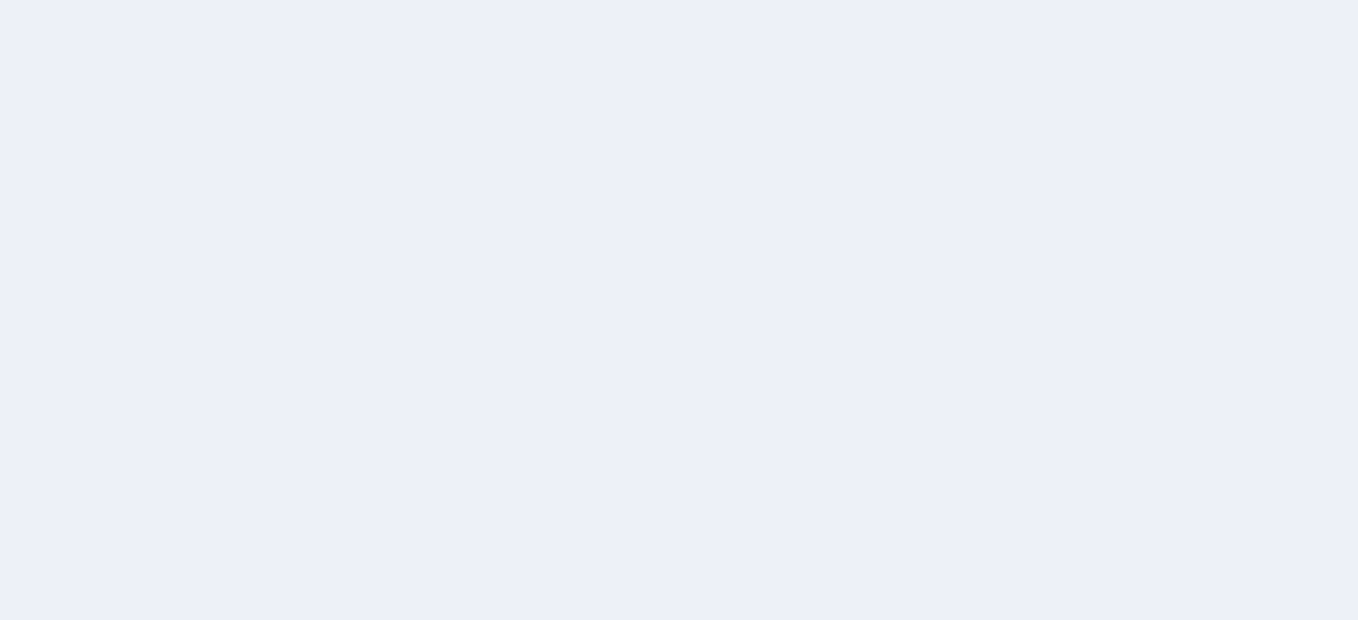 scroll, scrollTop: 0, scrollLeft: 0, axis: both 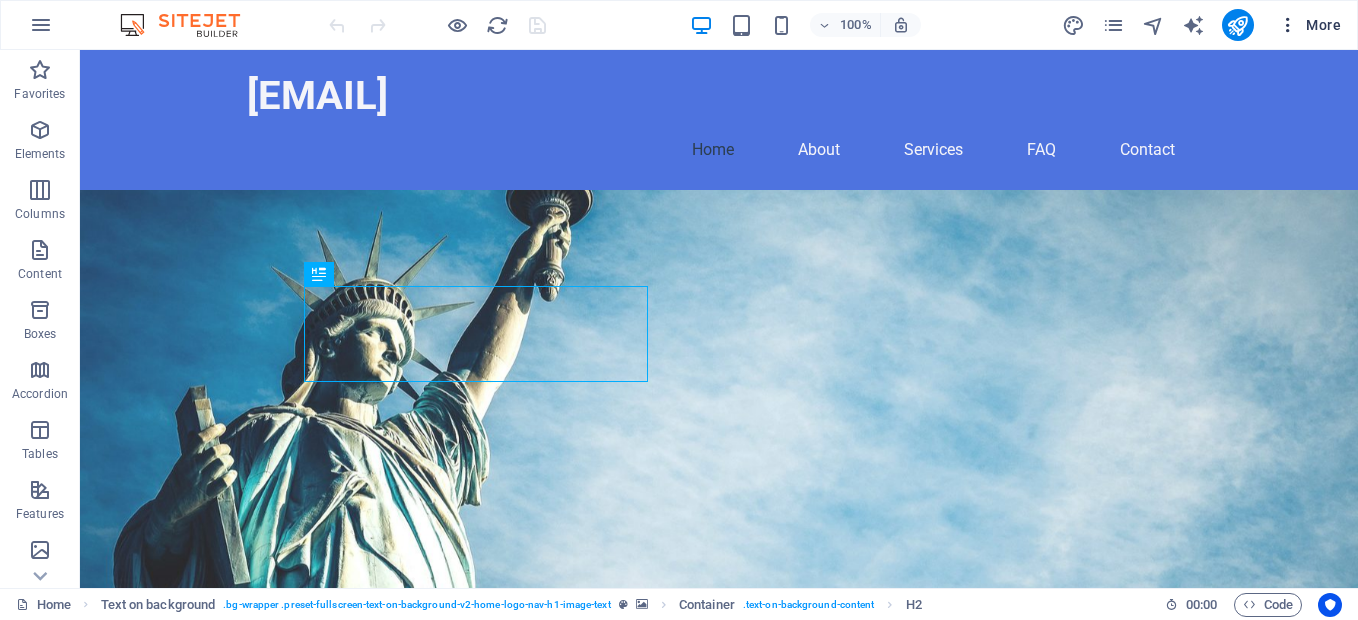 click on "More" at bounding box center [1309, 25] 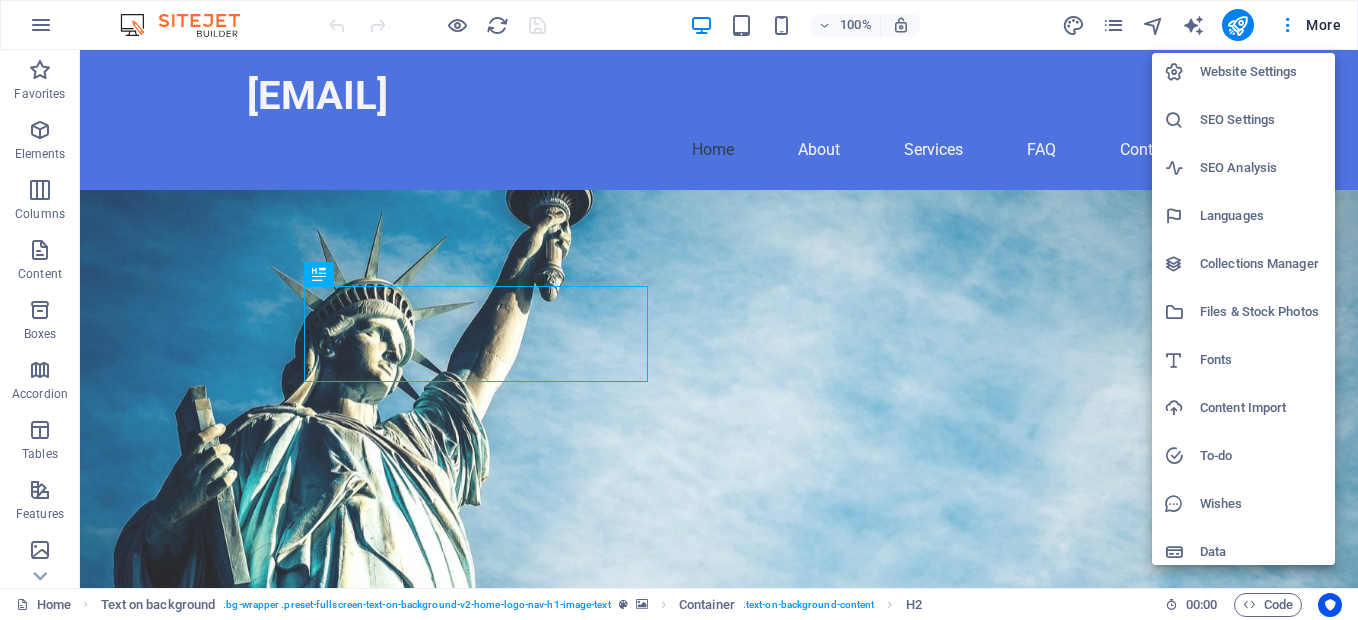 scroll, scrollTop: 0, scrollLeft: 0, axis: both 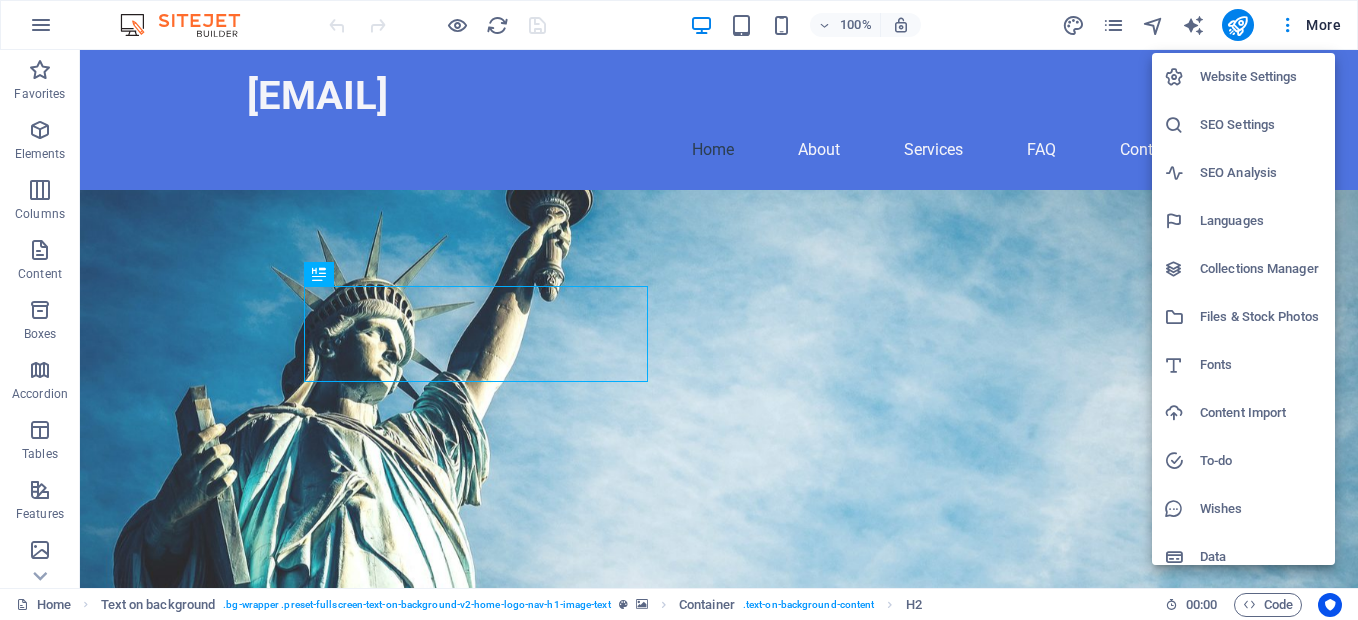 click on "Website Settings" at bounding box center (1261, 77) 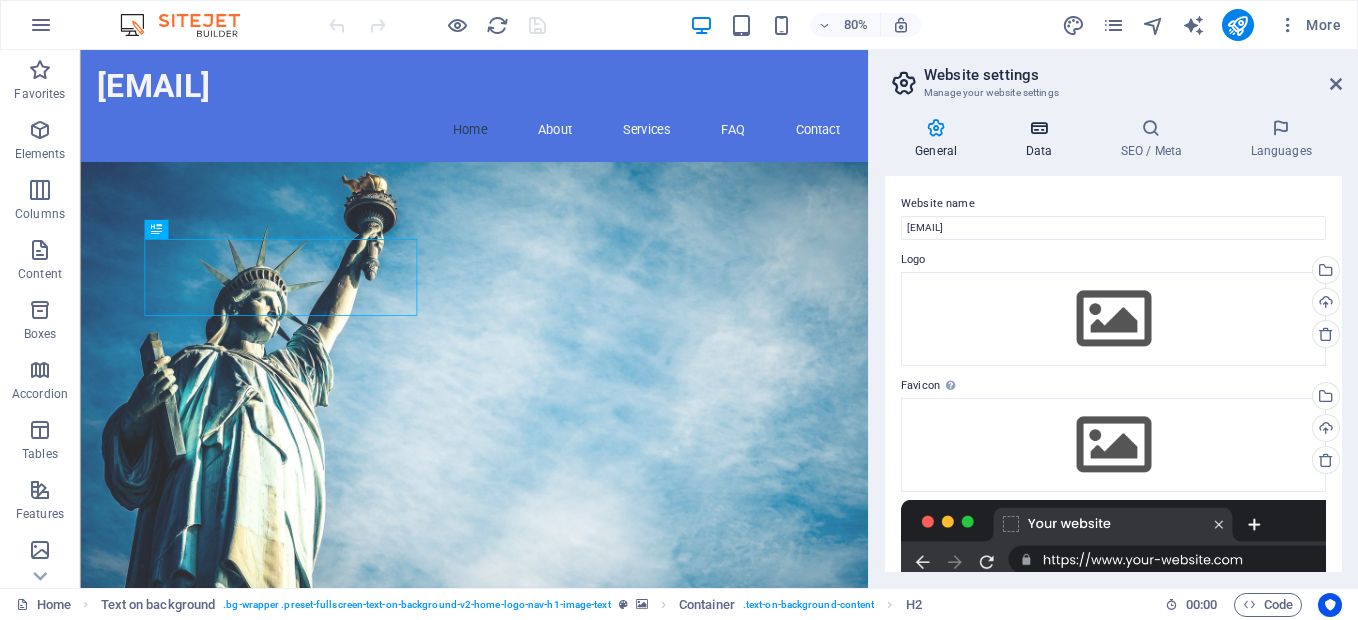 click at bounding box center [1038, 128] 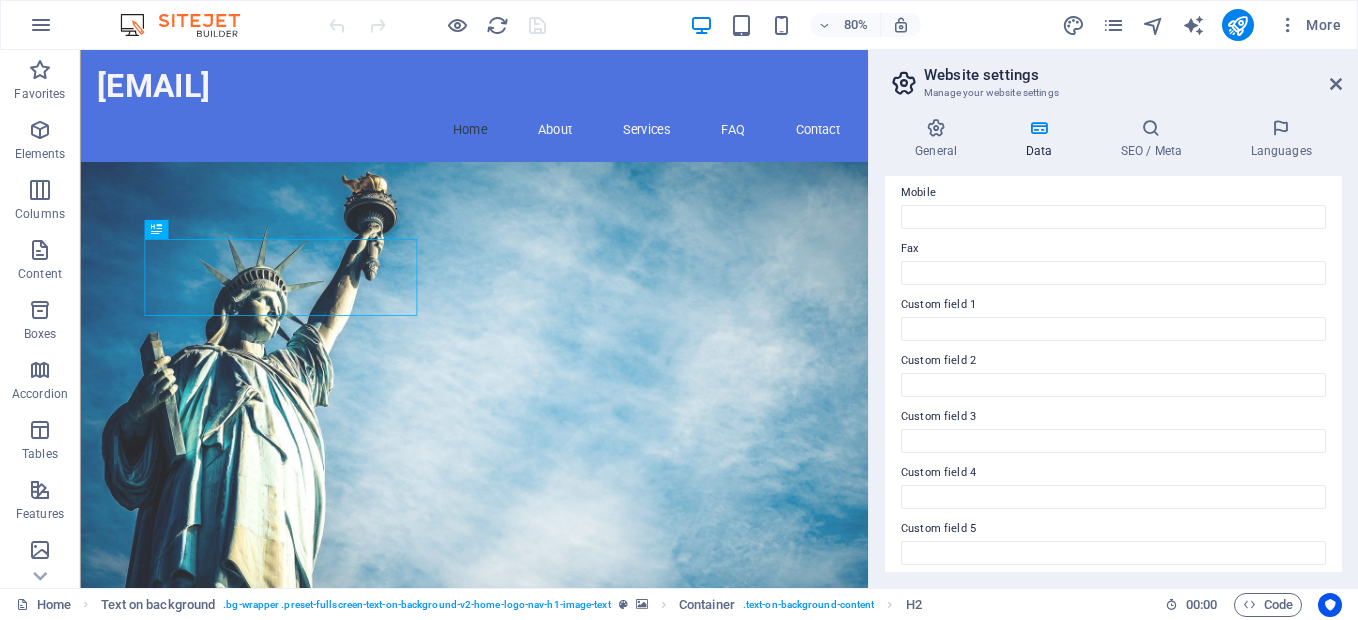 scroll, scrollTop: 565, scrollLeft: 0, axis: vertical 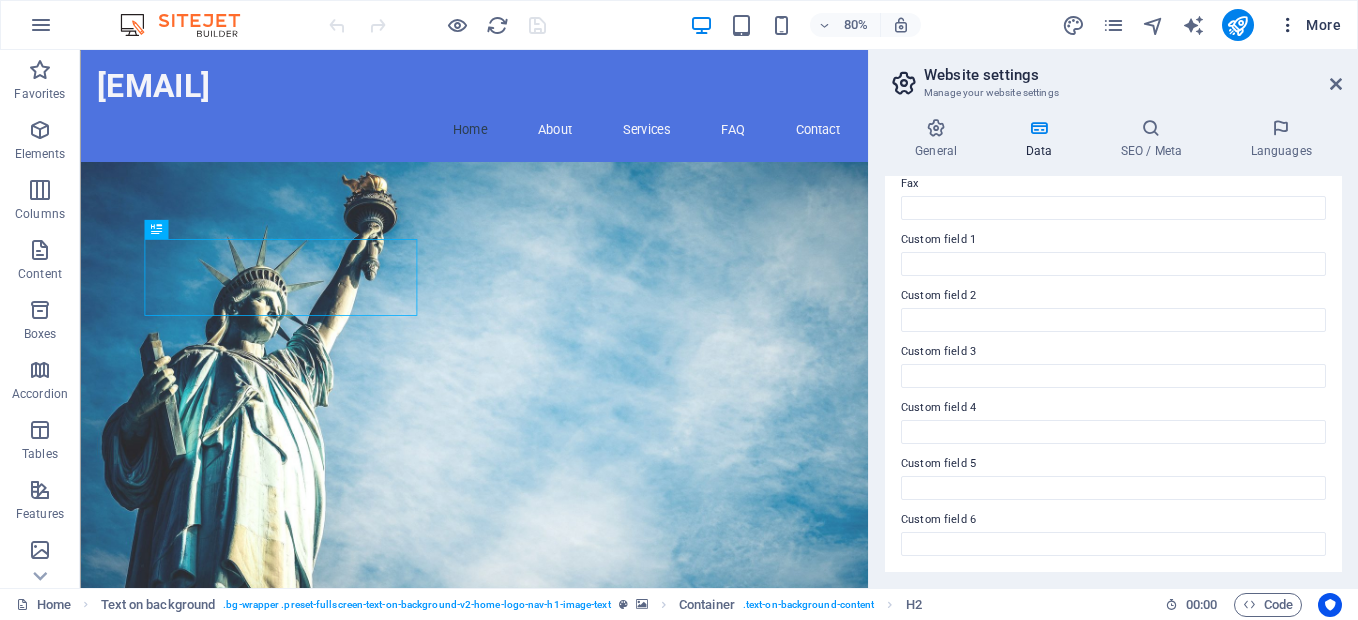 click on "More" at bounding box center (1309, 25) 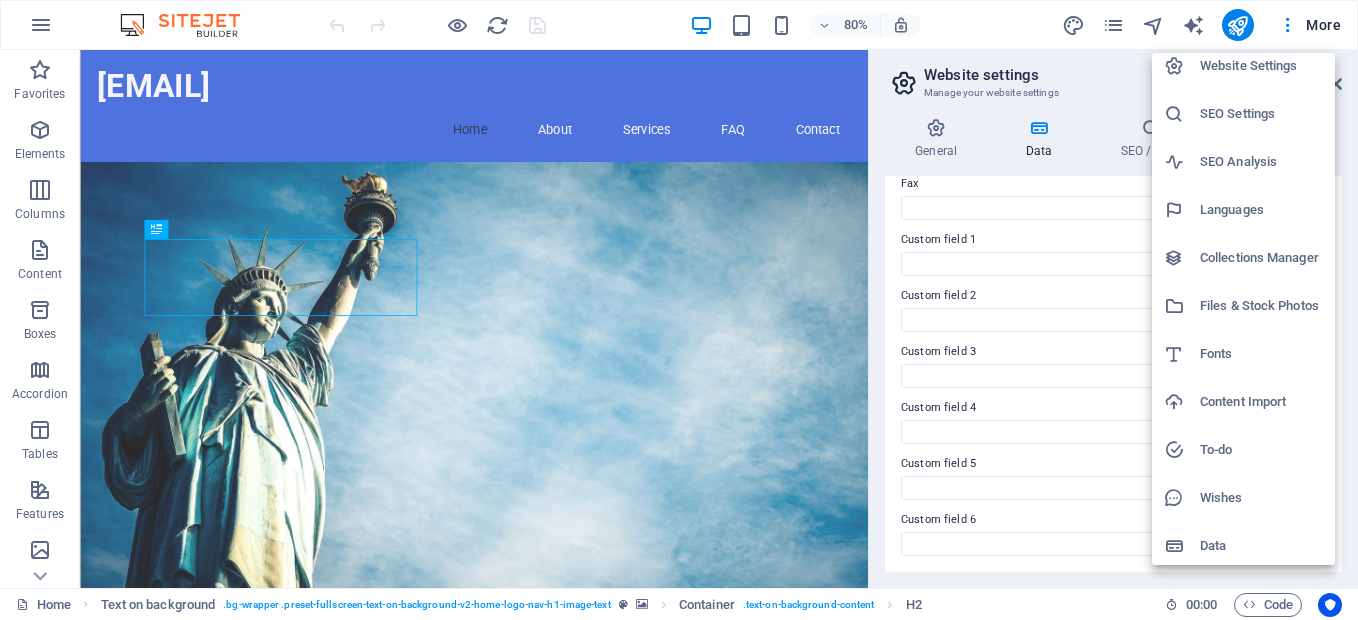 scroll, scrollTop: 16, scrollLeft: 0, axis: vertical 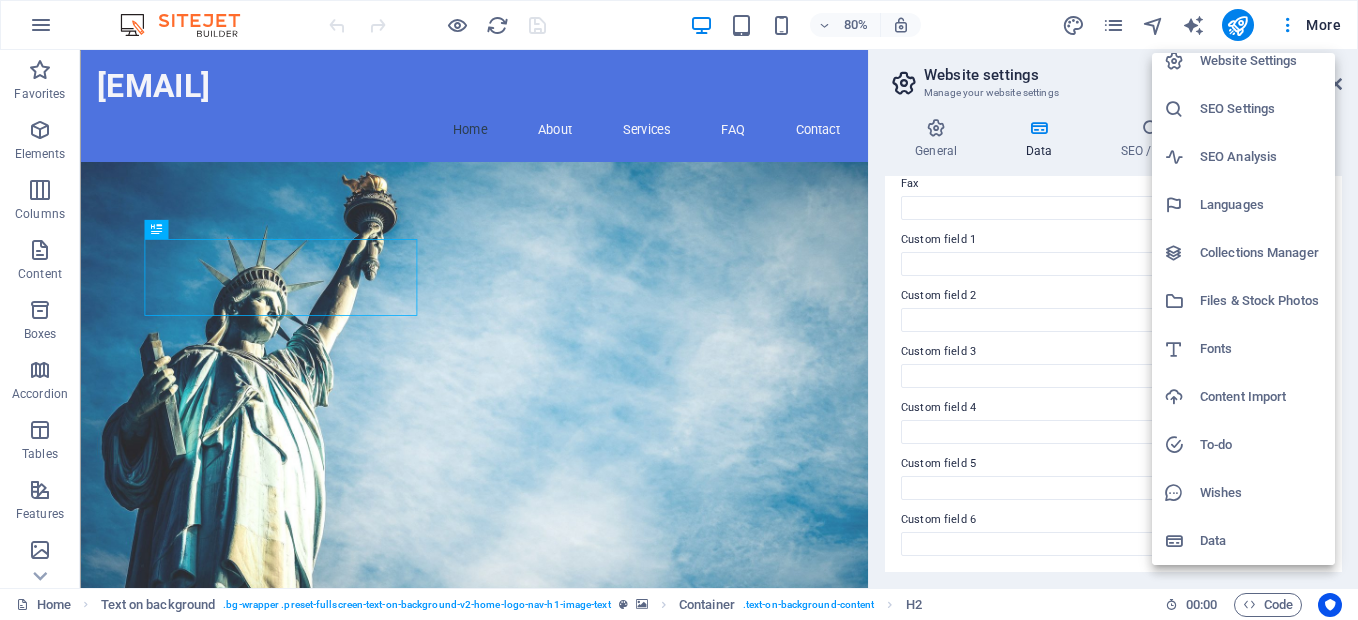 click on "Wishes" at bounding box center [1261, 493] 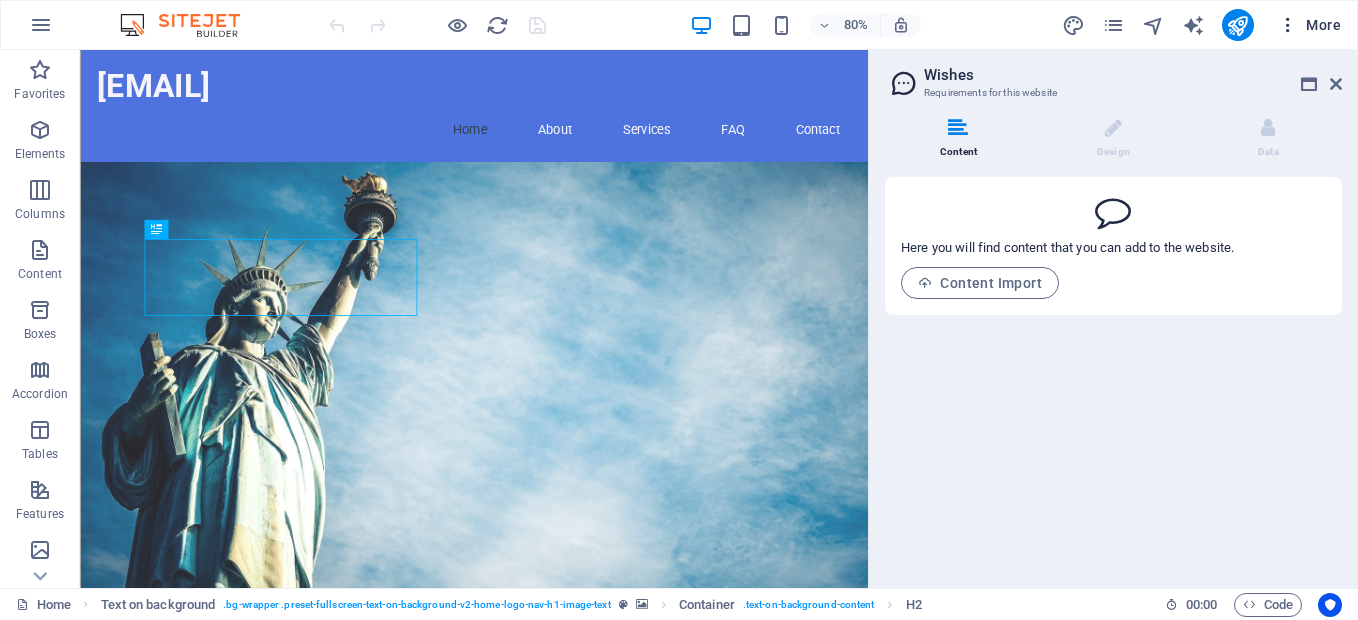 click on "More" at bounding box center [1309, 25] 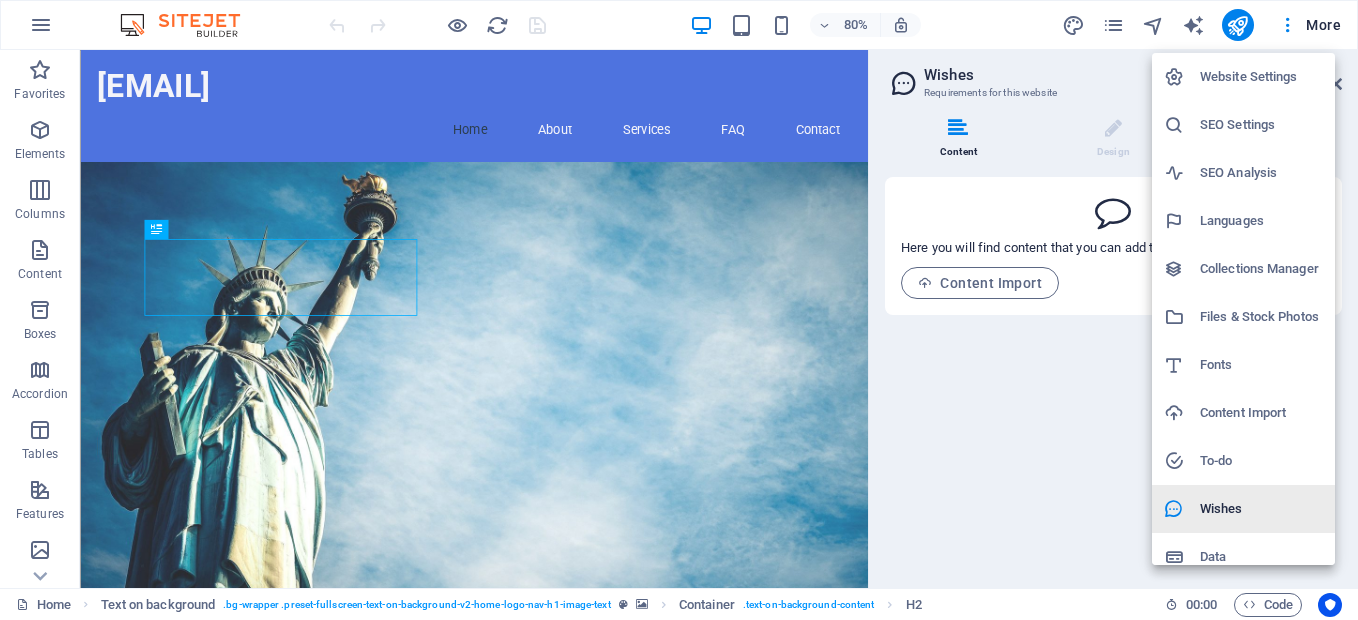scroll, scrollTop: 16, scrollLeft: 0, axis: vertical 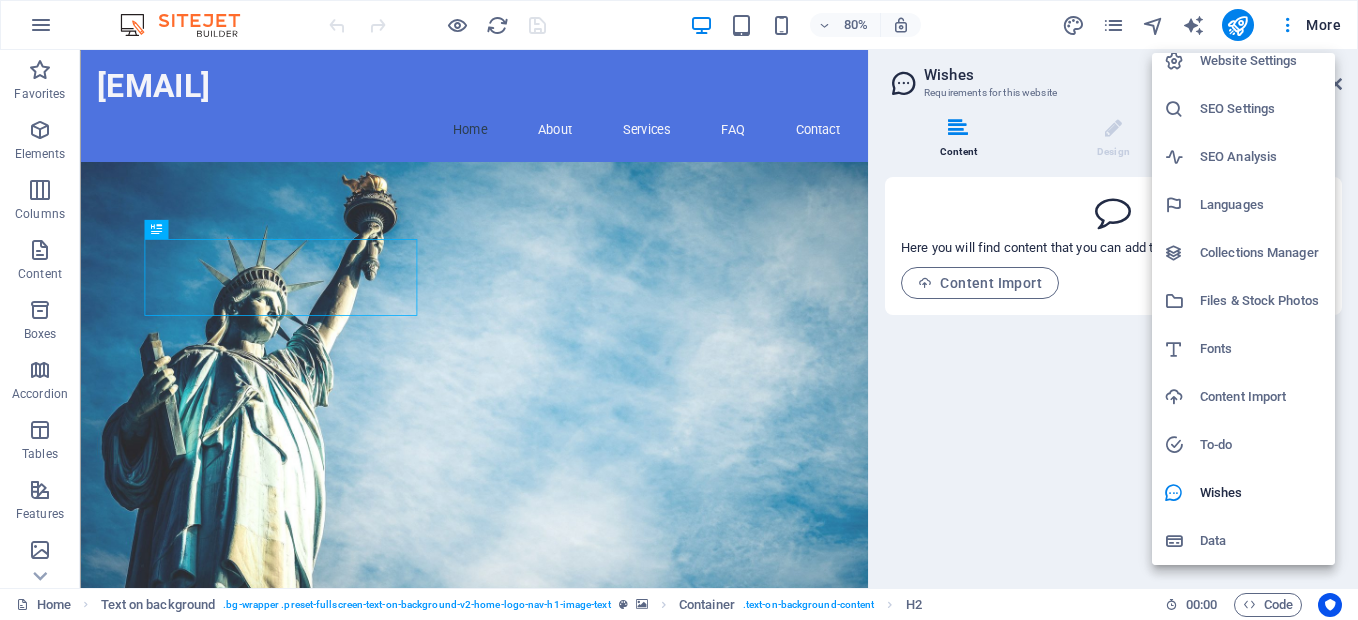 click at bounding box center (679, 310) 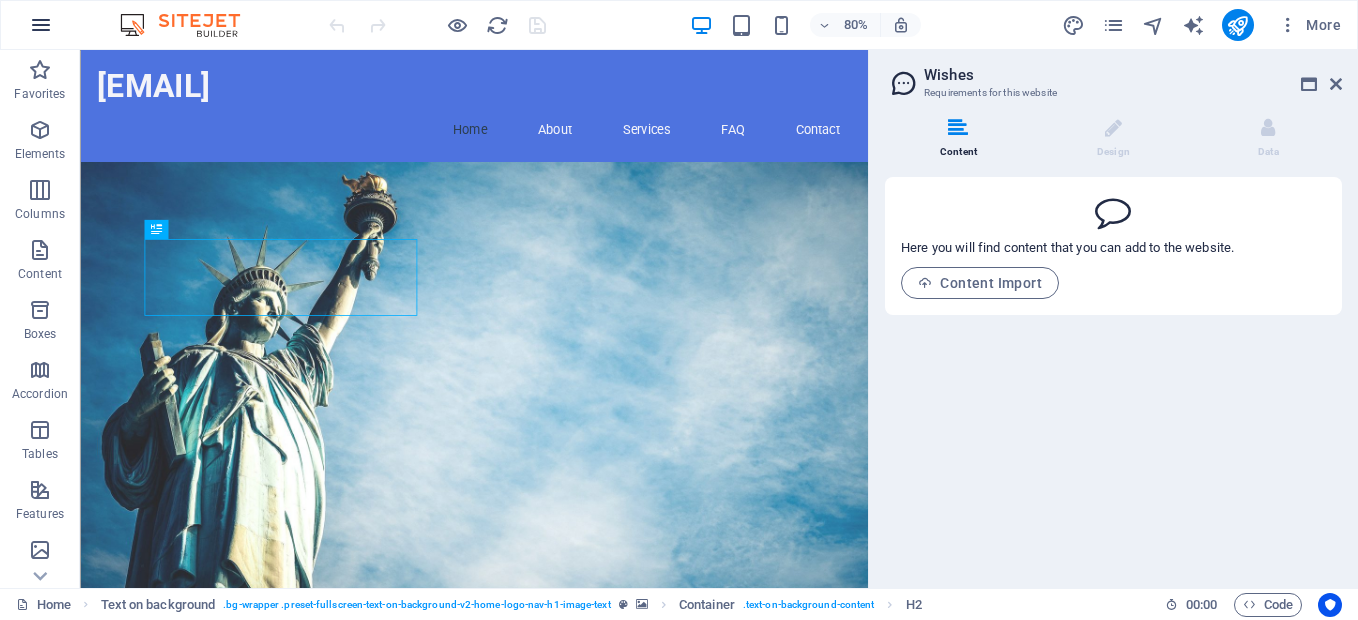 click at bounding box center [41, 25] 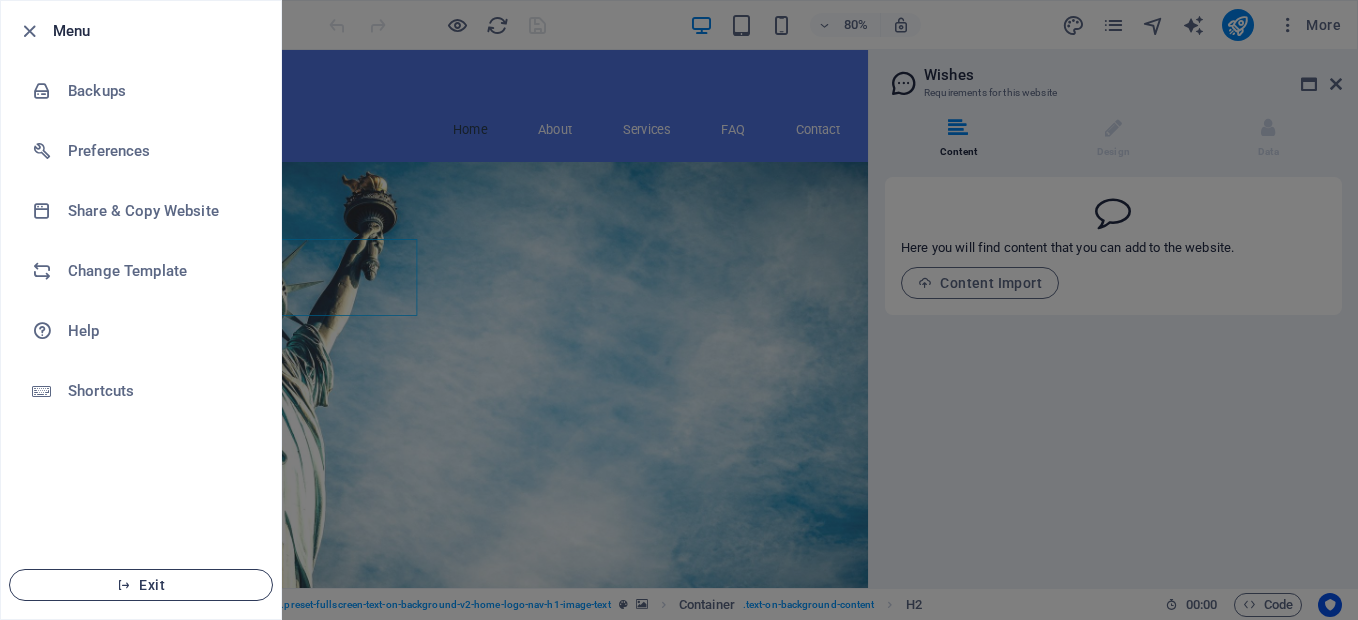 click on "Exit" at bounding box center [141, 585] 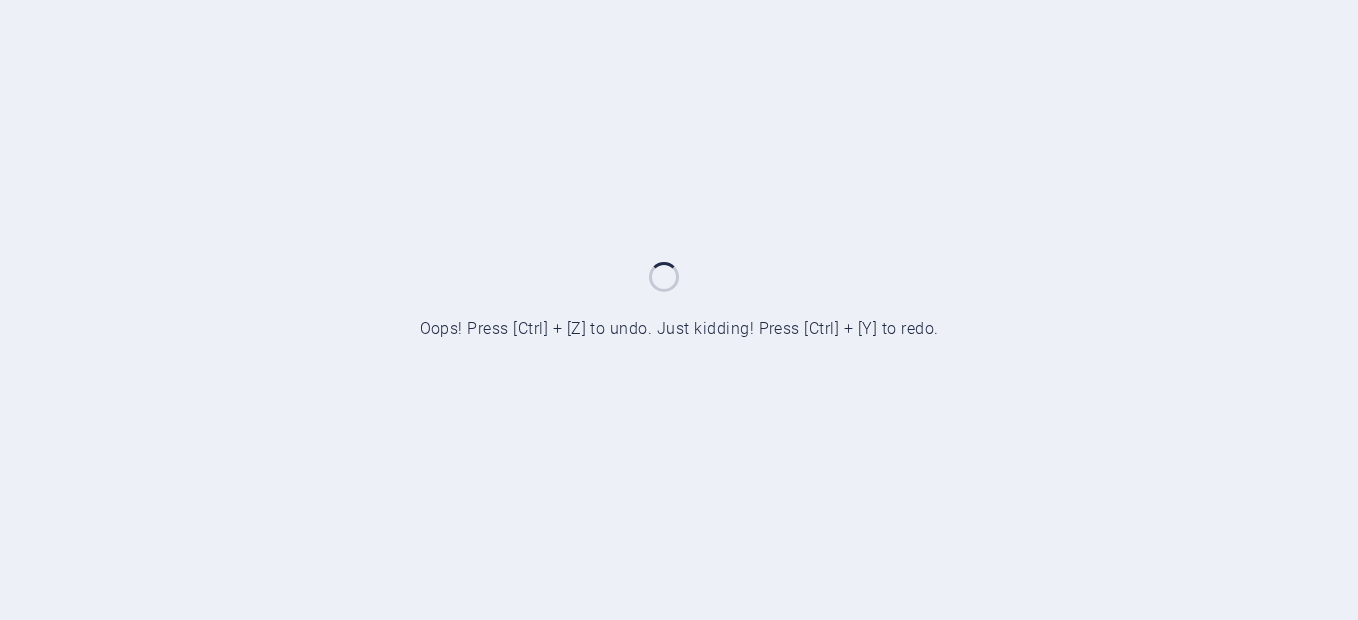 scroll, scrollTop: 0, scrollLeft: 0, axis: both 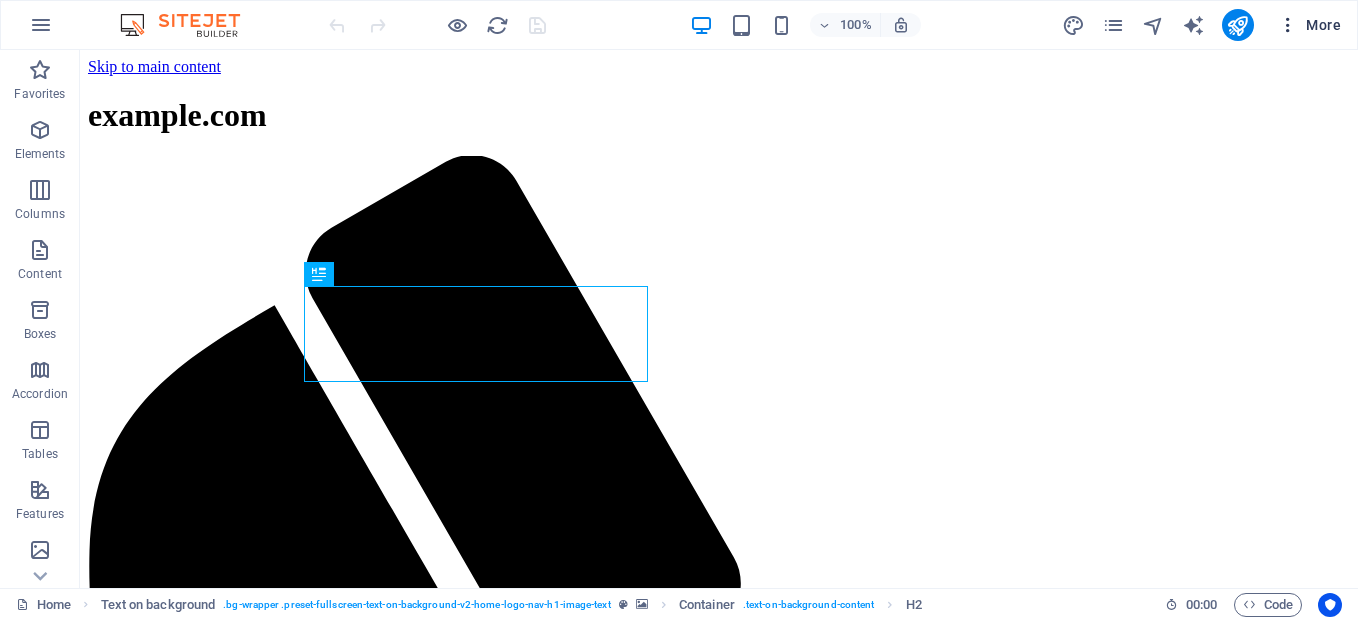 click at bounding box center [1288, 25] 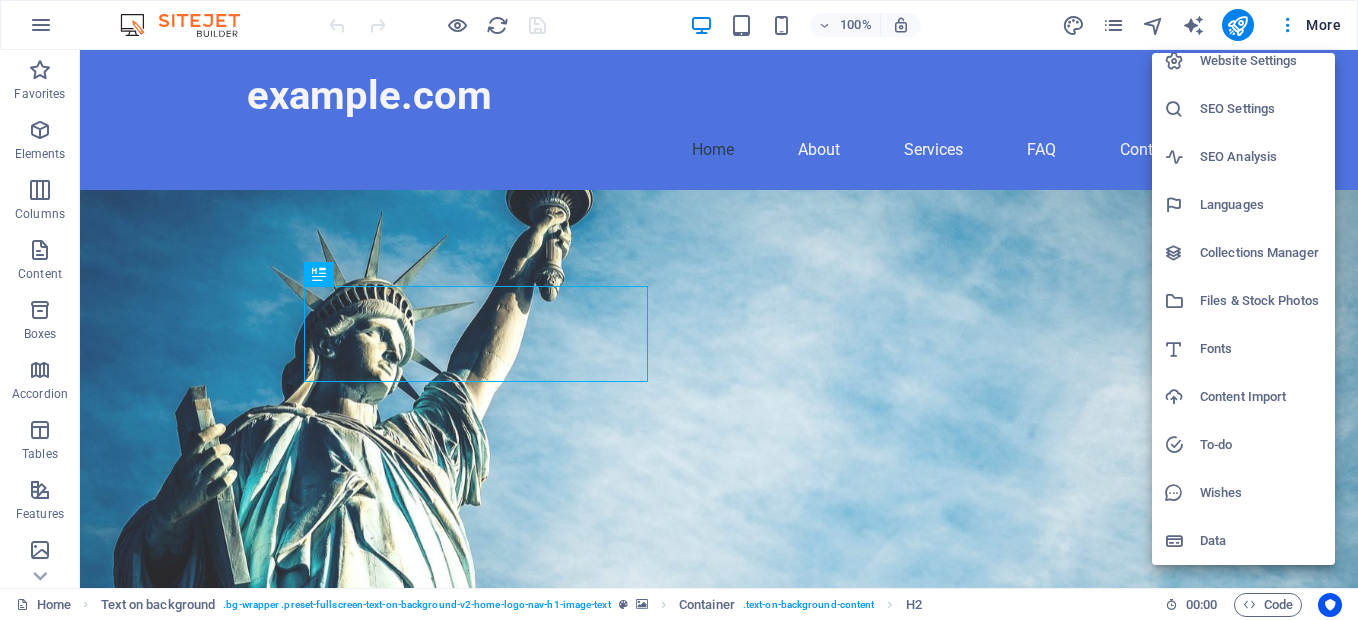 scroll, scrollTop: 0, scrollLeft: 0, axis: both 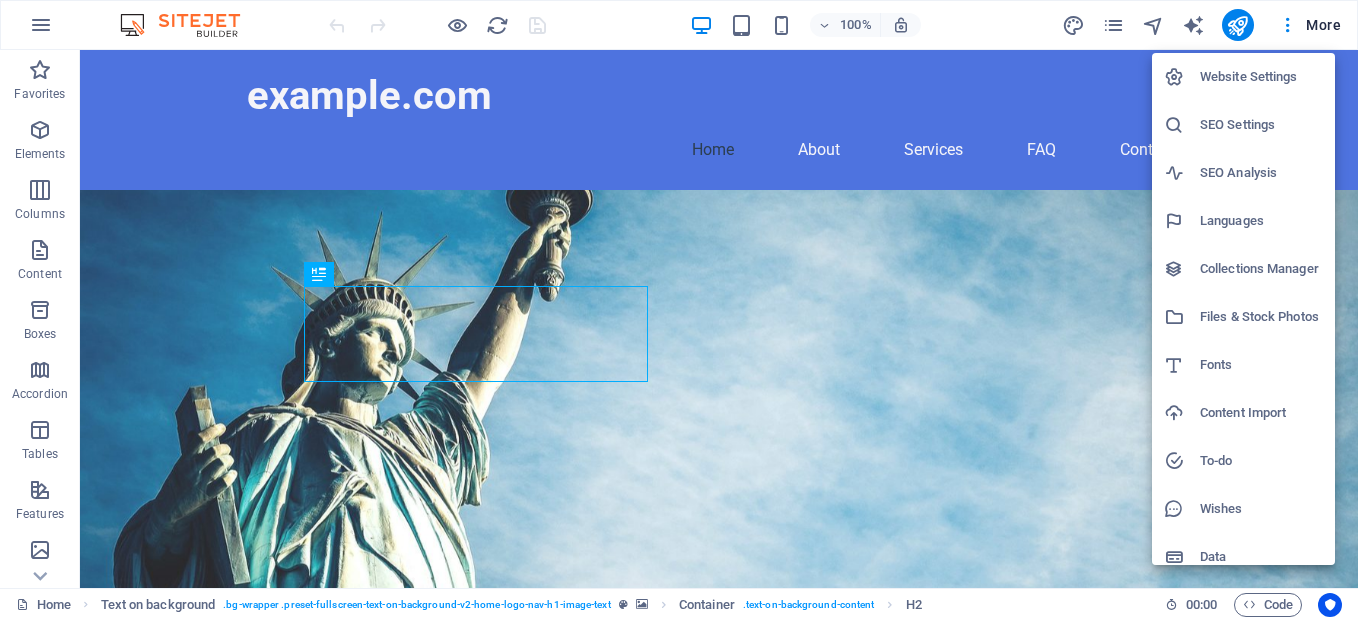 click at bounding box center [679, 310] 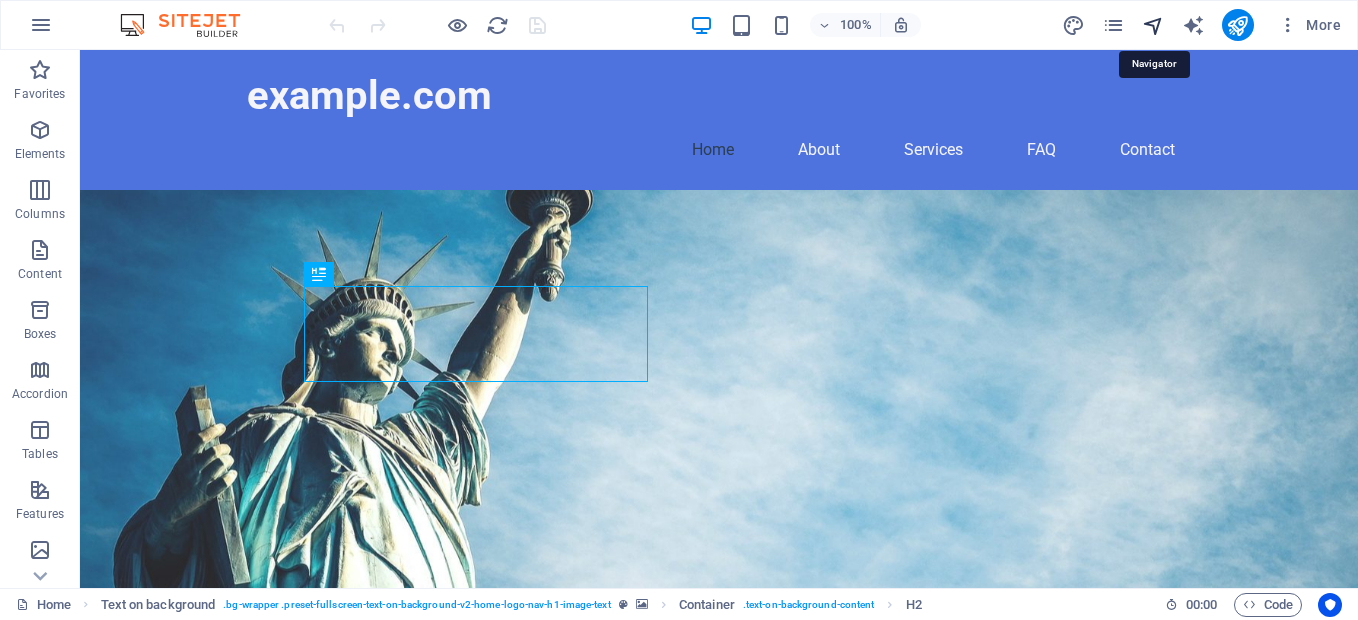 click at bounding box center (1153, 25) 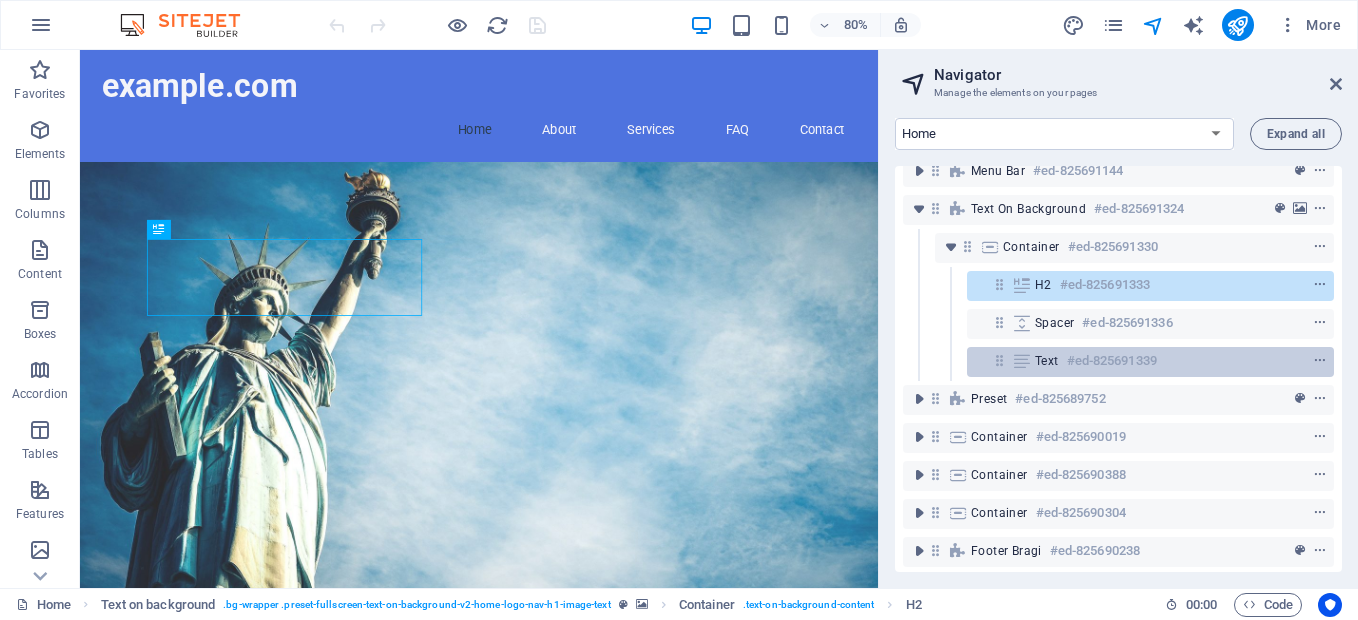 scroll, scrollTop: 0, scrollLeft: 0, axis: both 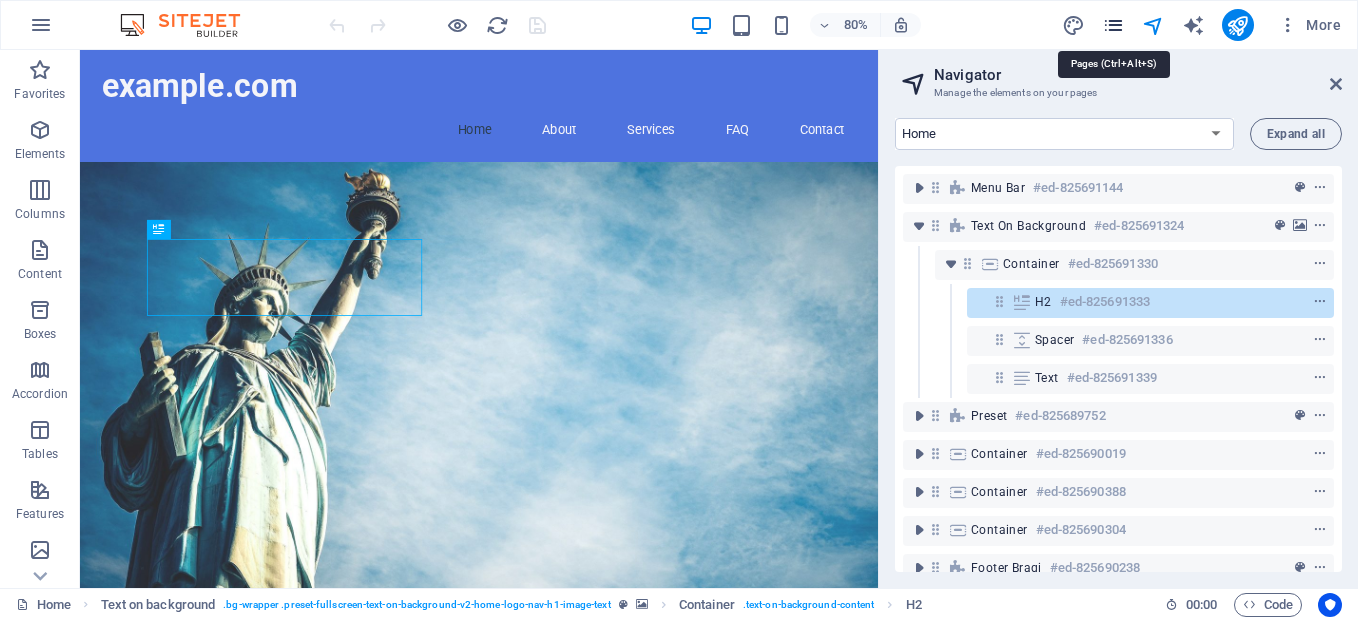 click at bounding box center [1113, 25] 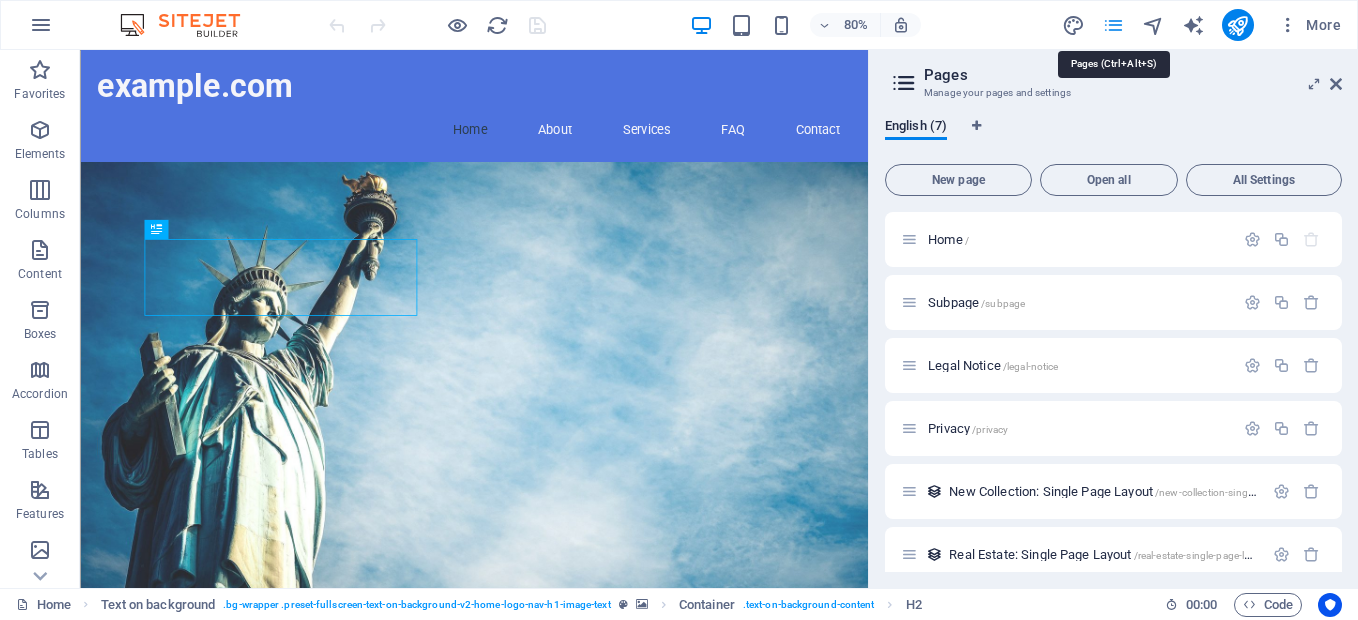 click at bounding box center (1113, 25) 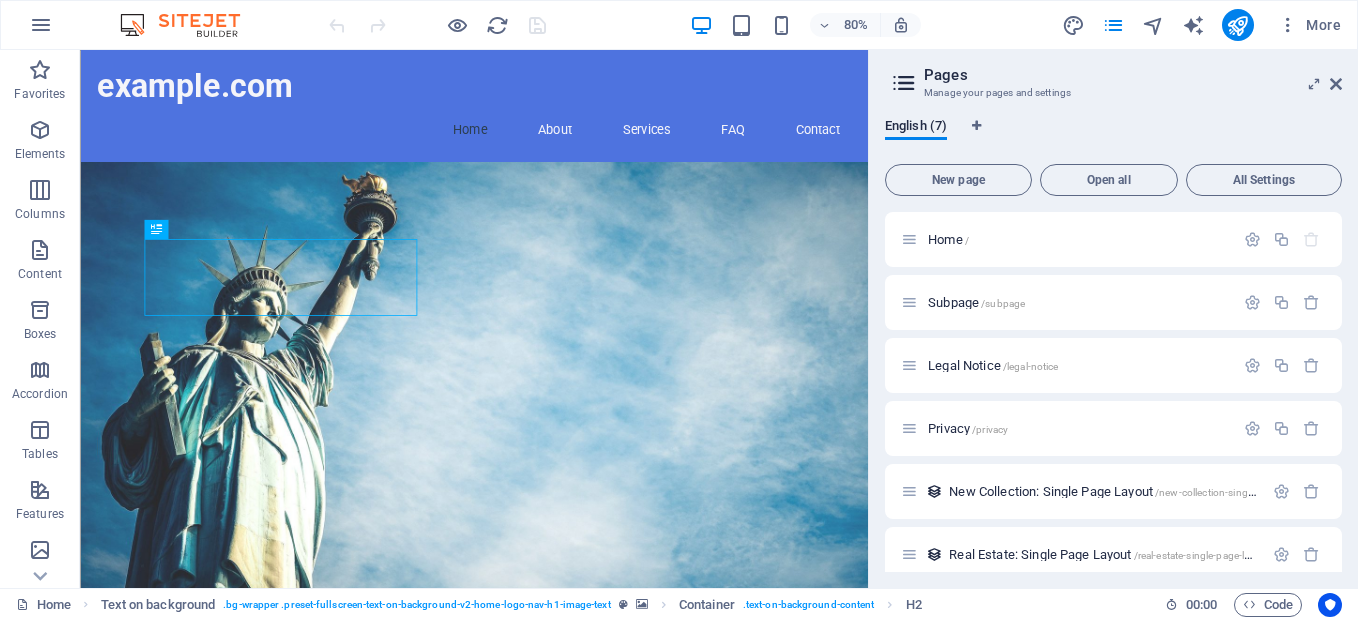 click at bounding box center [904, 83] 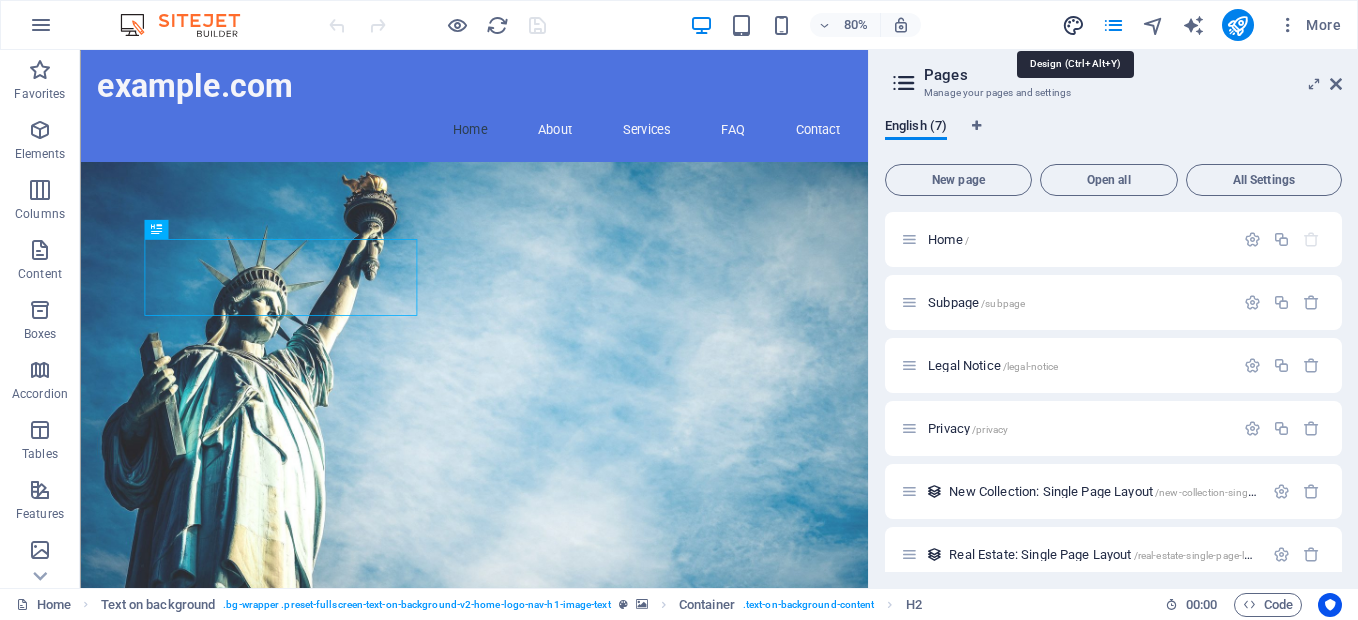 click at bounding box center [1073, 25] 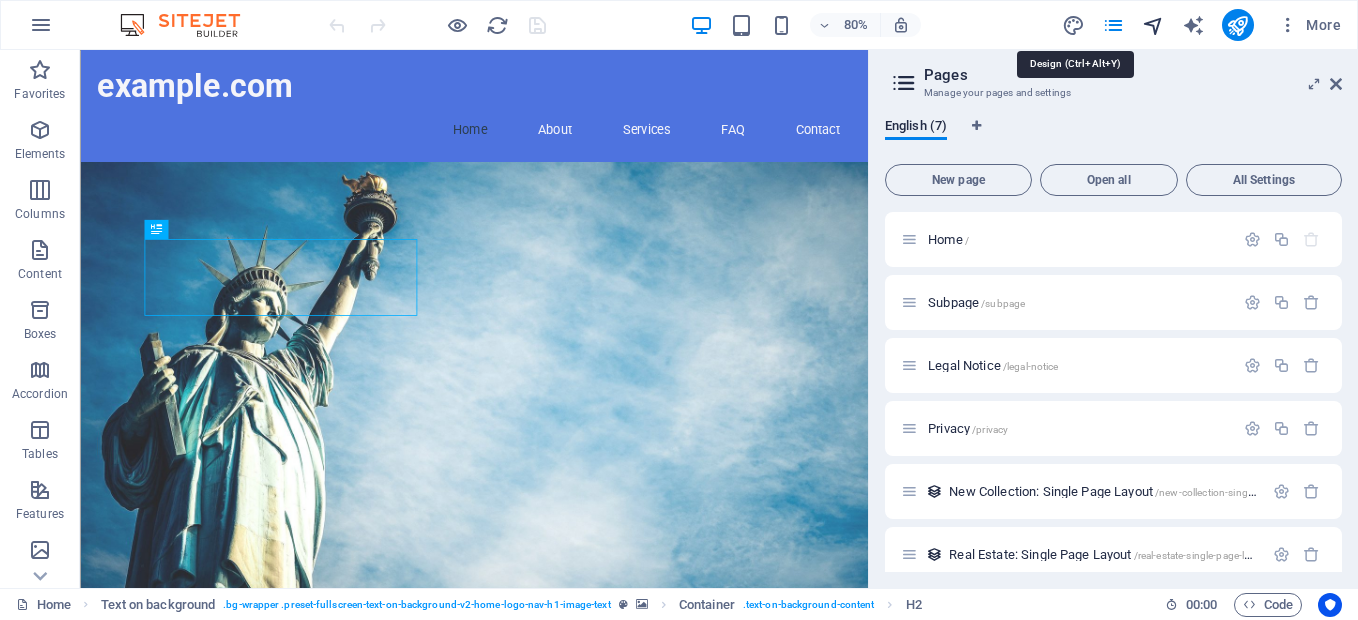 select on "px" 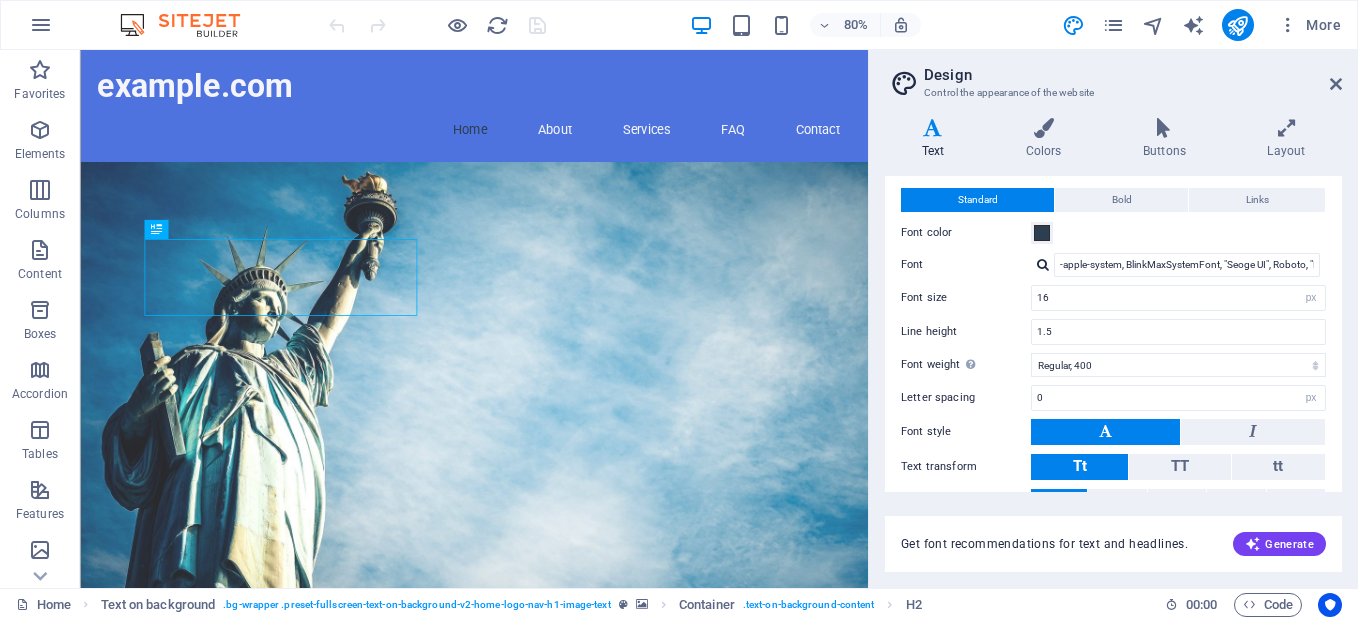scroll, scrollTop: 0, scrollLeft: 0, axis: both 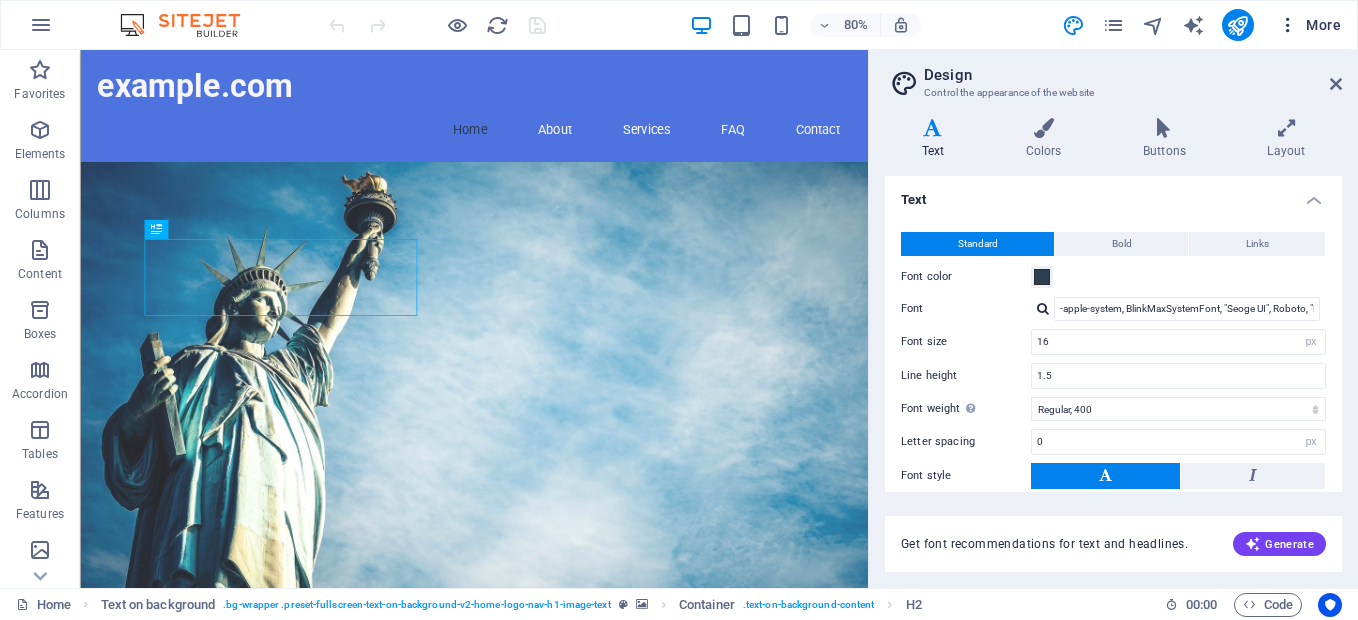 click at bounding box center [1288, 25] 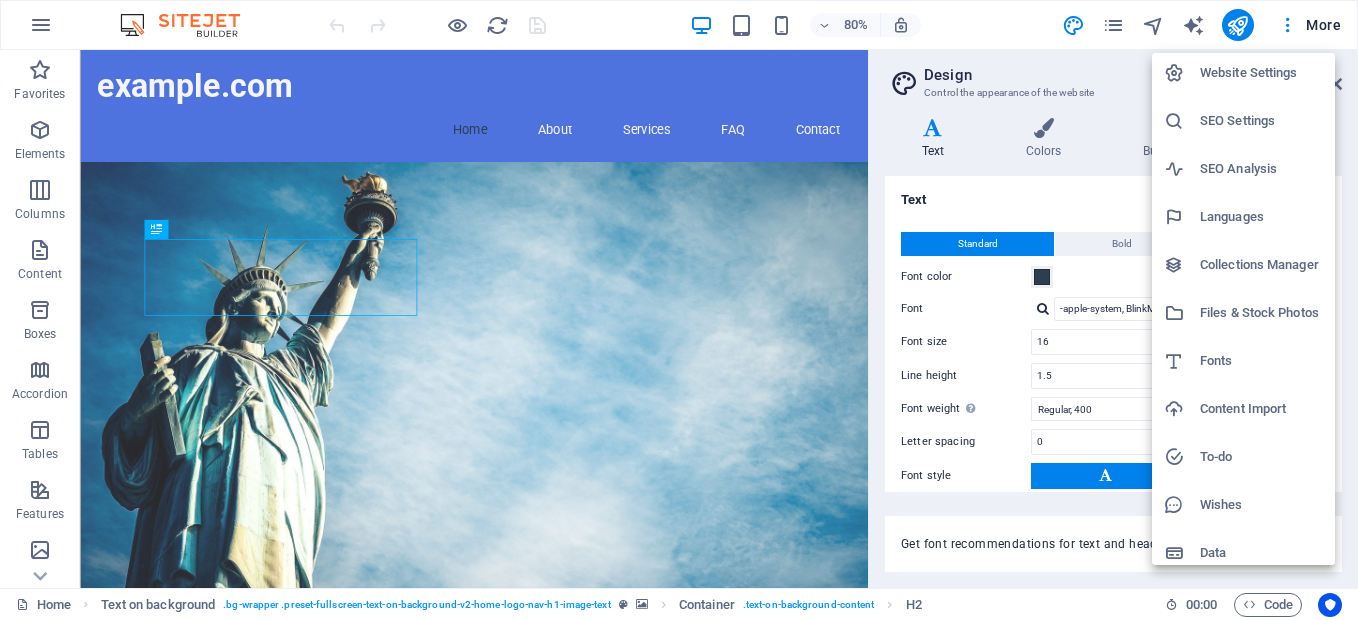 scroll, scrollTop: 0, scrollLeft: 0, axis: both 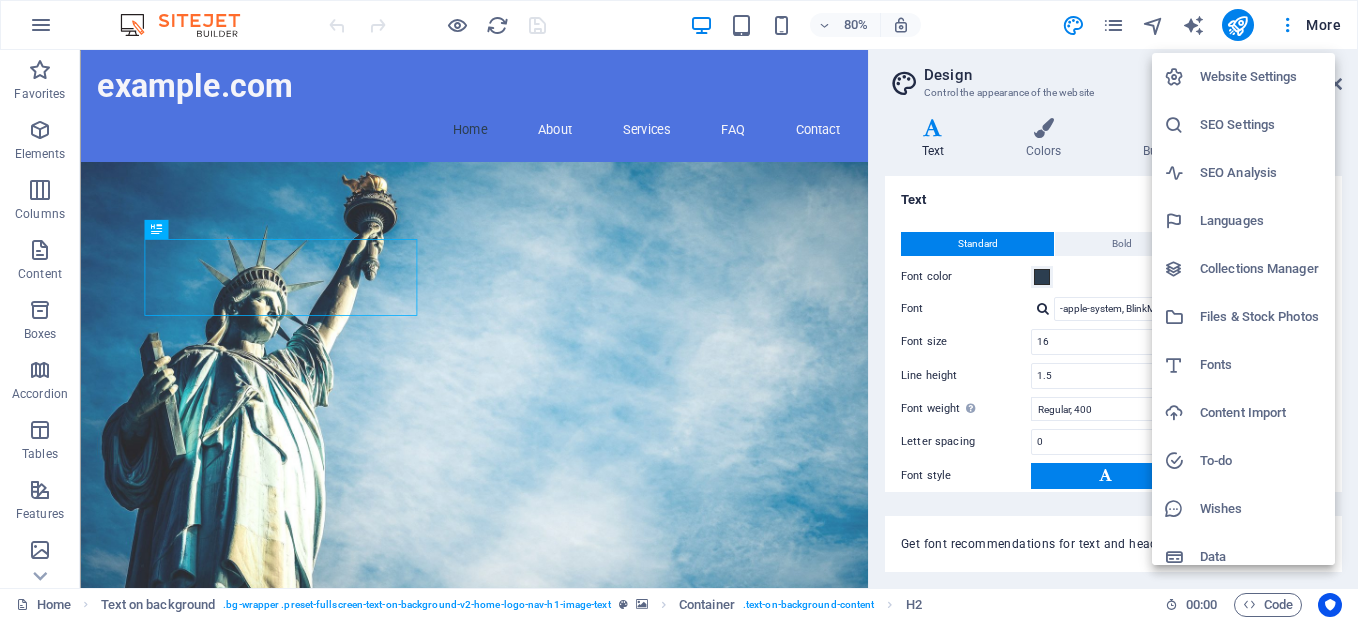click at bounding box center [679, 310] 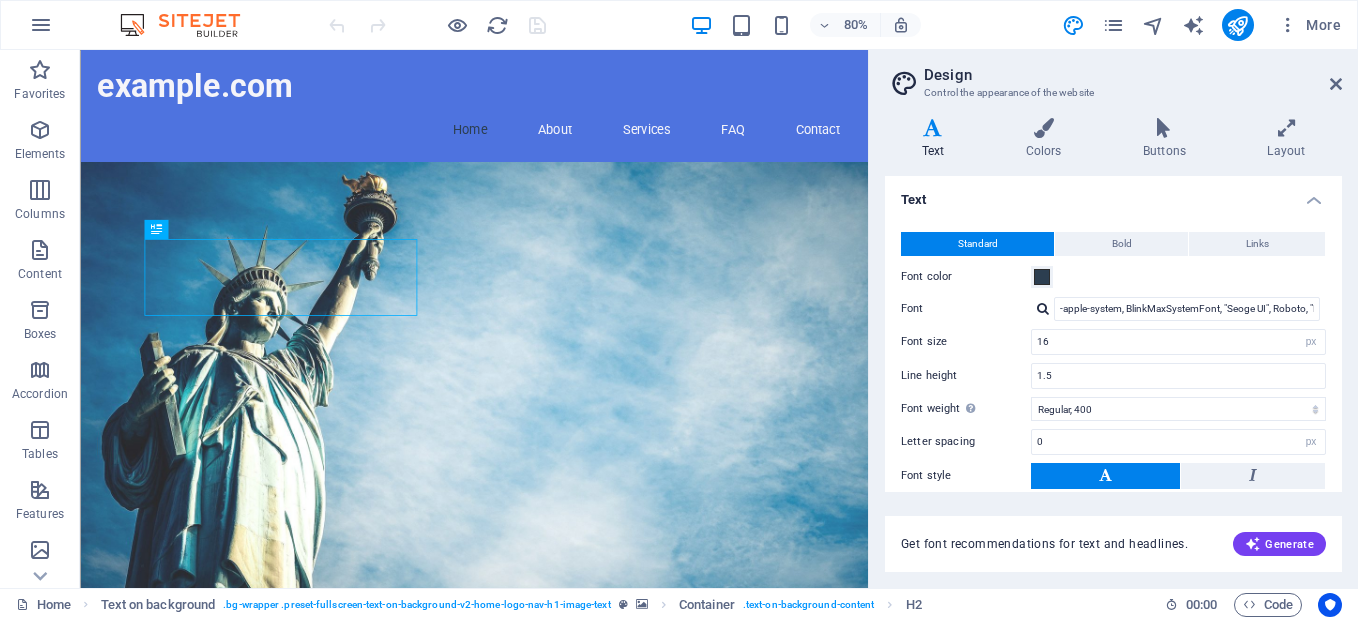 click on "More" at bounding box center (1309, 25) 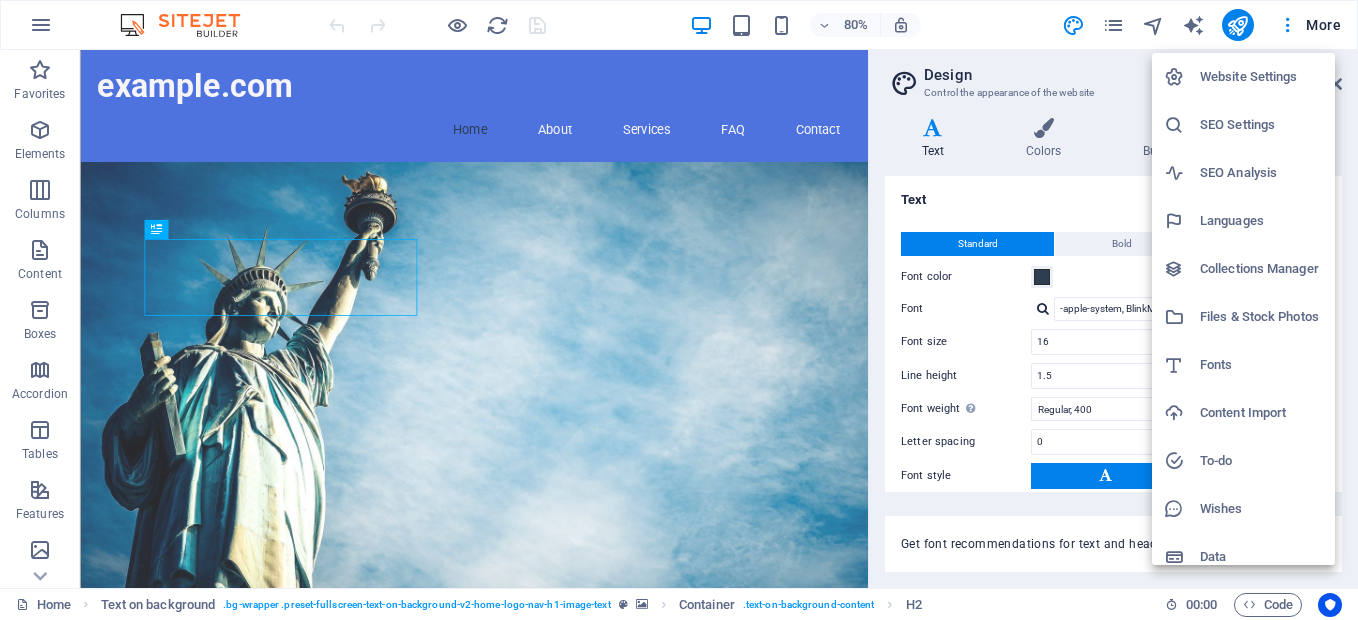 click on "Website Settings" at bounding box center (1261, 77) 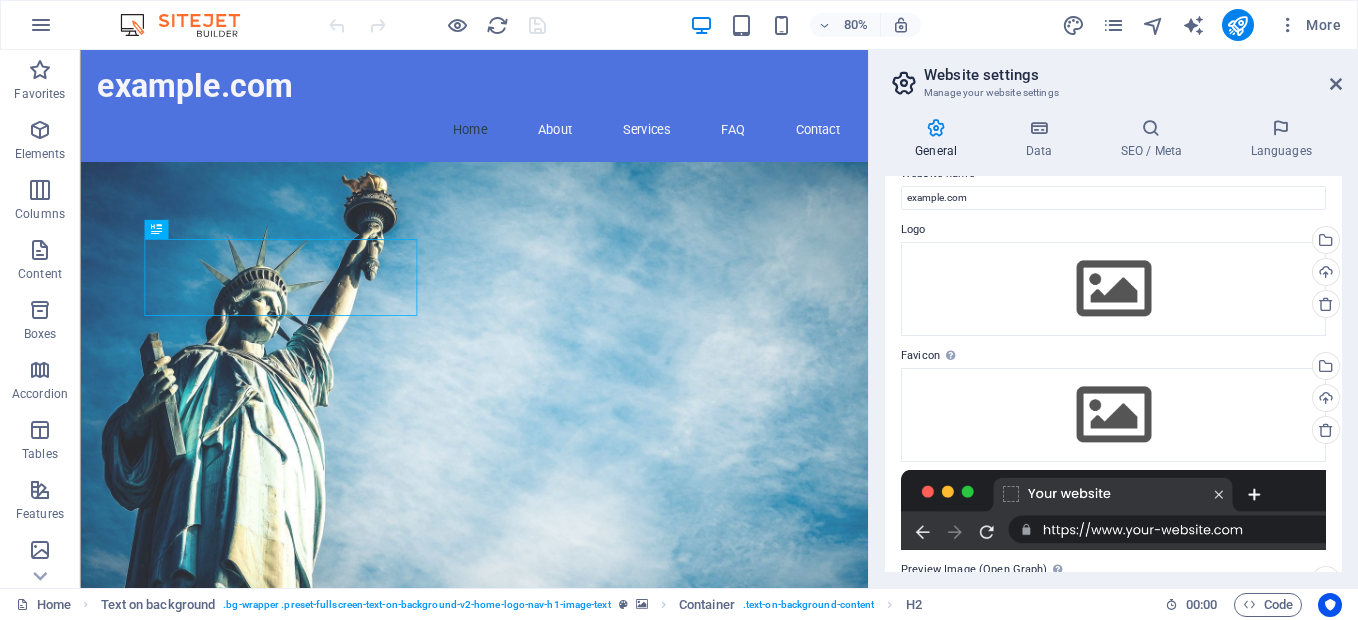 scroll, scrollTop: 0, scrollLeft: 0, axis: both 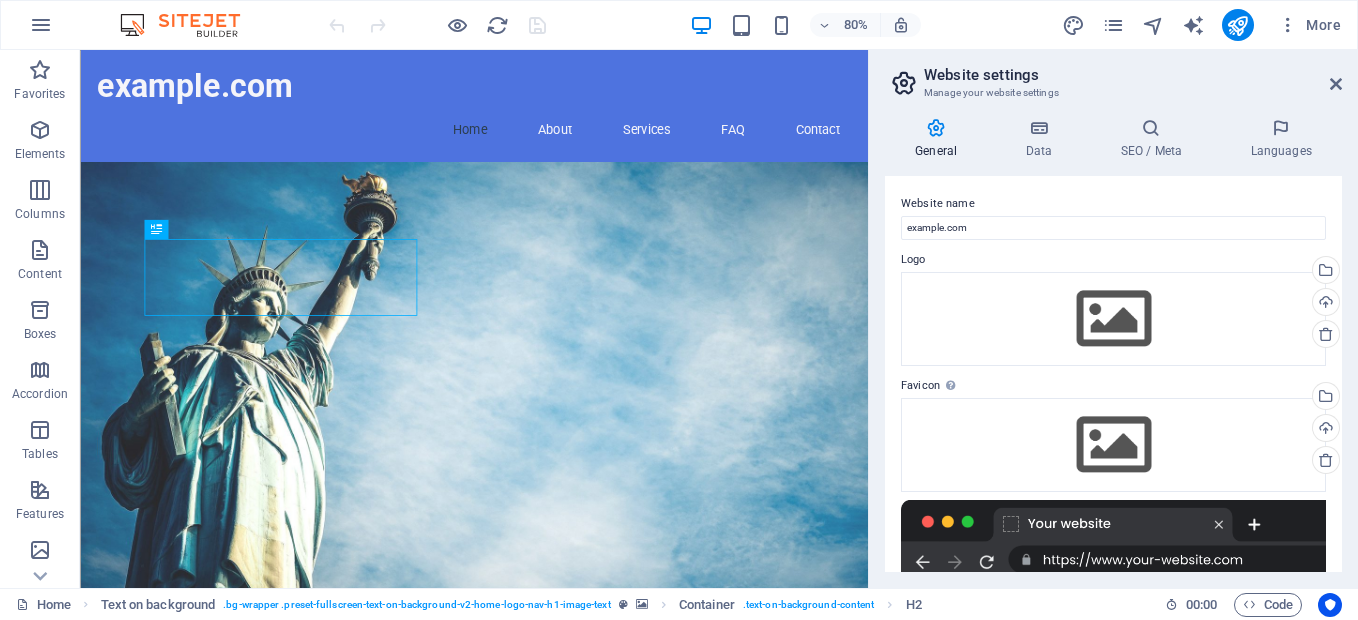 click on "80% More" at bounding box center (837, 25) 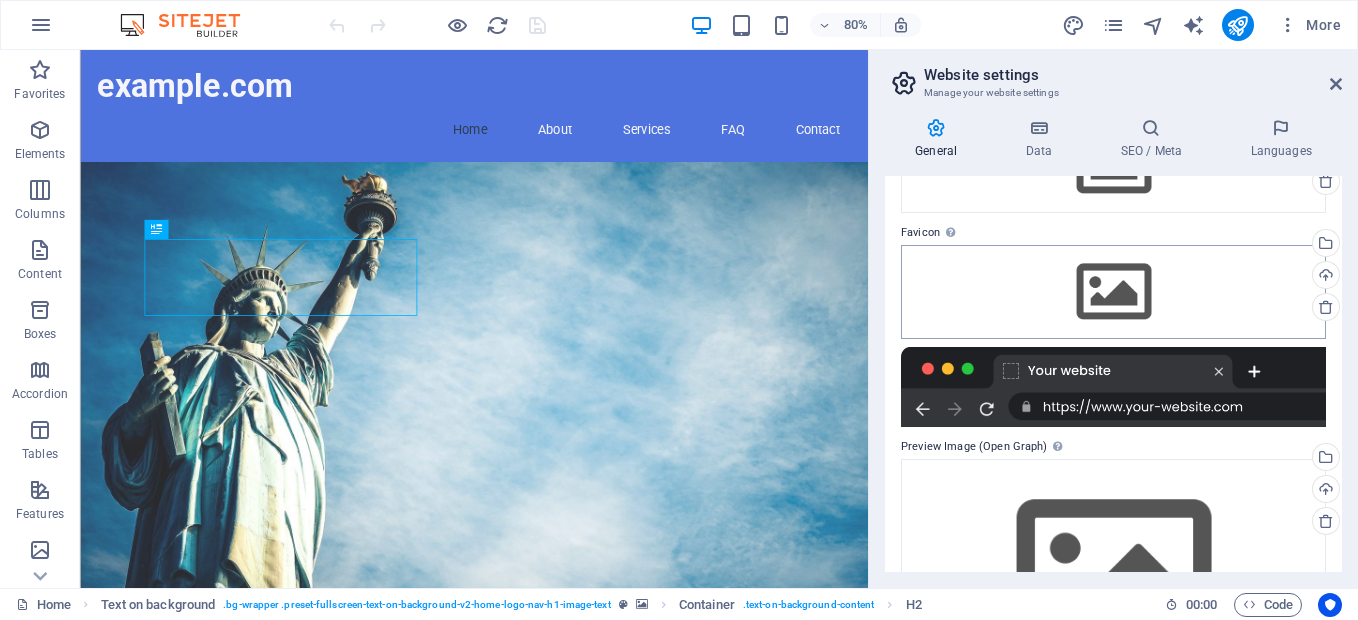 scroll, scrollTop: 286, scrollLeft: 0, axis: vertical 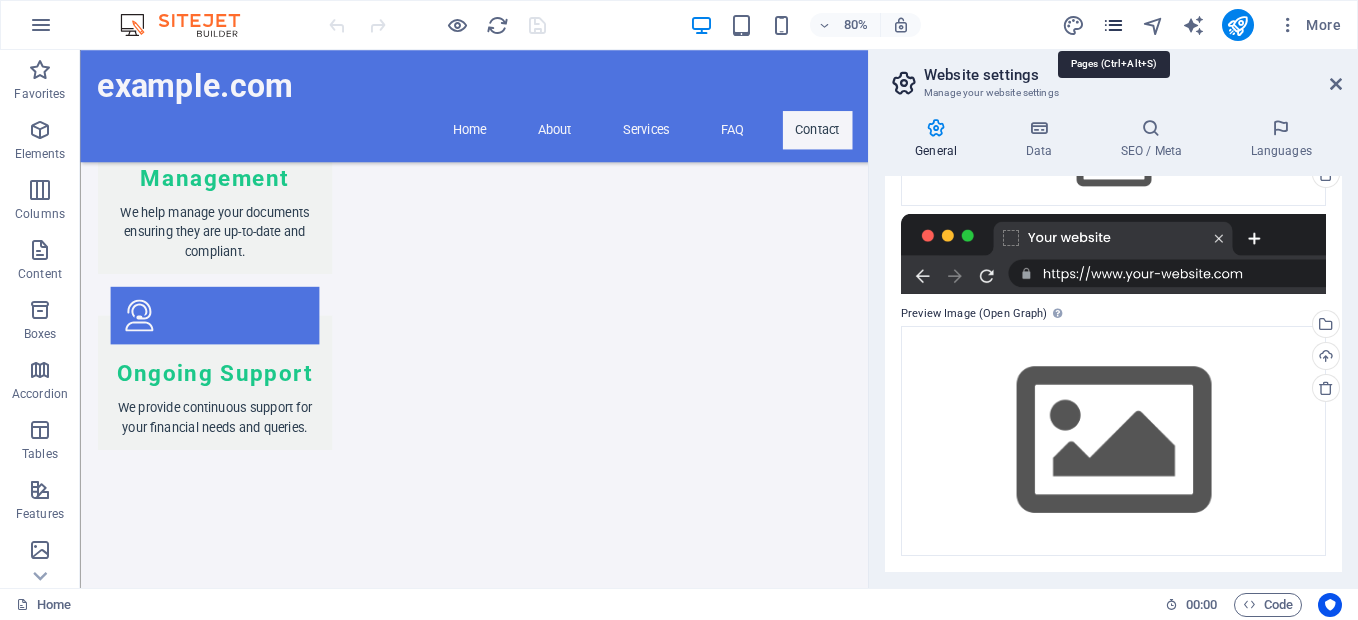 click at bounding box center (1113, 25) 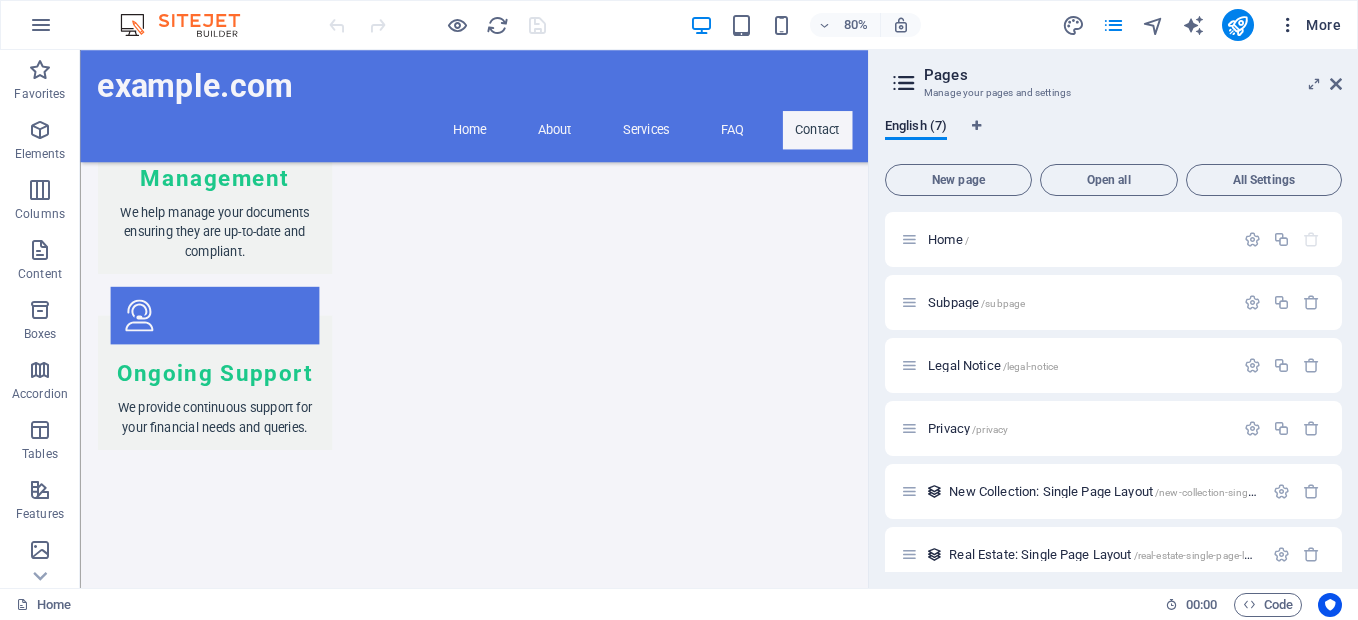 click on "More" at bounding box center (1309, 25) 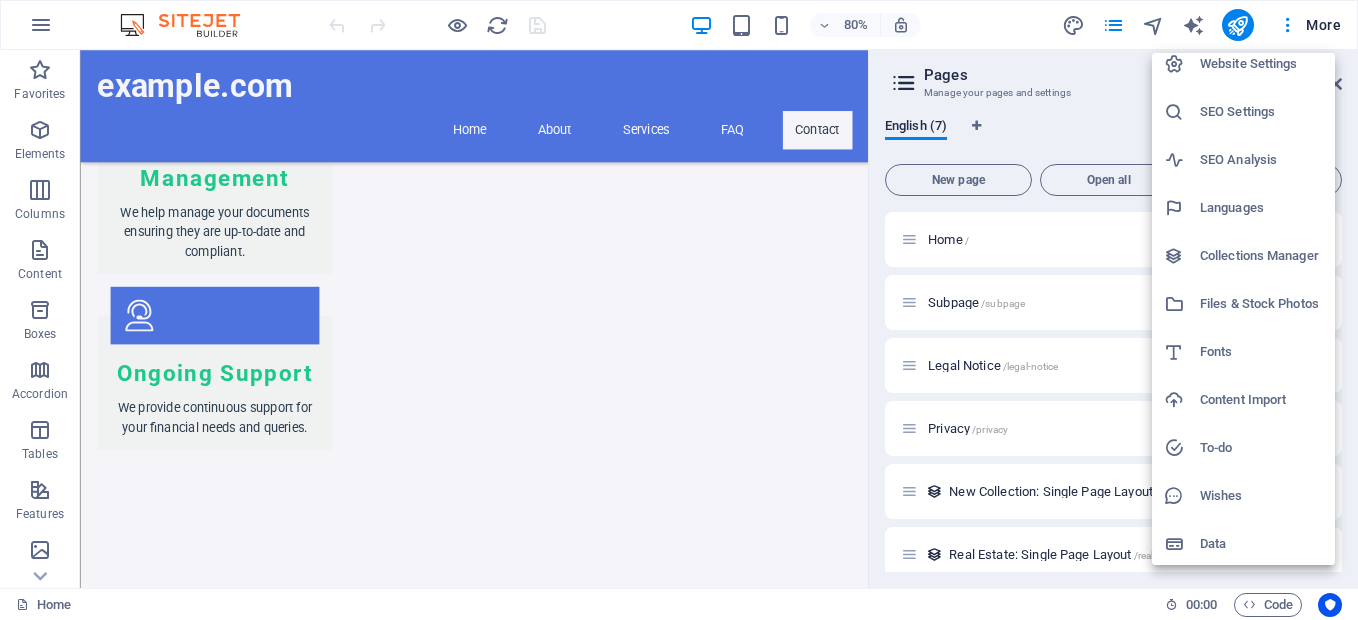 scroll, scrollTop: 16, scrollLeft: 0, axis: vertical 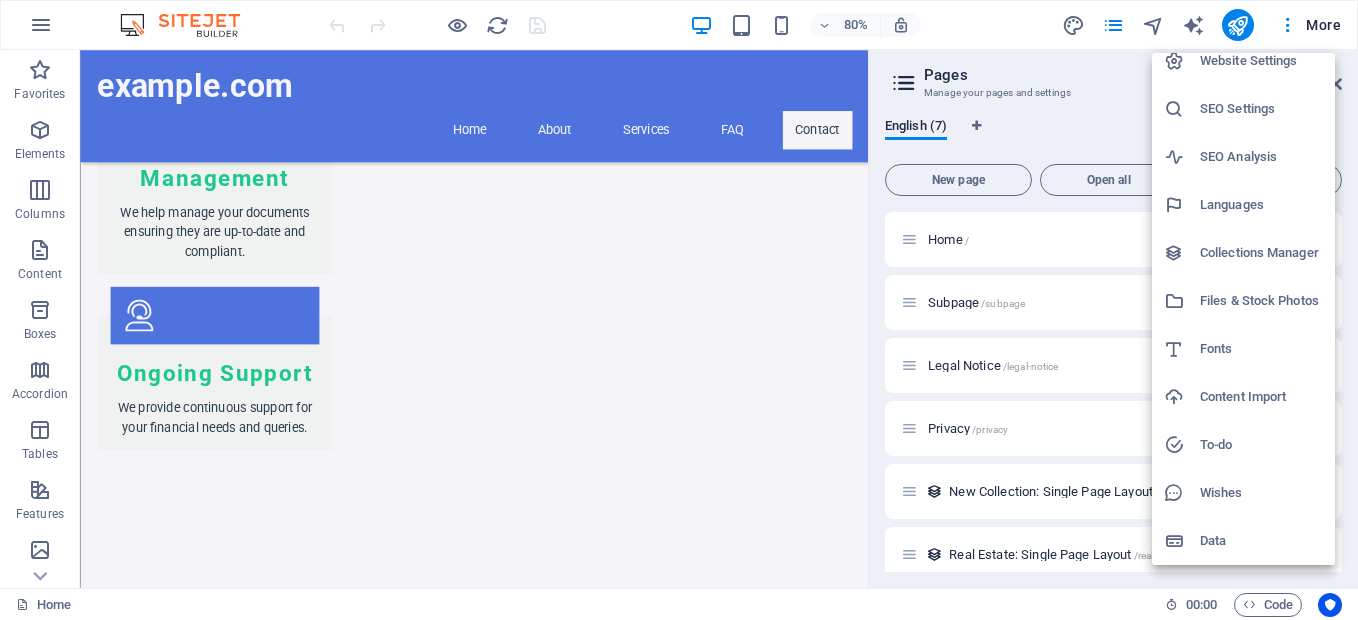 click on "Data" at bounding box center (1243, 541) 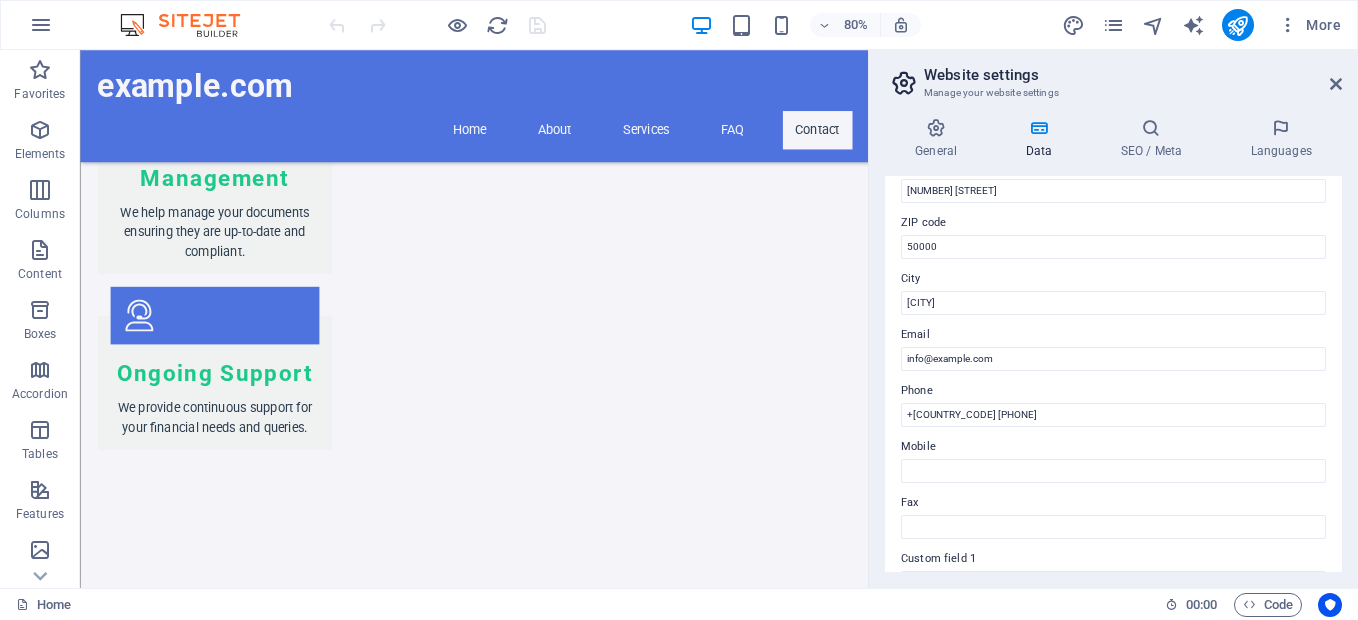 scroll, scrollTop: 565, scrollLeft: 0, axis: vertical 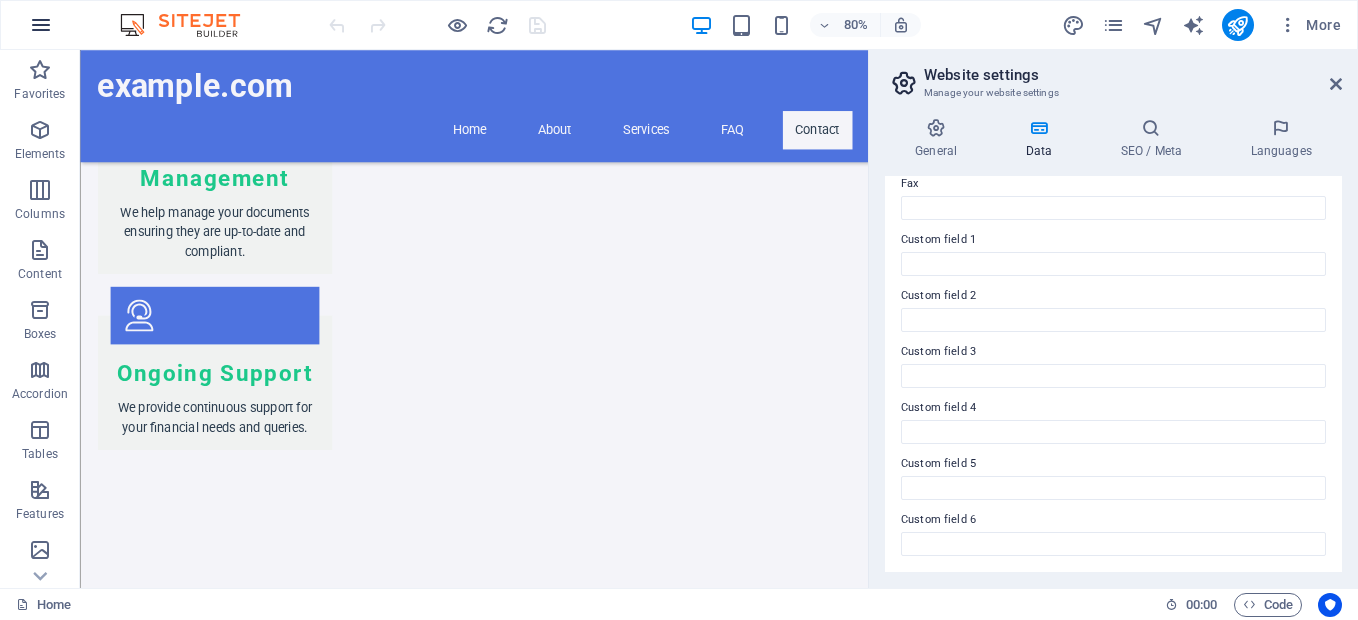 click at bounding box center [41, 25] 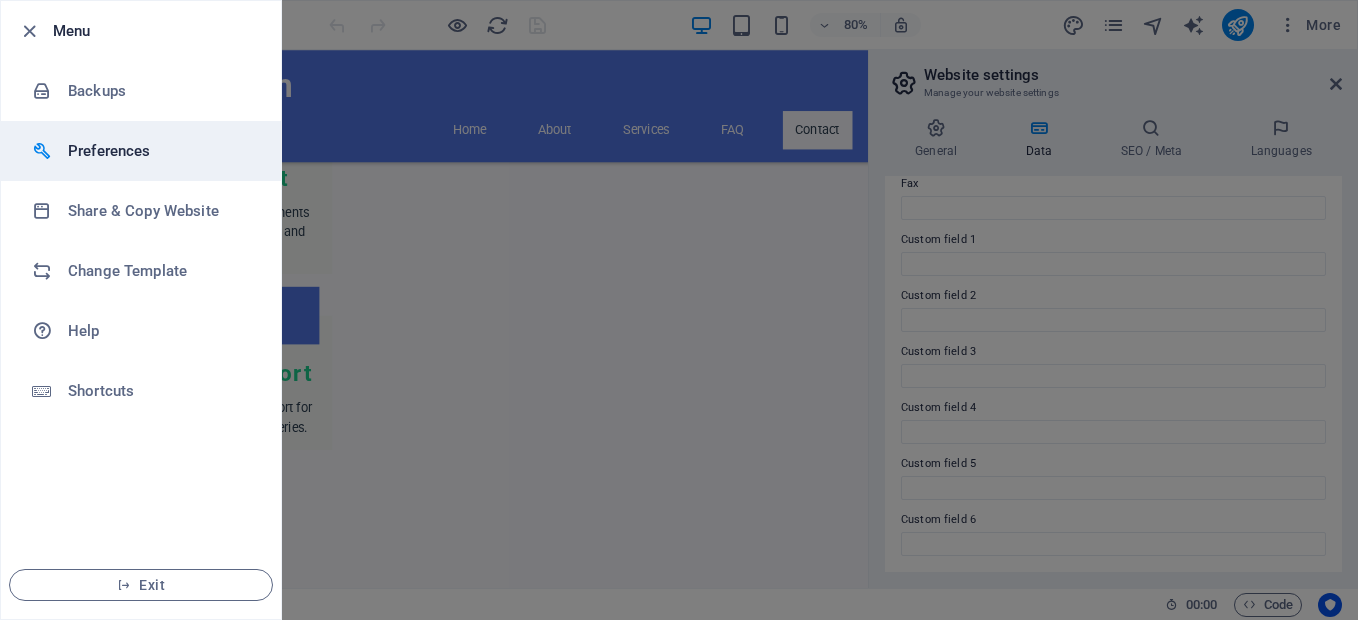 click on "Preferences" at bounding box center [160, 151] 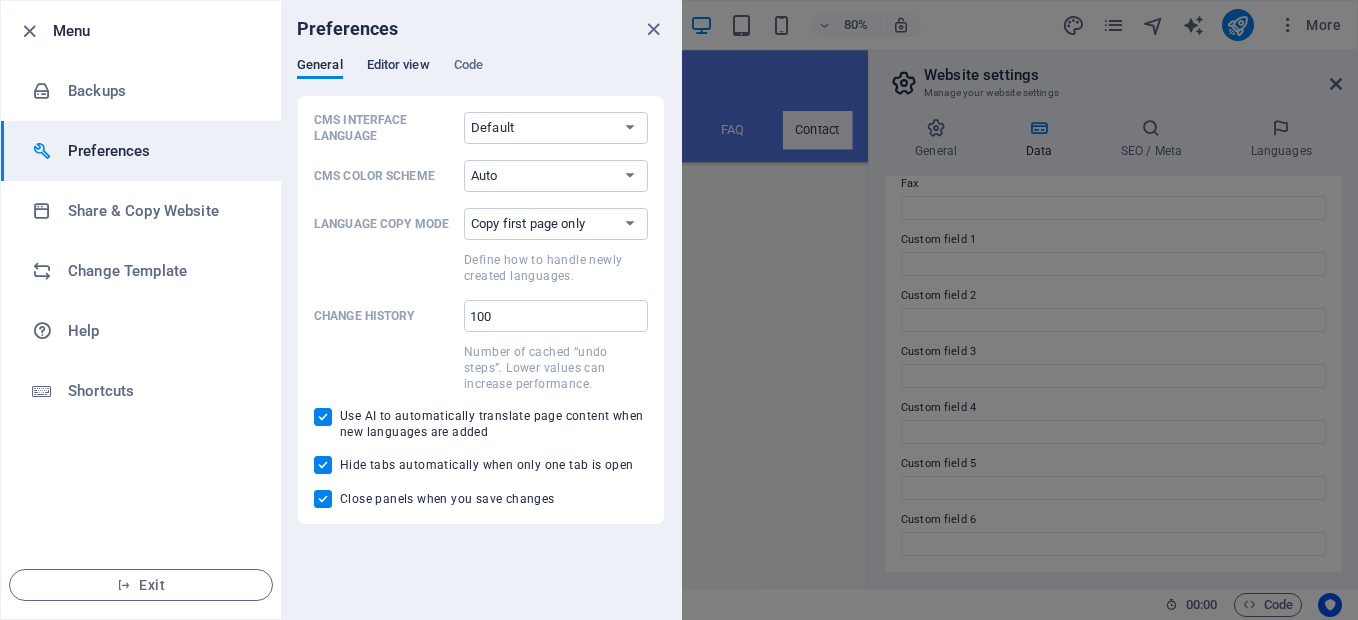click on "Editor view" at bounding box center [398, 67] 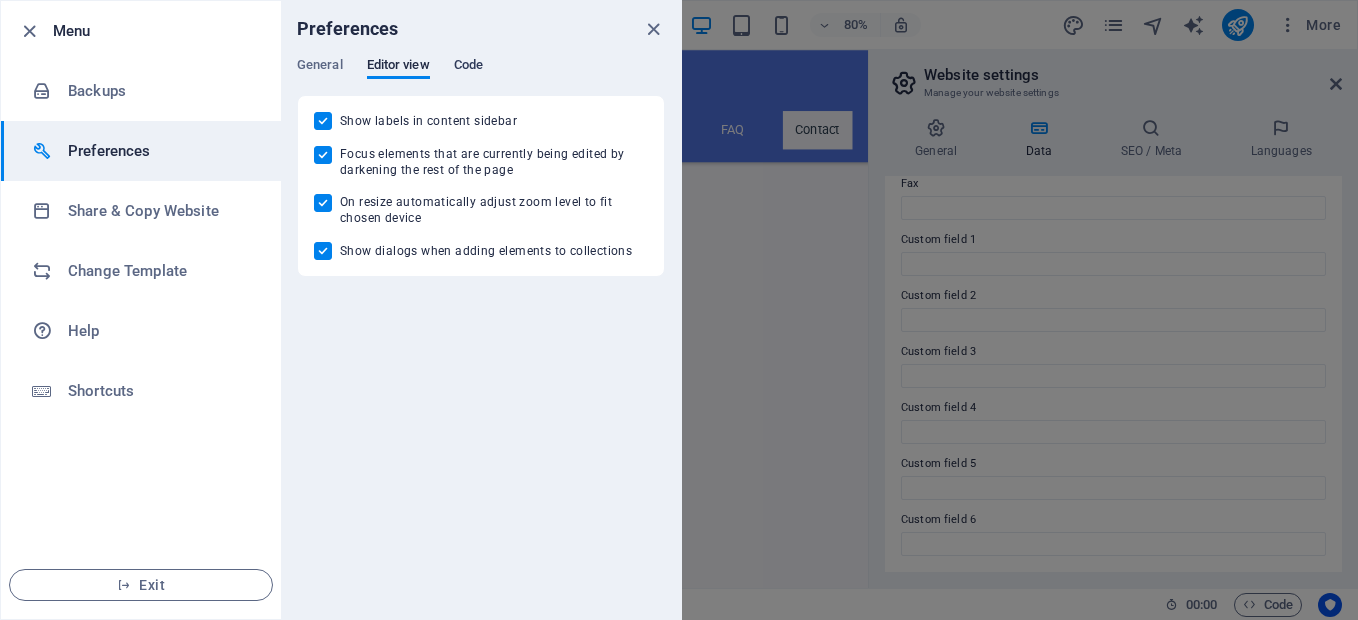 click on "Code" at bounding box center (468, 67) 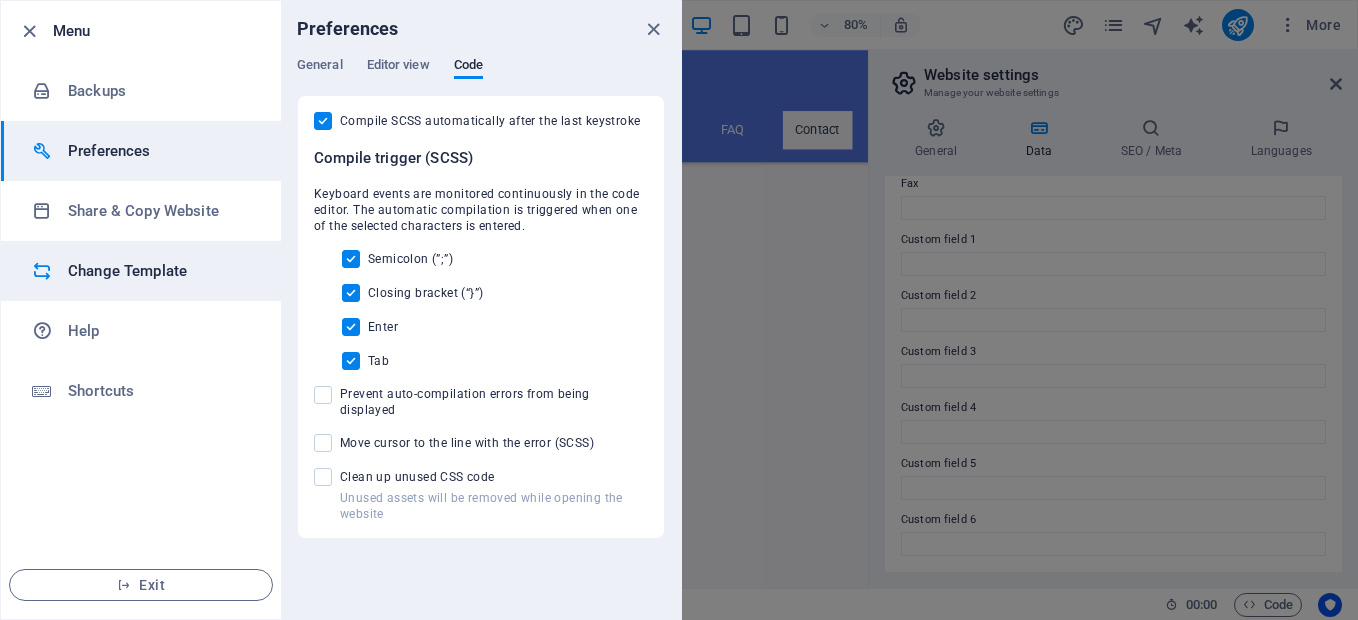 click on "Change Template" at bounding box center (160, 271) 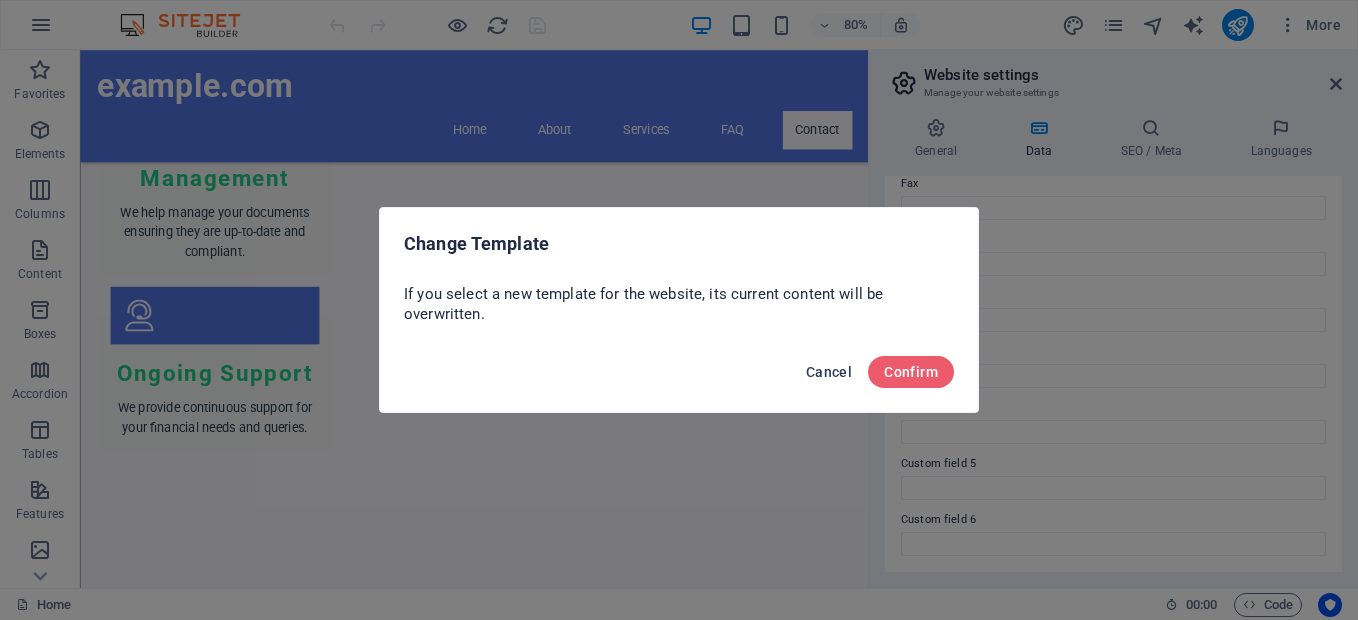 click on "Cancel" at bounding box center [829, 372] 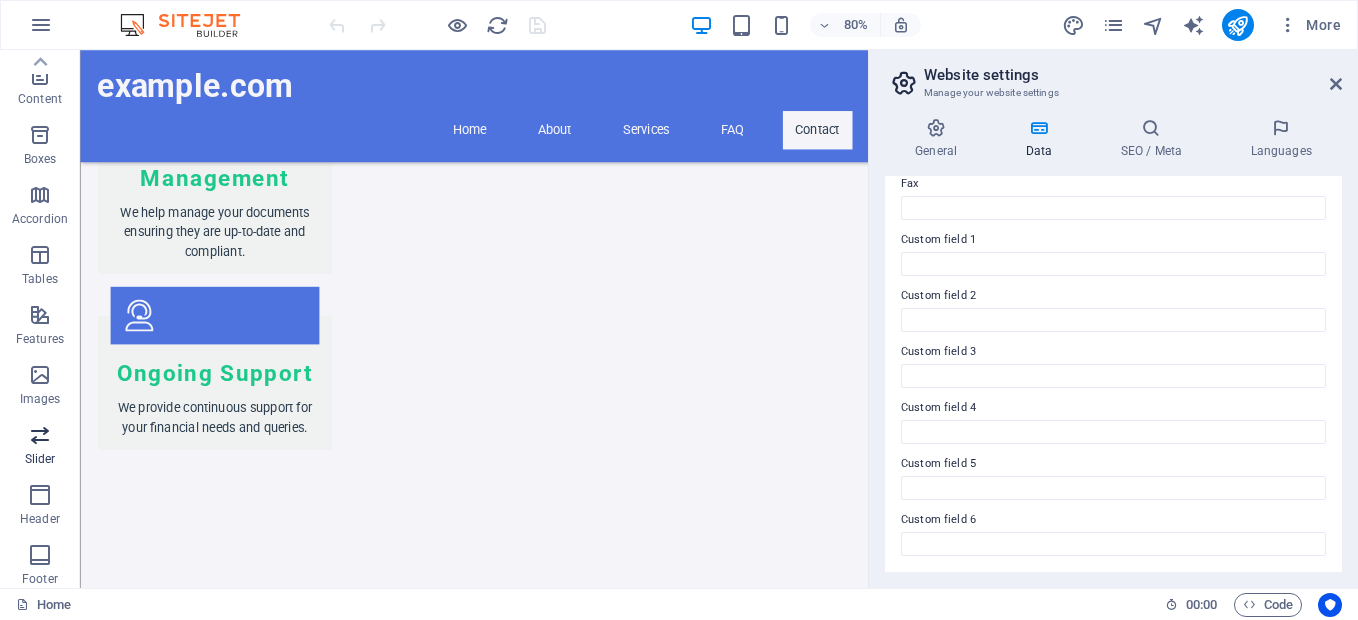 scroll, scrollTop: 0, scrollLeft: 0, axis: both 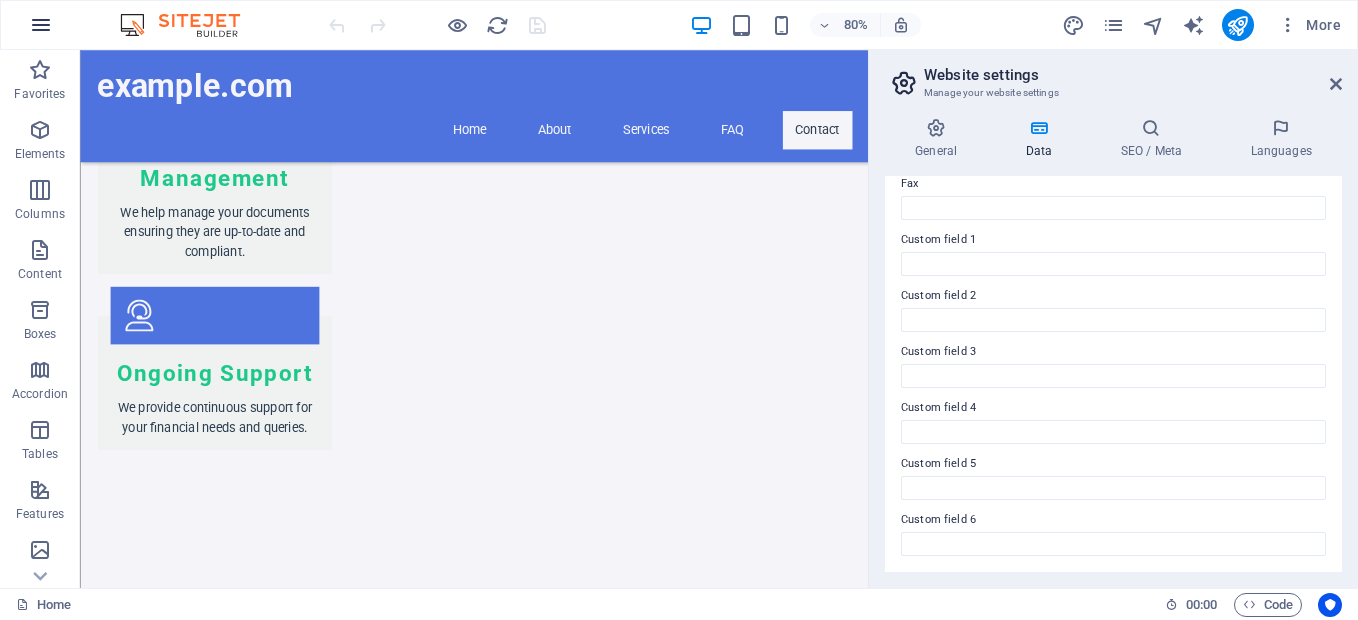click at bounding box center [41, 25] 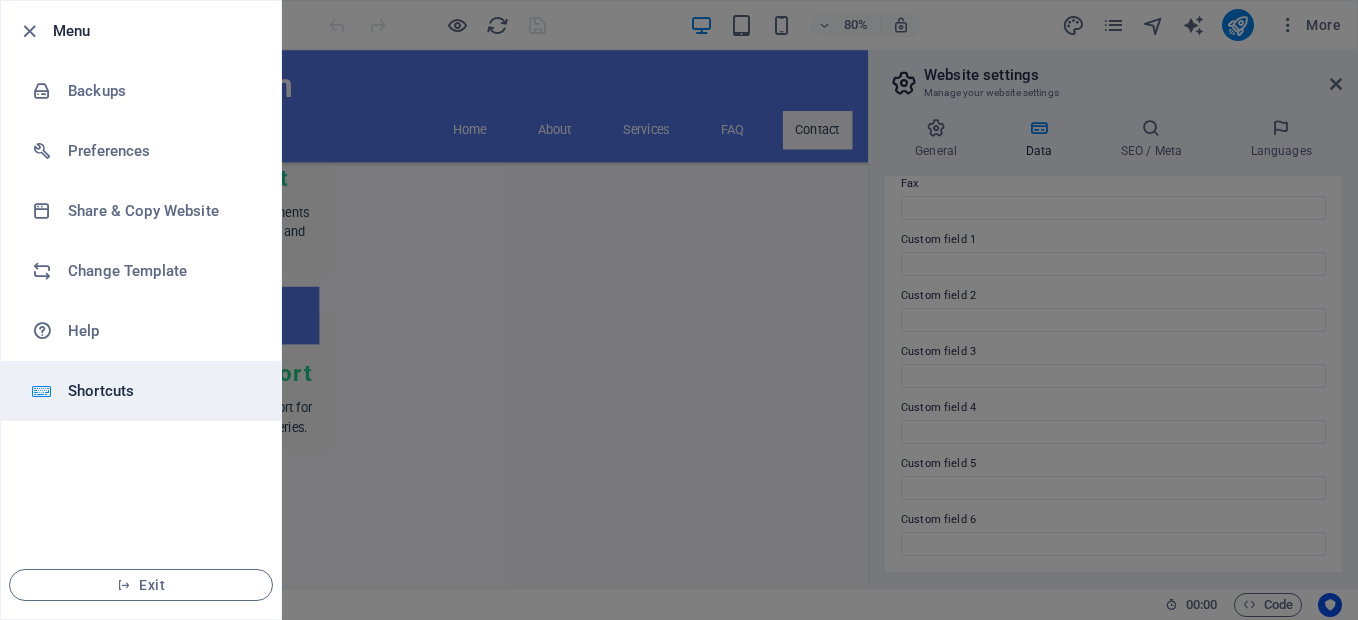 click on "Shortcuts" at bounding box center (160, 391) 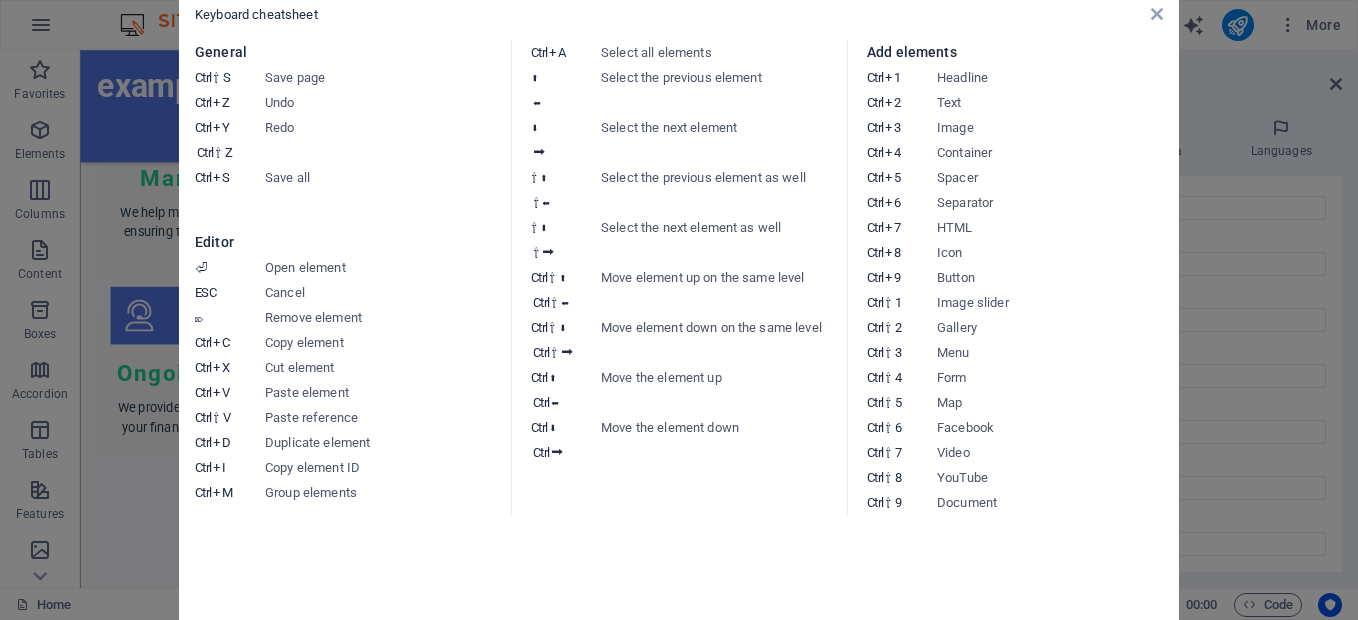 click on "Keyboard cheatsheet General Ctrl ⇧ S Save page Ctrl Z Undo Ctrl Y Ctrl ⇧ Z Redo Ctrl S Save all Editor ⏎ Open element ESC Cancel ⌦ Remove element Ctrl C Copy element Ctrl X Cut element Ctrl V Paste element Ctrl ⇧ V Paste reference Ctrl D Duplicate element Ctrl I Copy element ID Ctrl M Group elements Ctrl A Select all elements ⬆ ⬅ Select the previous element ⬇ ⮕ Select the next element ⇧ ⬆ ⇧ ⬅ Select the previous element as well ⇧ ⬇ ⇧ ⮕ Select the next element as well Ctrl ⇧ ⬆ Ctrl ⇧ ⬅ Move element up on the same level Ctrl ⇧ ⬇ Ctrl ⇧ ⮕ Move element down on the same level Ctrl ⬆ Ctrl ⬅ Move the element up Ctrl ⬇ Ctrl ⮕ Move the element down Add elements Ctrl 1 Headline Ctrl 2 Text Ctrl 3 Image Ctrl 4 Container Ctrl 5 Spacer Ctrl 6 Separator Ctrl 7 HTML Ctrl 8 Icon Ctrl 9 Button Ctrl ⇧ 1 Image slider Ctrl ⇧ 2 Gallery Ctrl ⇧ 3 Menu Ctrl ⇧ 4 Form Ctrl ⇧ 5 Map Ctrl ⇧ 6 Facebook Ctrl ⇧ 7 Video Ctrl ⇧ 8 YouTube Ctrl ⇧ 9 Document" at bounding box center (679, 310) 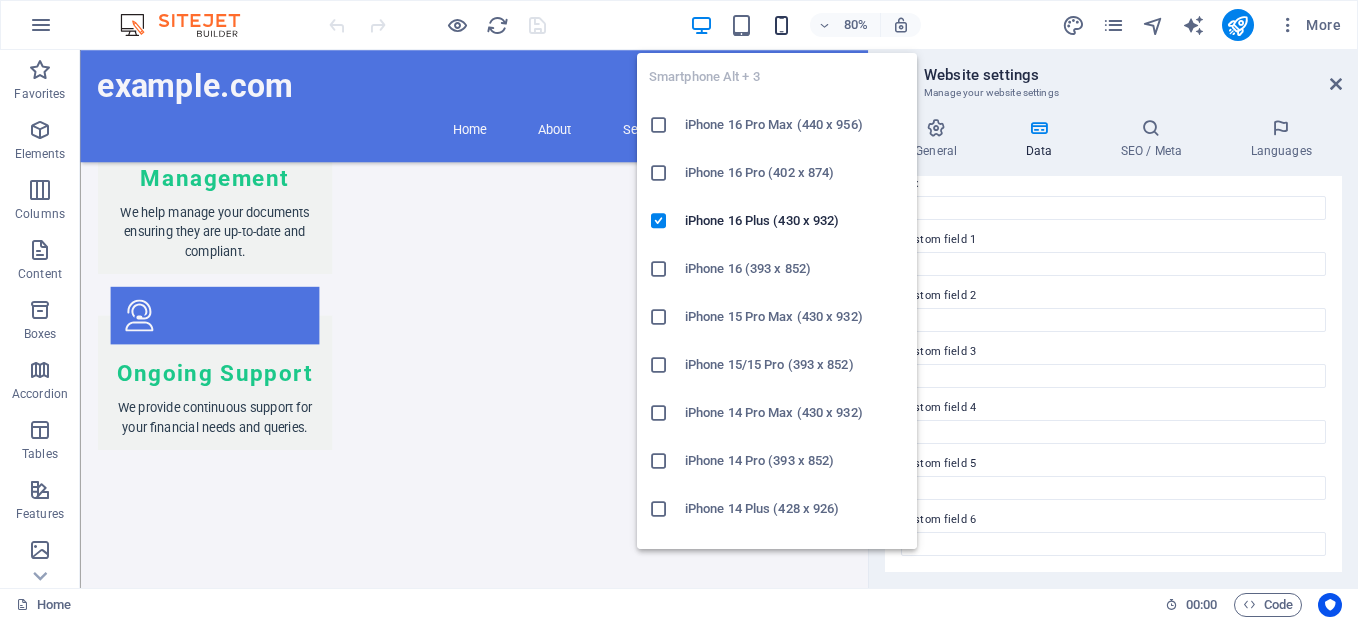 click at bounding box center [781, 25] 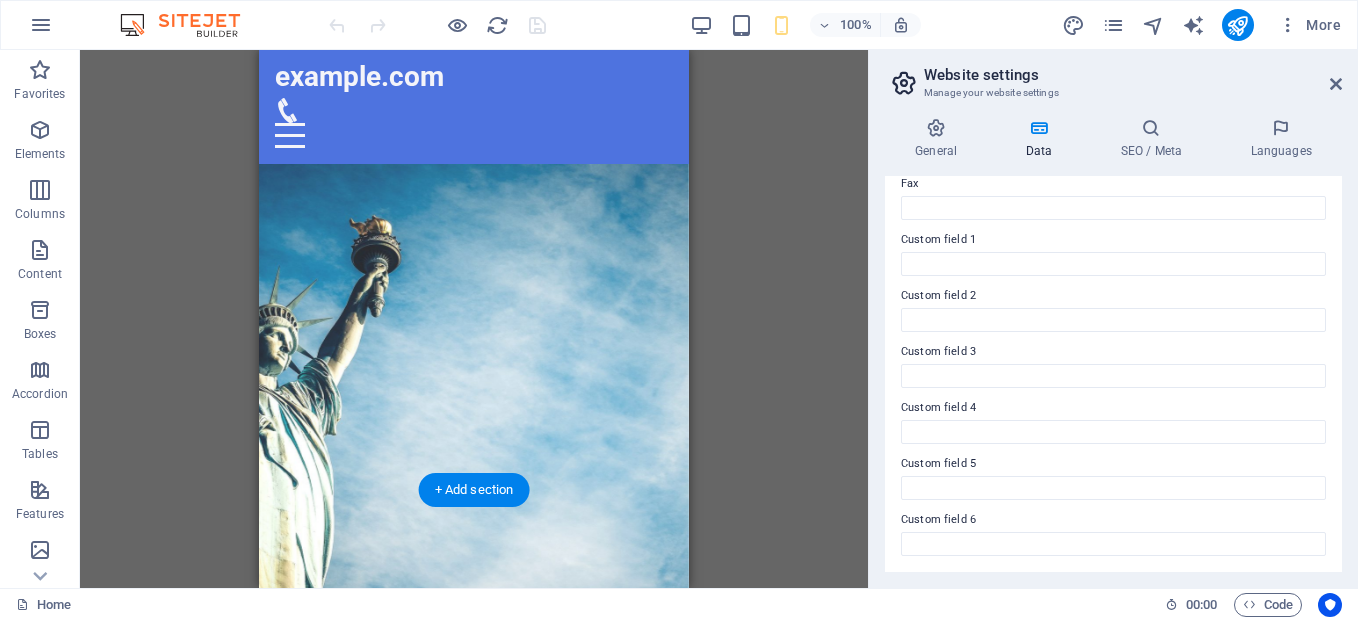 scroll, scrollTop: 0, scrollLeft: 0, axis: both 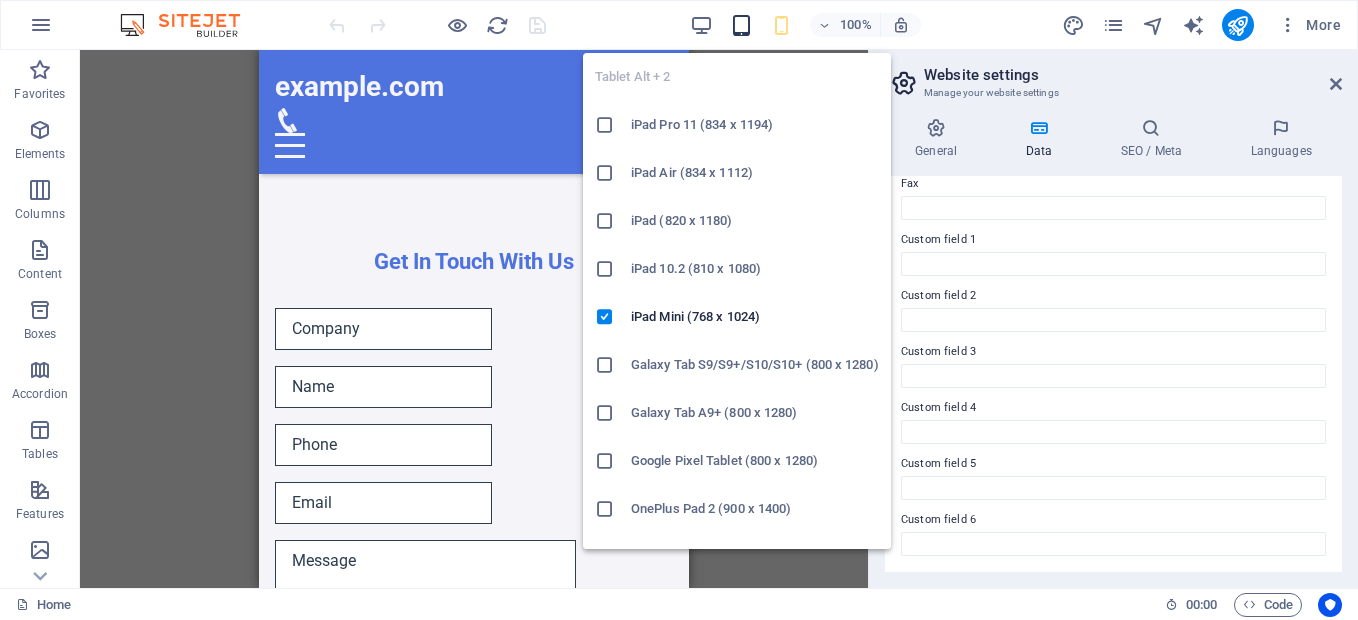 click at bounding box center [741, 25] 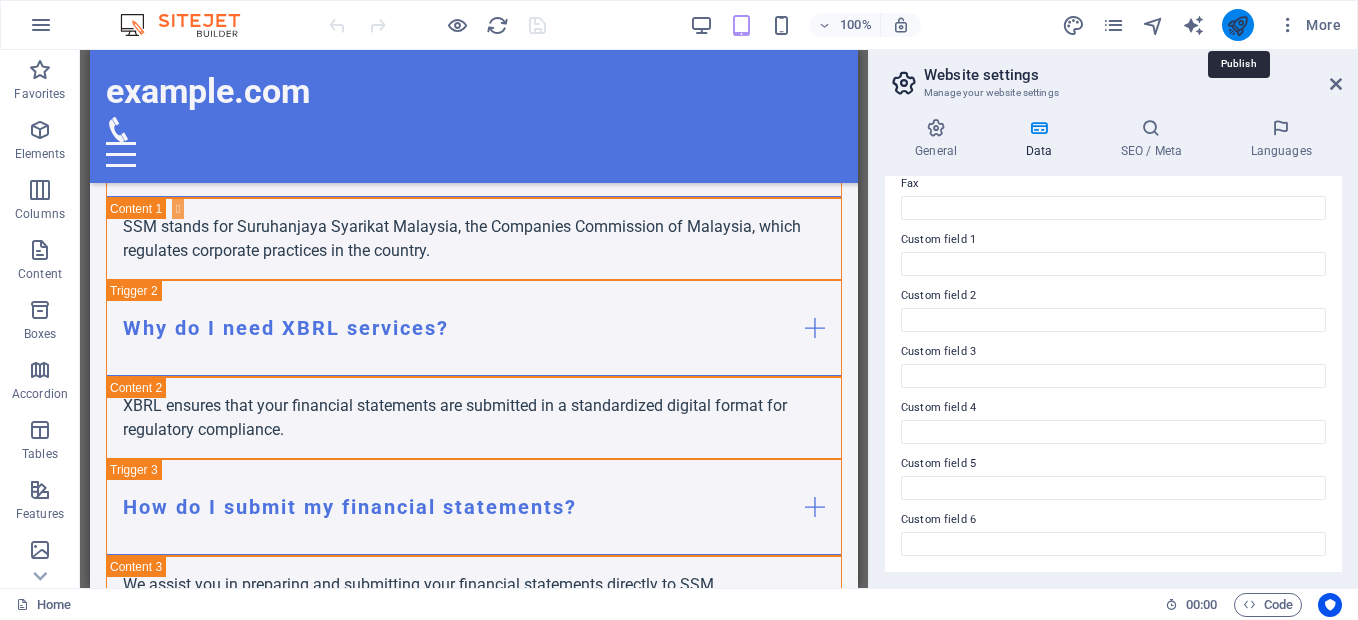 click at bounding box center [1237, 25] 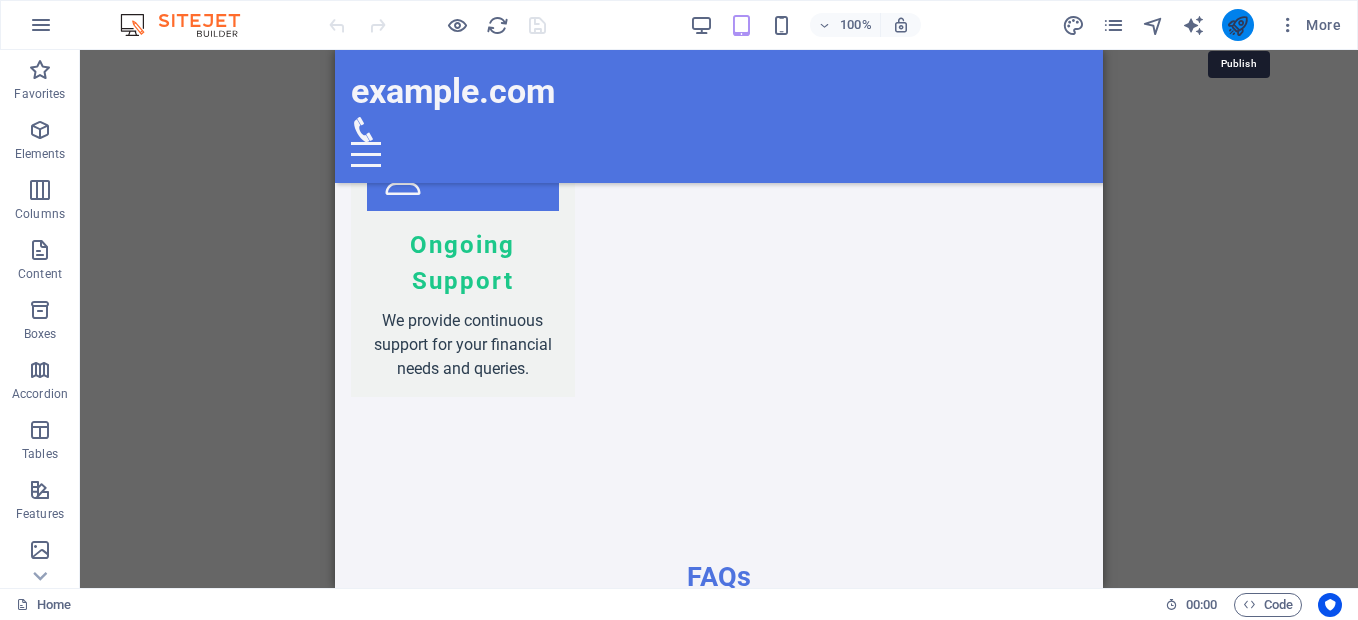 click at bounding box center [1237, 25] 